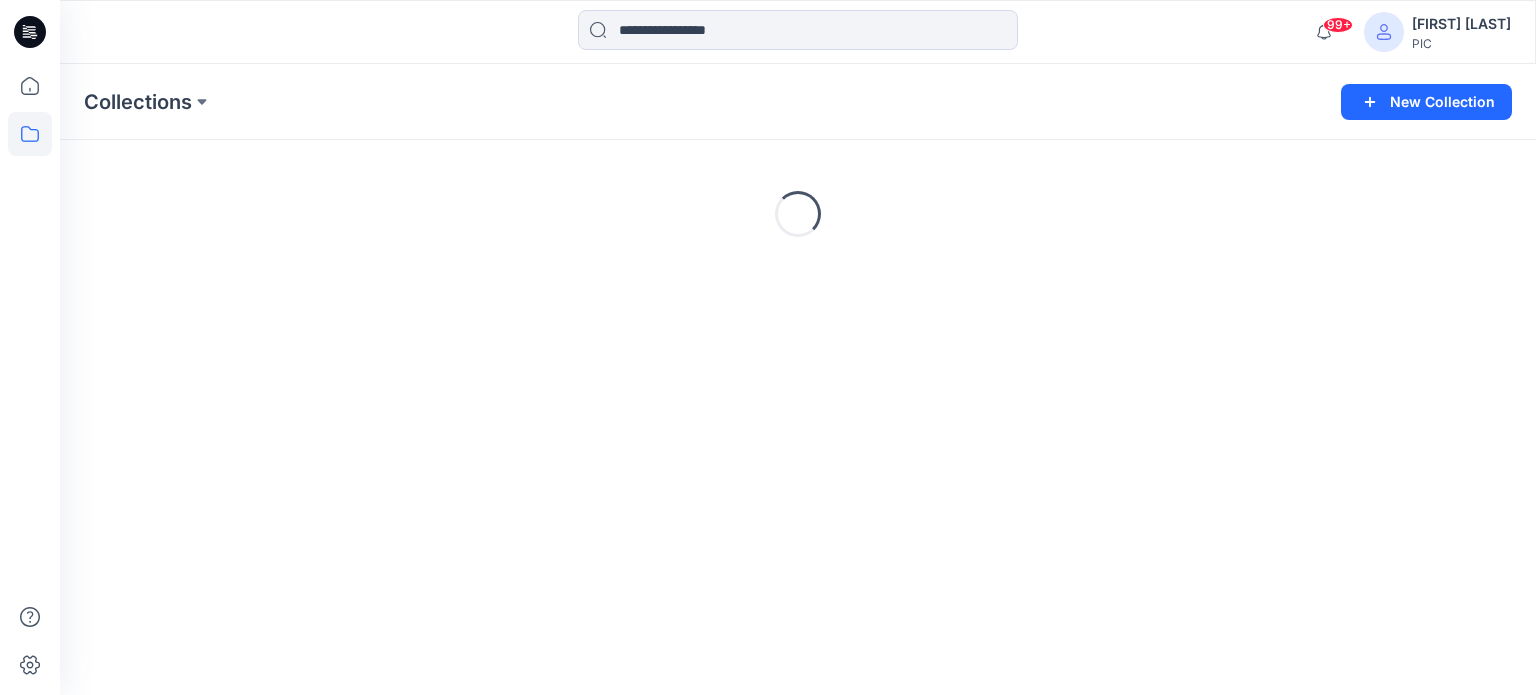scroll, scrollTop: 0, scrollLeft: 0, axis: both 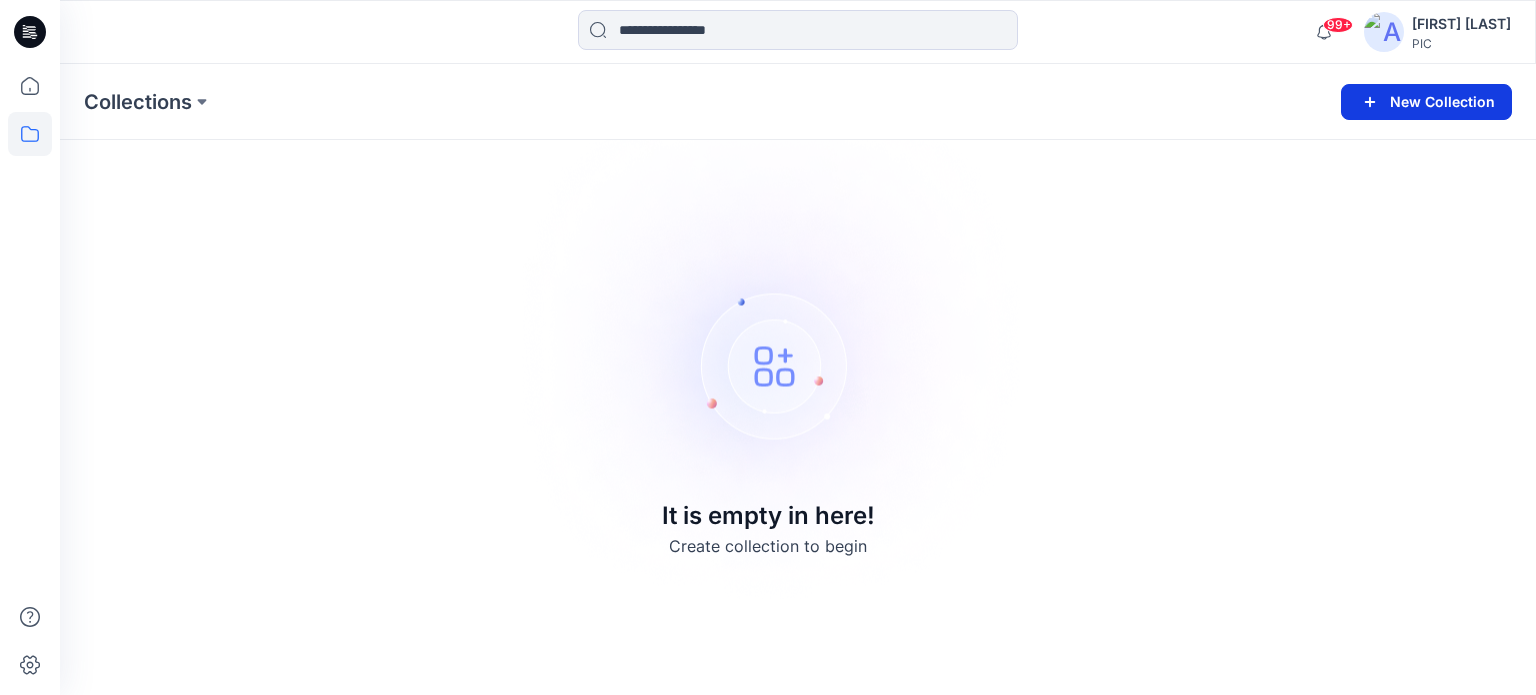 click on "New Collection" at bounding box center [1426, 102] 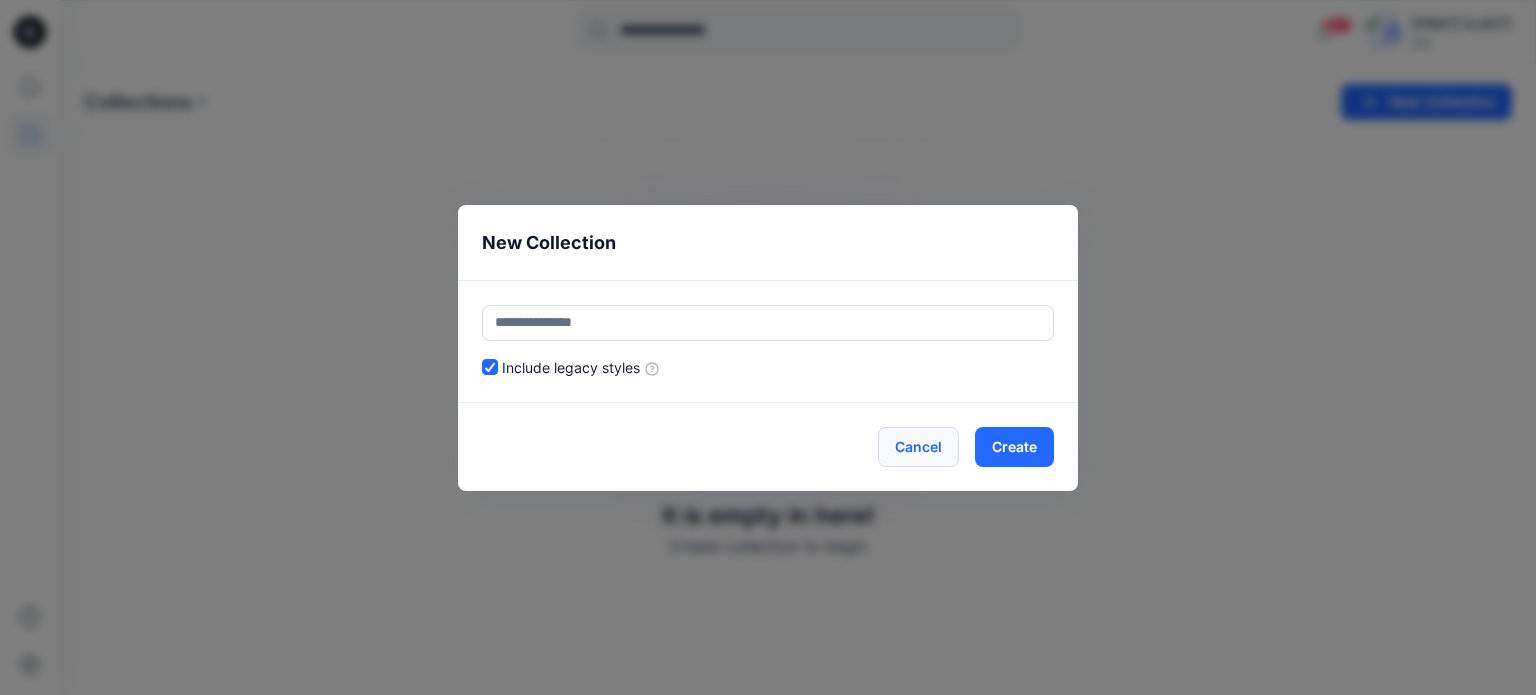 click on "Cancel" at bounding box center [918, 447] 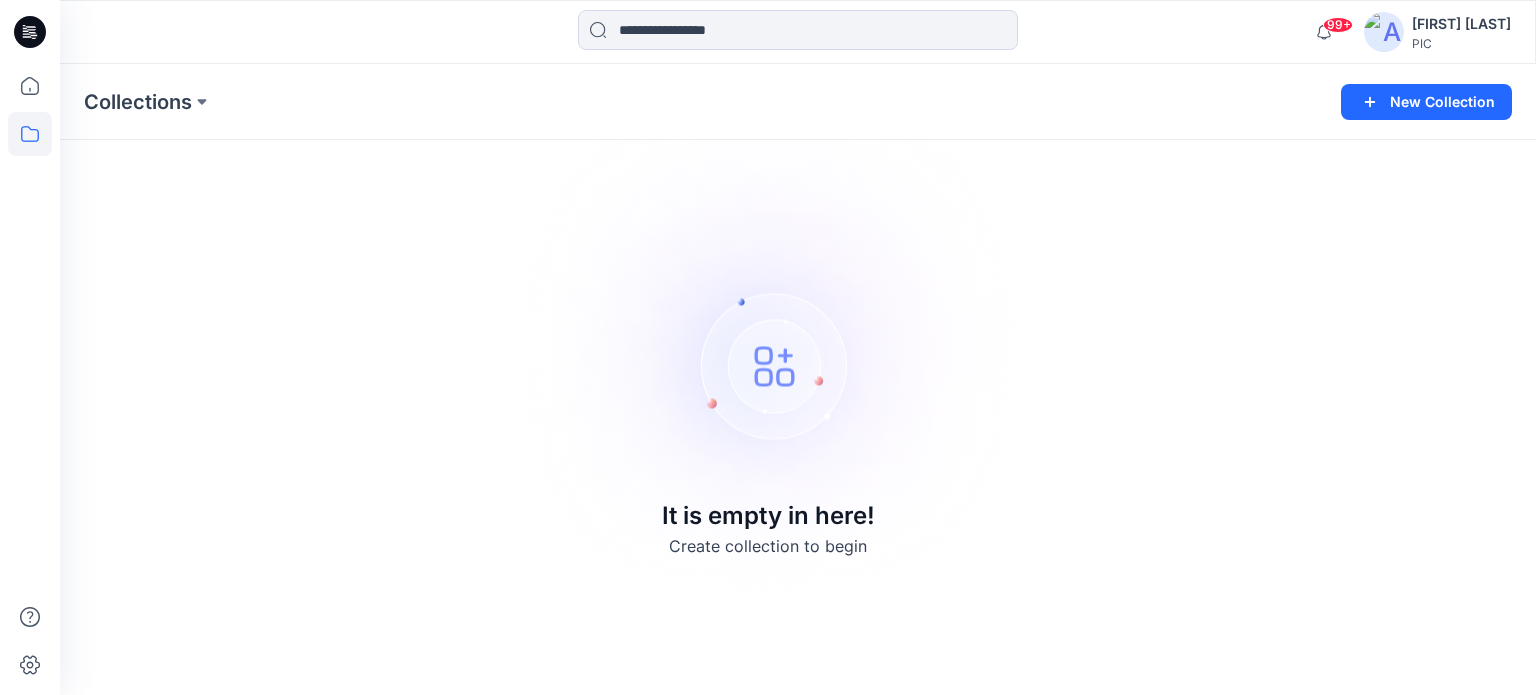 click on "[FIRST] [LAST]" at bounding box center [1461, 24] 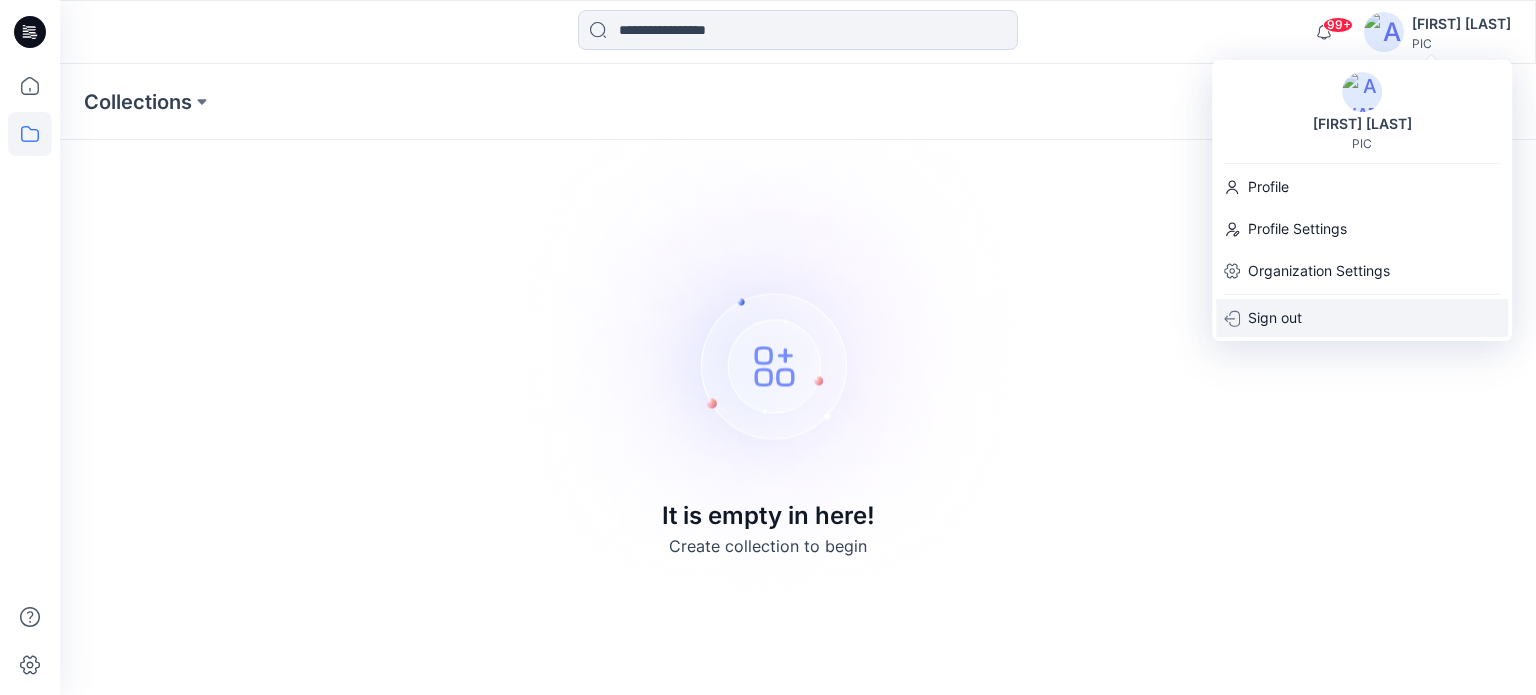 click on "Sign out" at bounding box center [1362, 318] 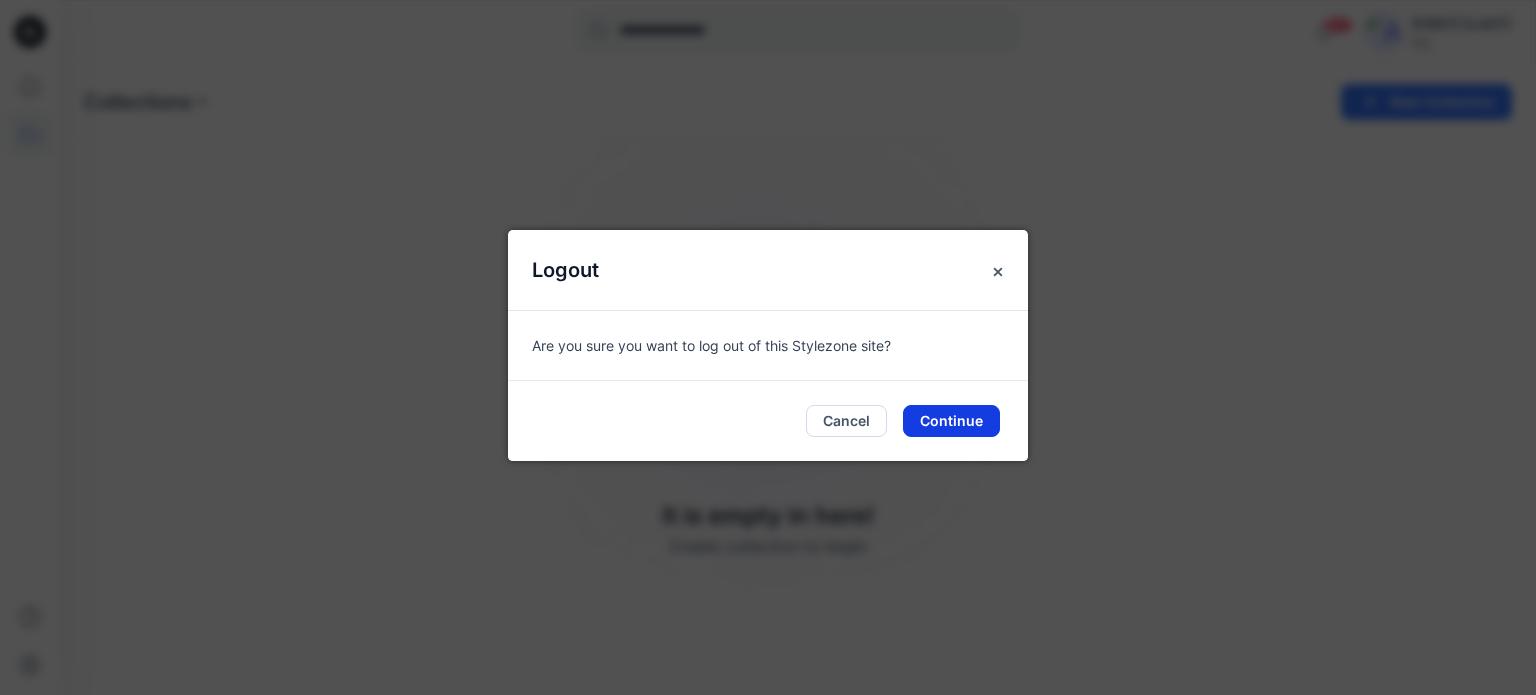 click on "Continue" at bounding box center (951, 421) 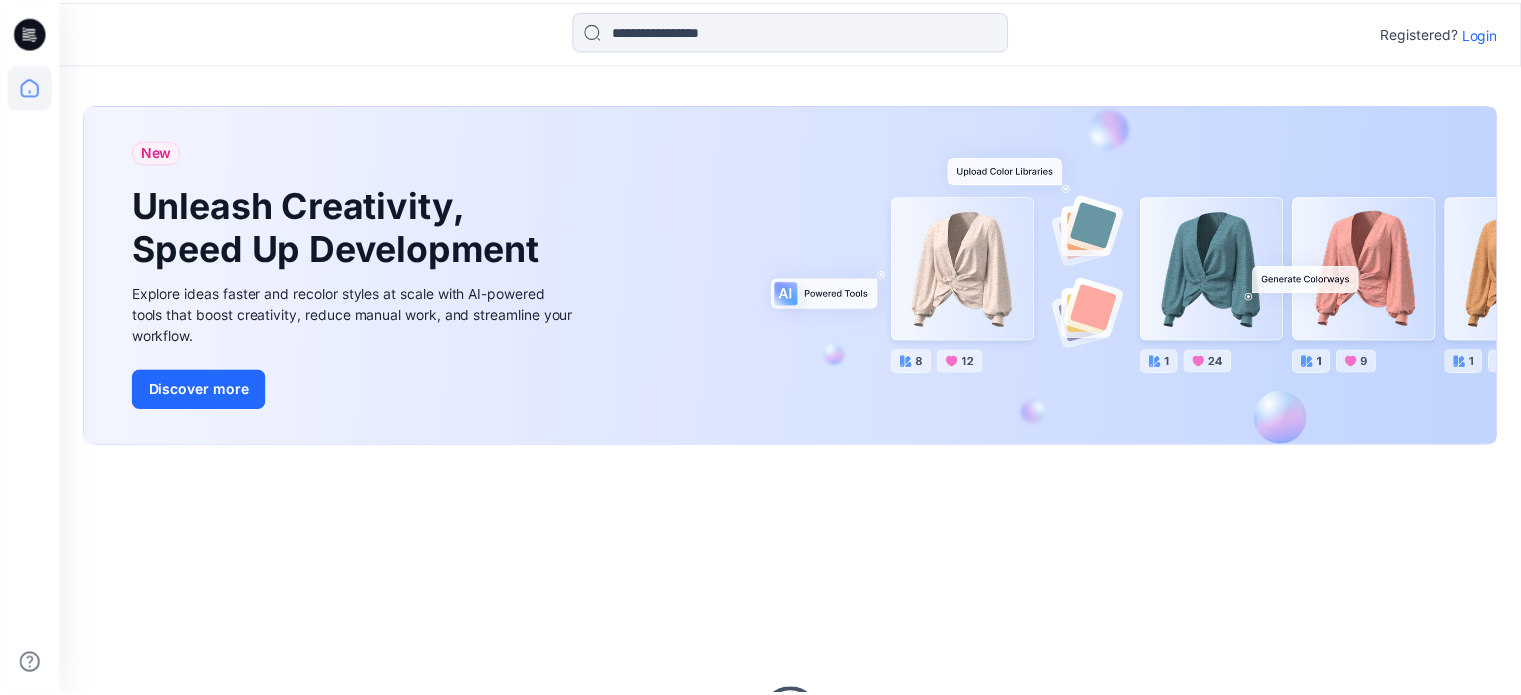 scroll, scrollTop: 0, scrollLeft: 0, axis: both 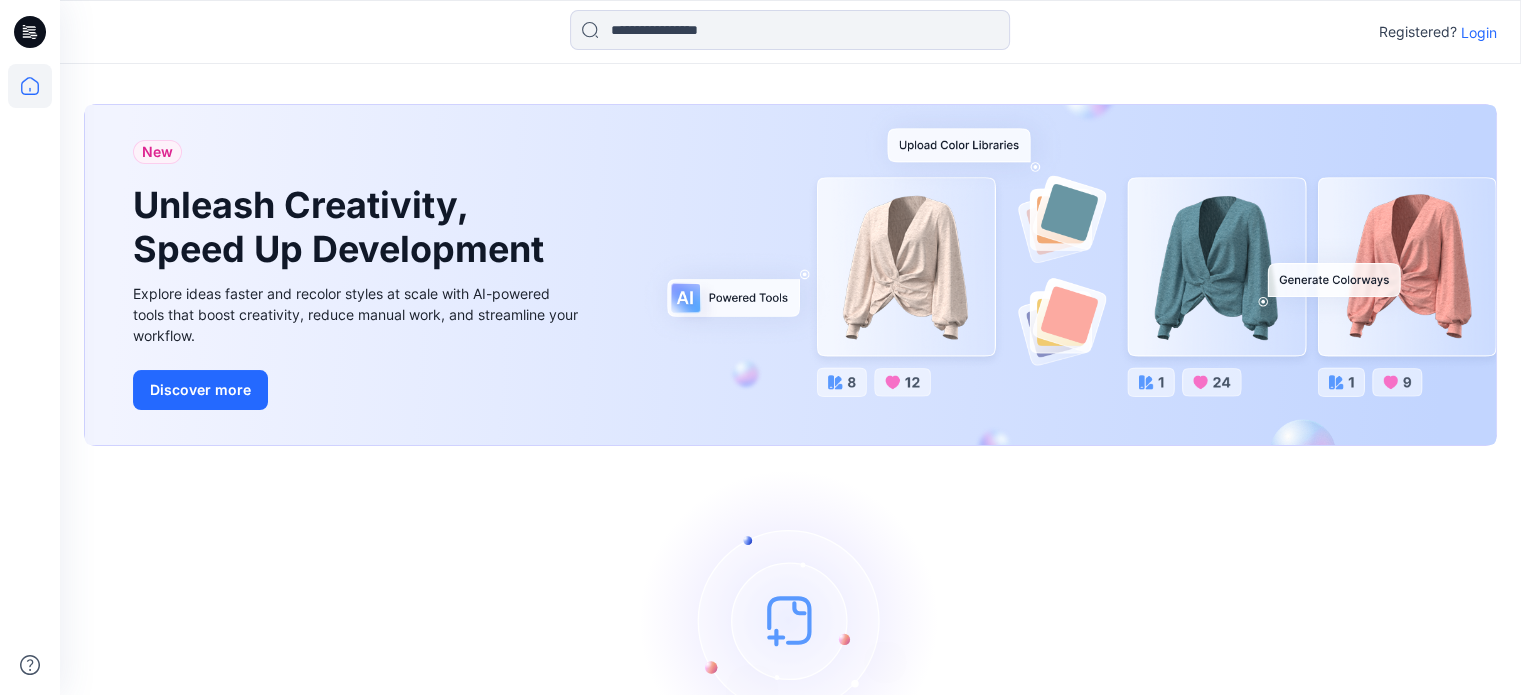 click on "Login" at bounding box center [1479, 32] 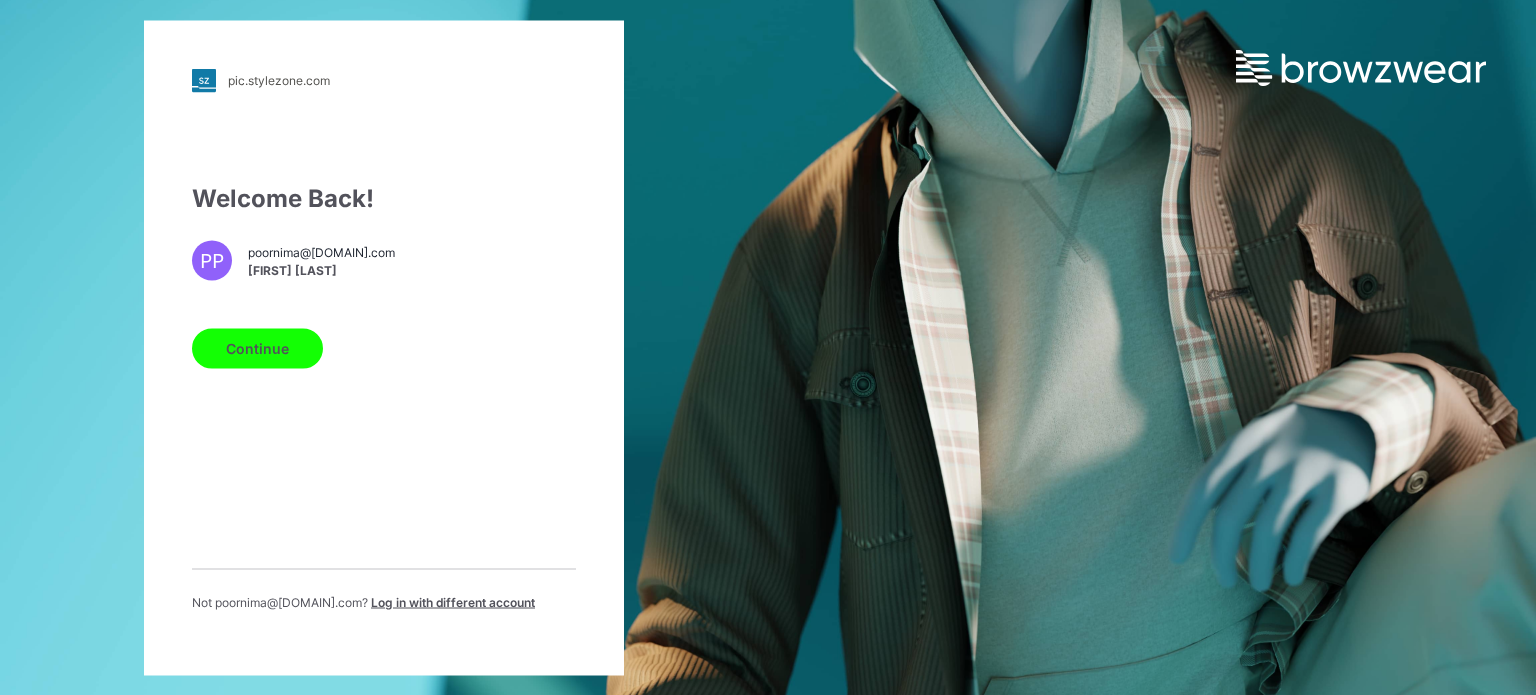click on "Continue" at bounding box center [257, 348] 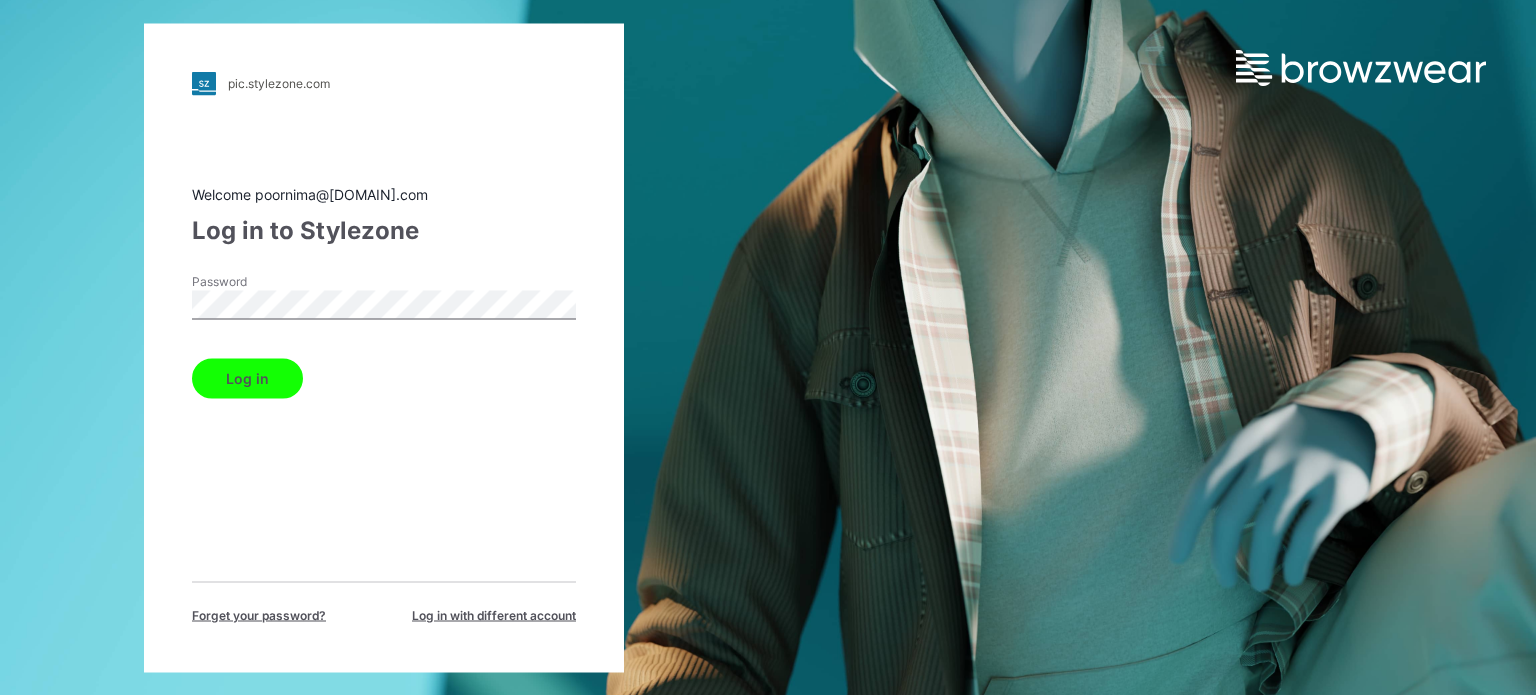 click on "Log in" at bounding box center (247, 378) 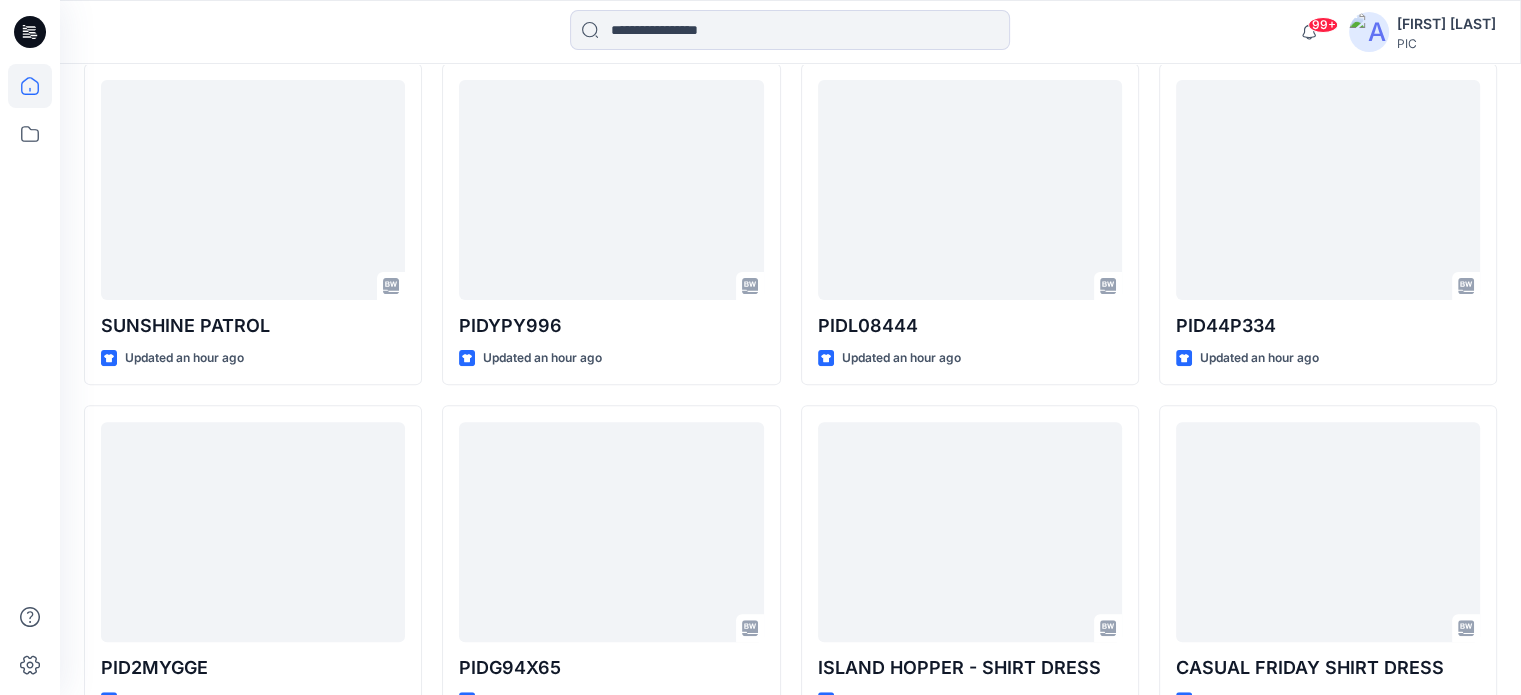 scroll, scrollTop: 604, scrollLeft: 0, axis: vertical 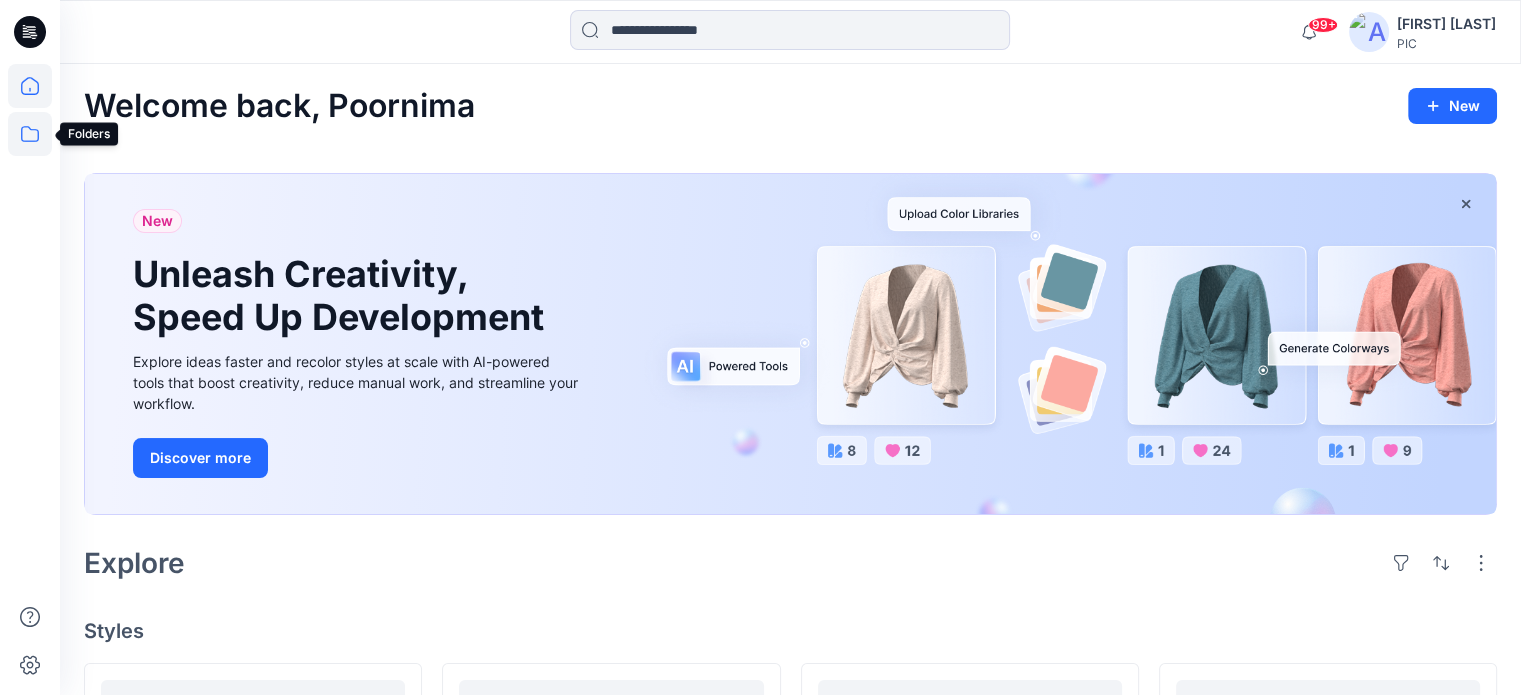 click 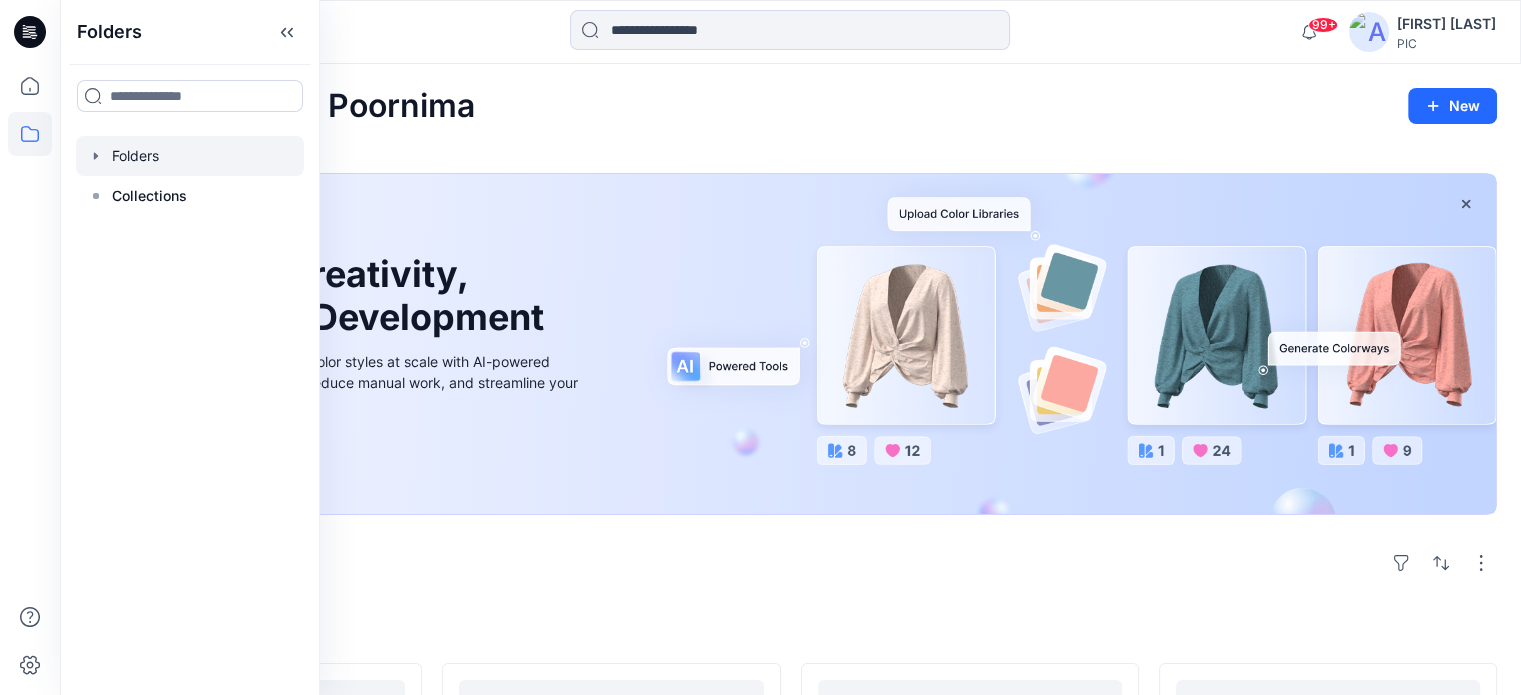 click at bounding box center (190, 156) 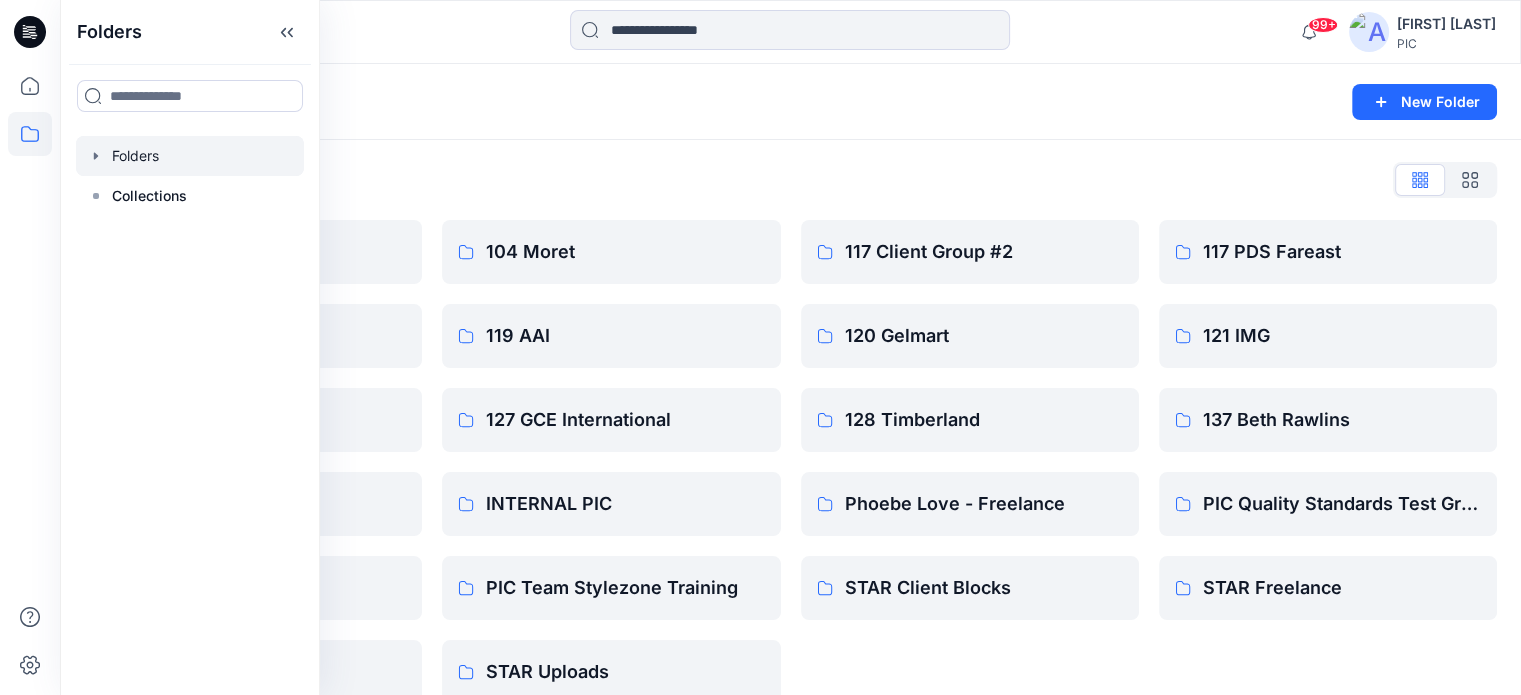 click on "Folders New Folder" at bounding box center (790, 102) 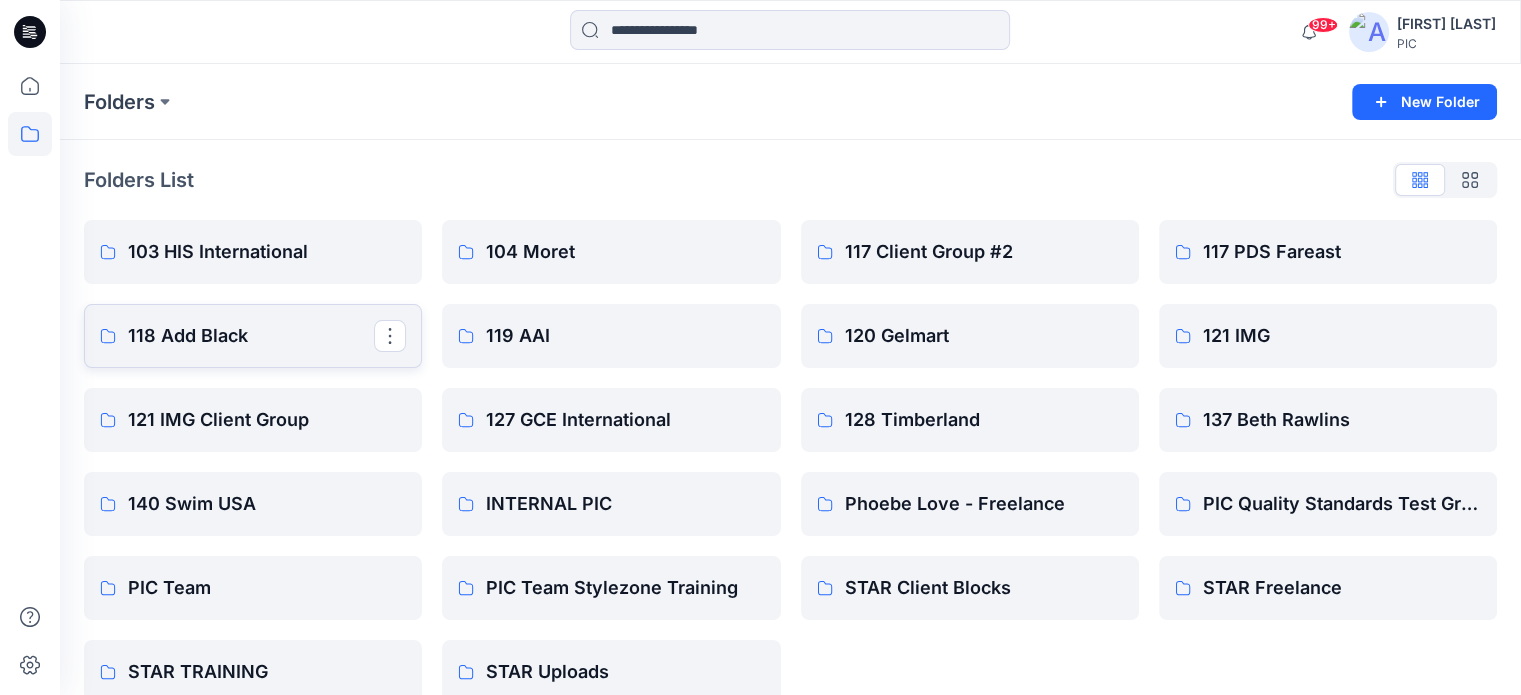 click on "118 Add Black" at bounding box center (253, 336) 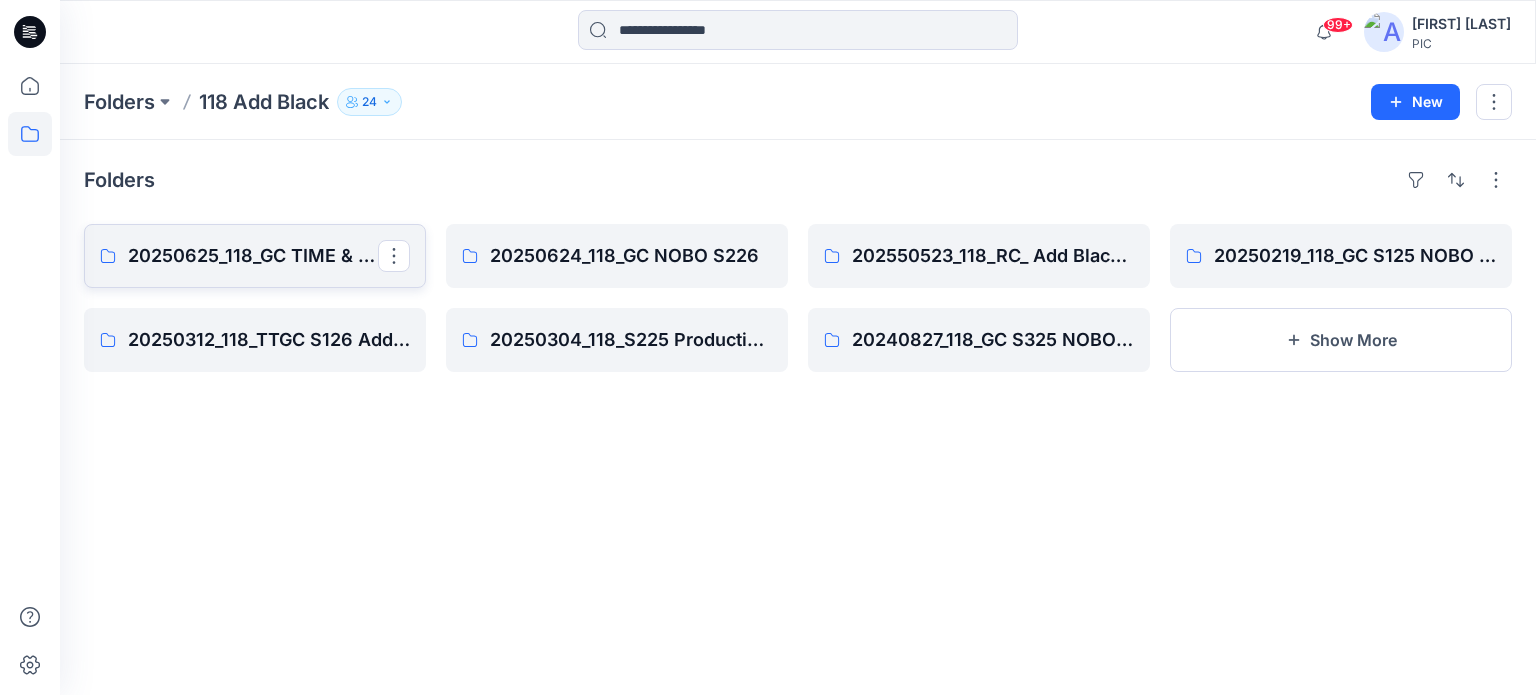 click on "20250625_118_GC TIME & TRU S226" at bounding box center [253, 256] 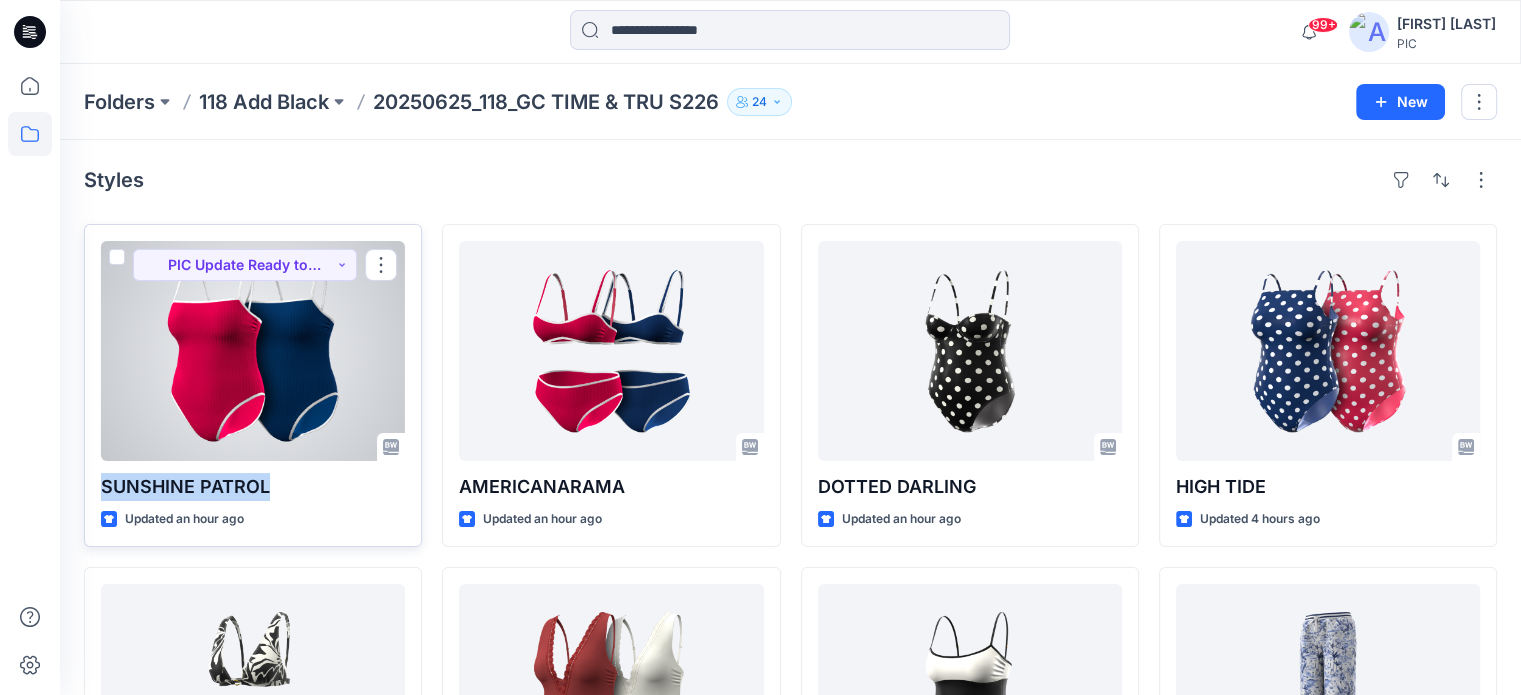 drag, startPoint x: 281, startPoint y: 484, endPoint x: 88, endPoint y: 466, distance: 193.83755 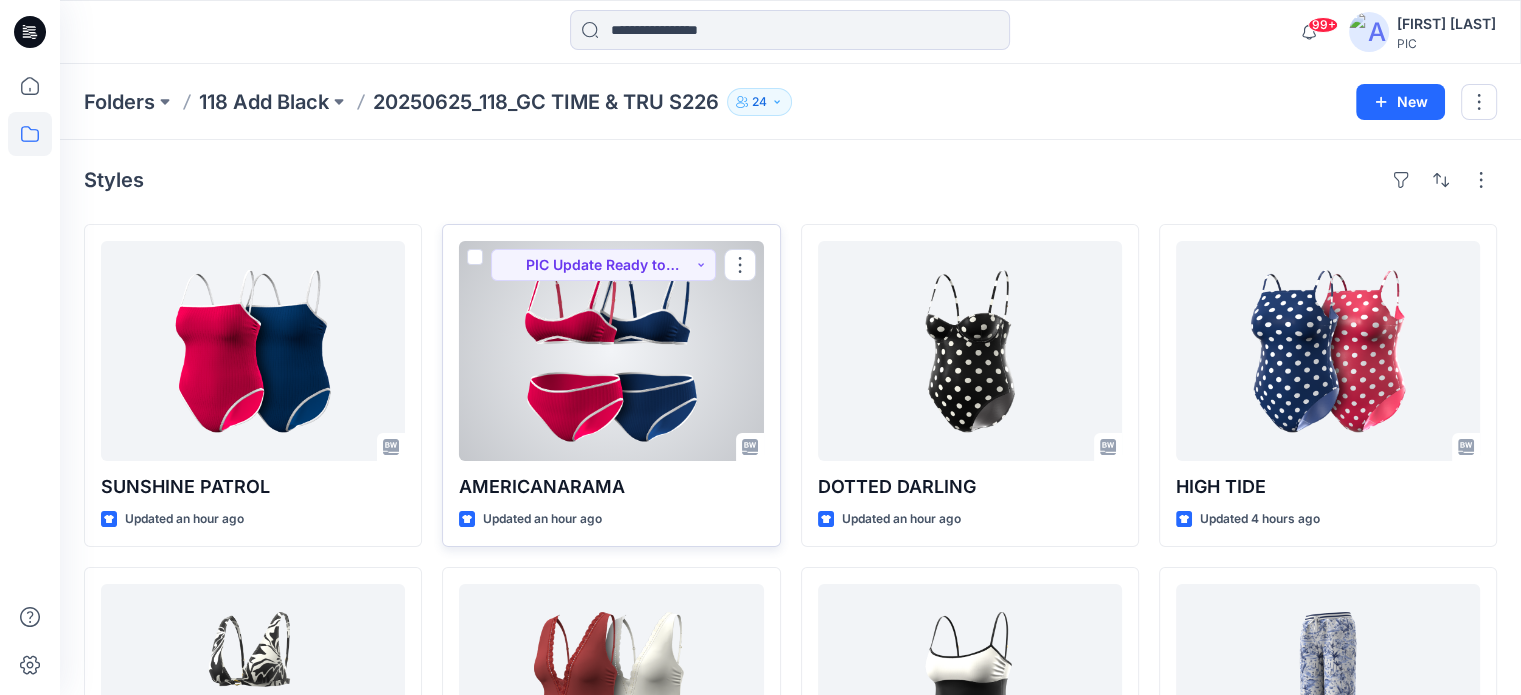 click on "AMERICANARAMA" at bounding box center (611, 487) 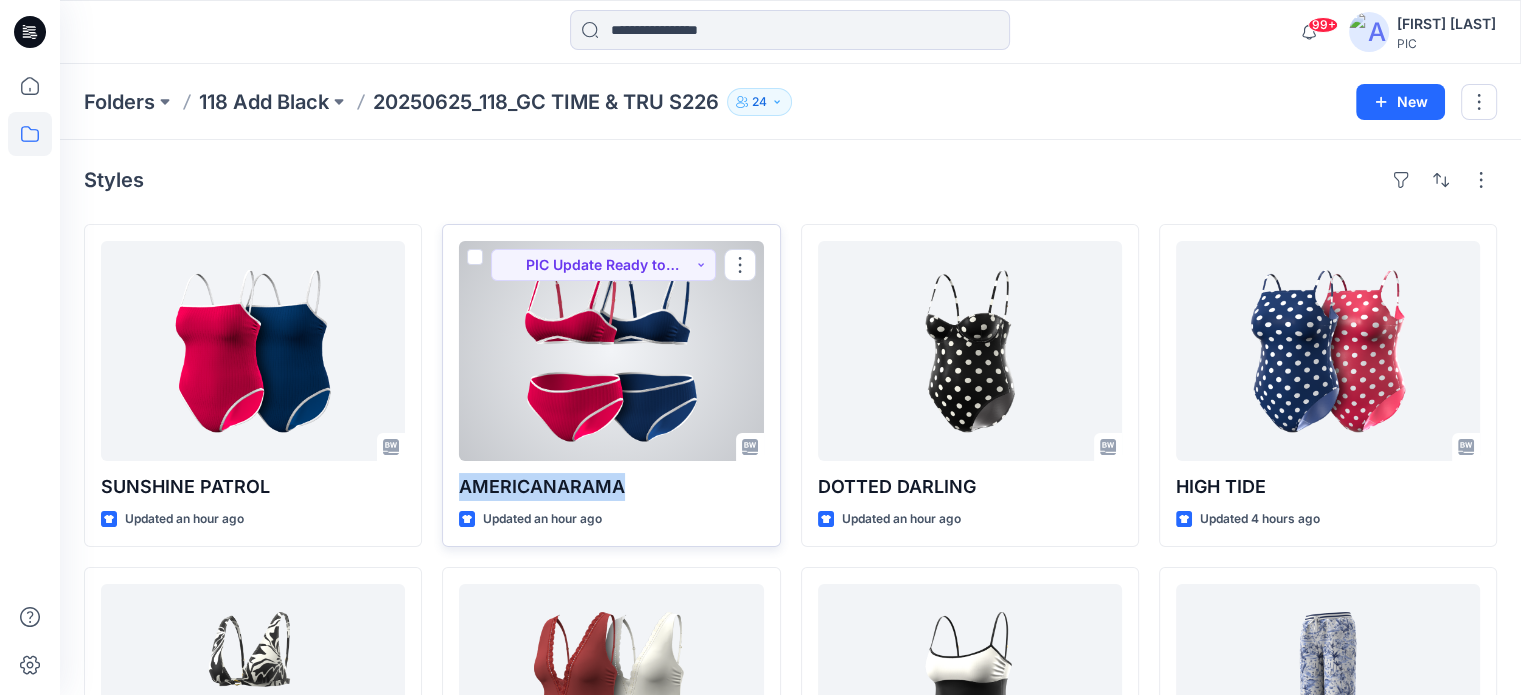 drag, startPoint x: 640, startPoint y: 485, endPoint x: 460, endPoint y: 478, distance: 180.13606 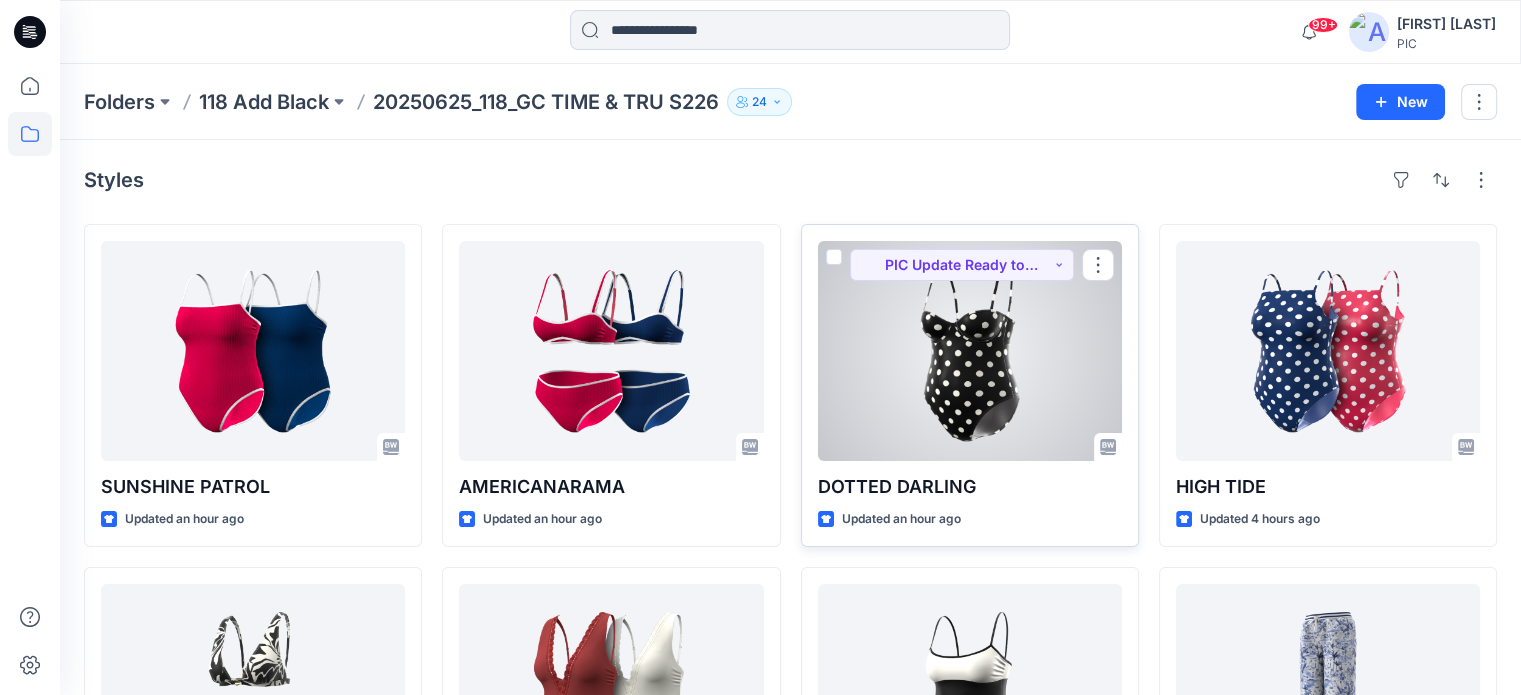 click on "DOTTED DARLING" at bounding box center (970, 487) 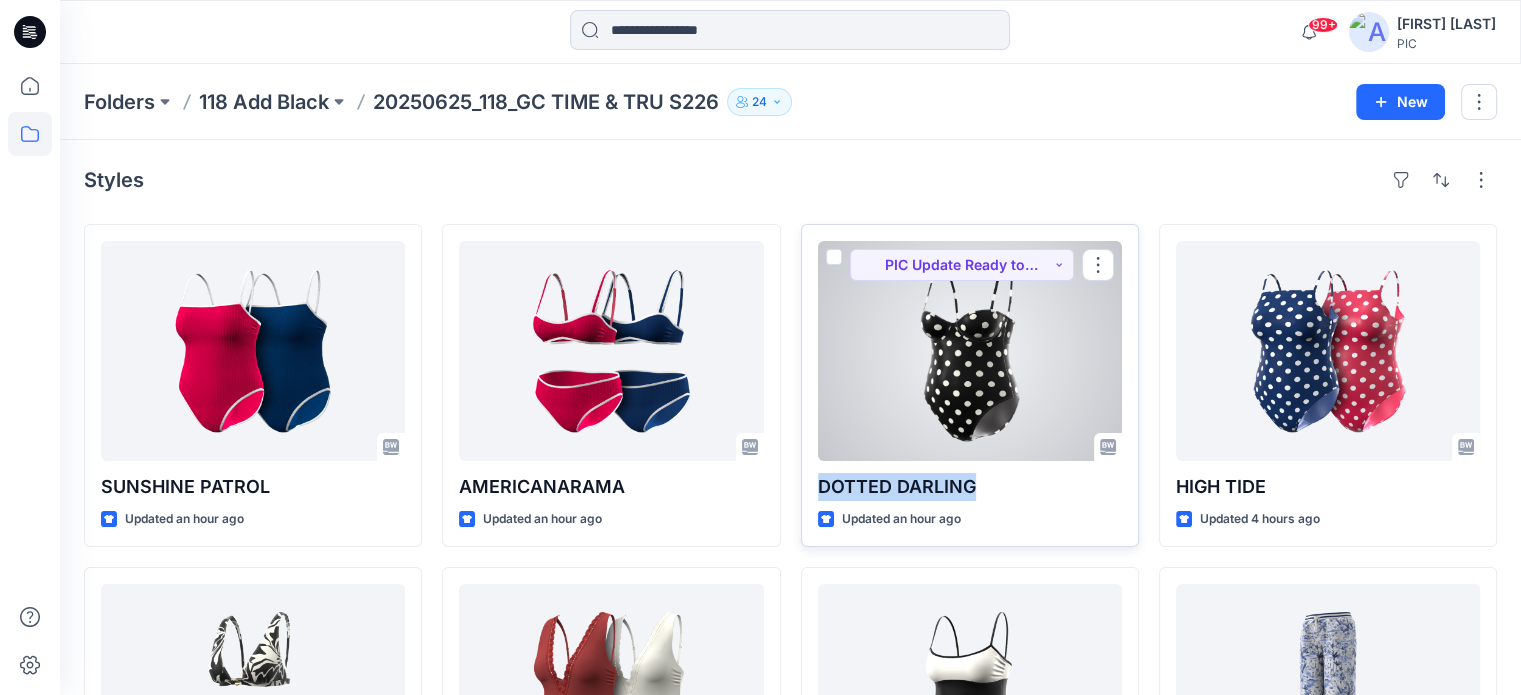 drag, startPoint x: 981, startPoint y: 483, endPoint x: 832, endPoint y: 487, distance: 149.05368 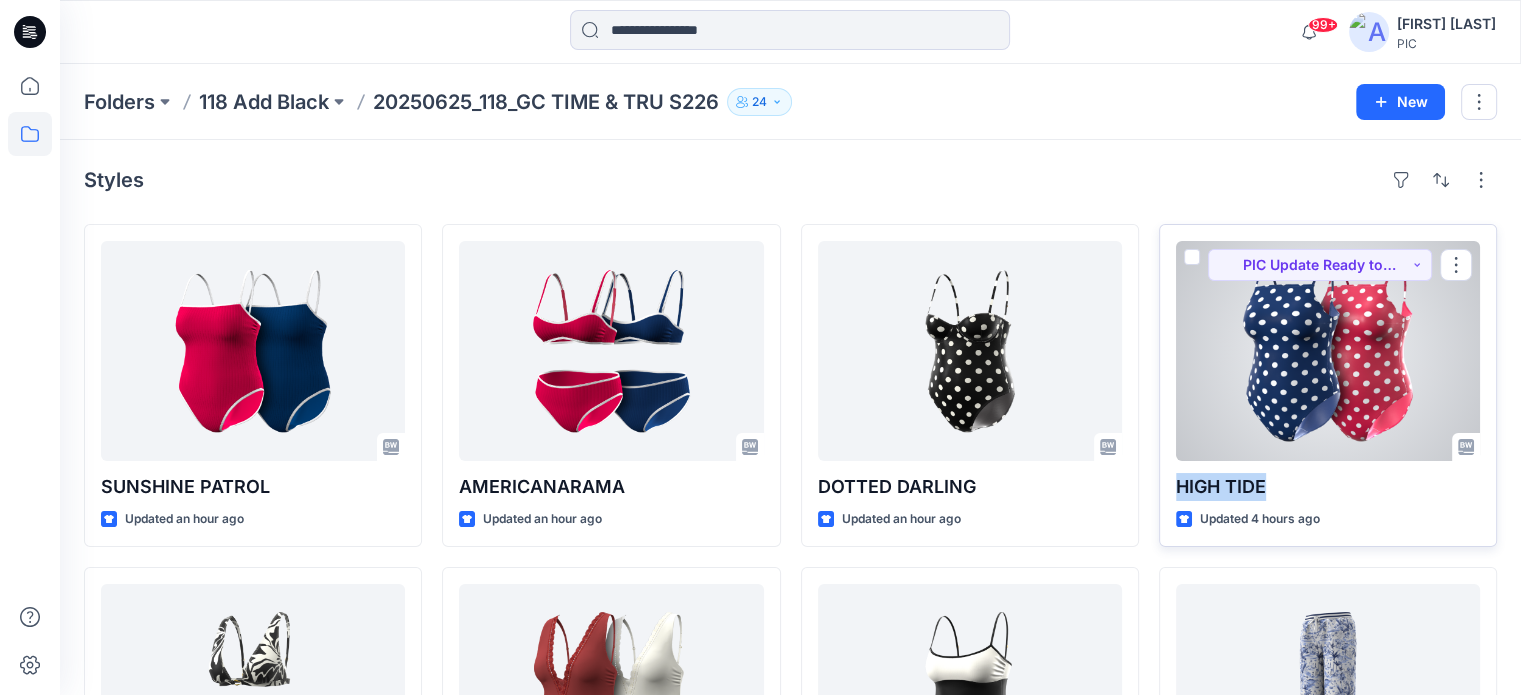 drag, startPoint x: 1280, startPoint y: 480, endPoint x: 1170, endPoint y: 486, distance: 110.16351 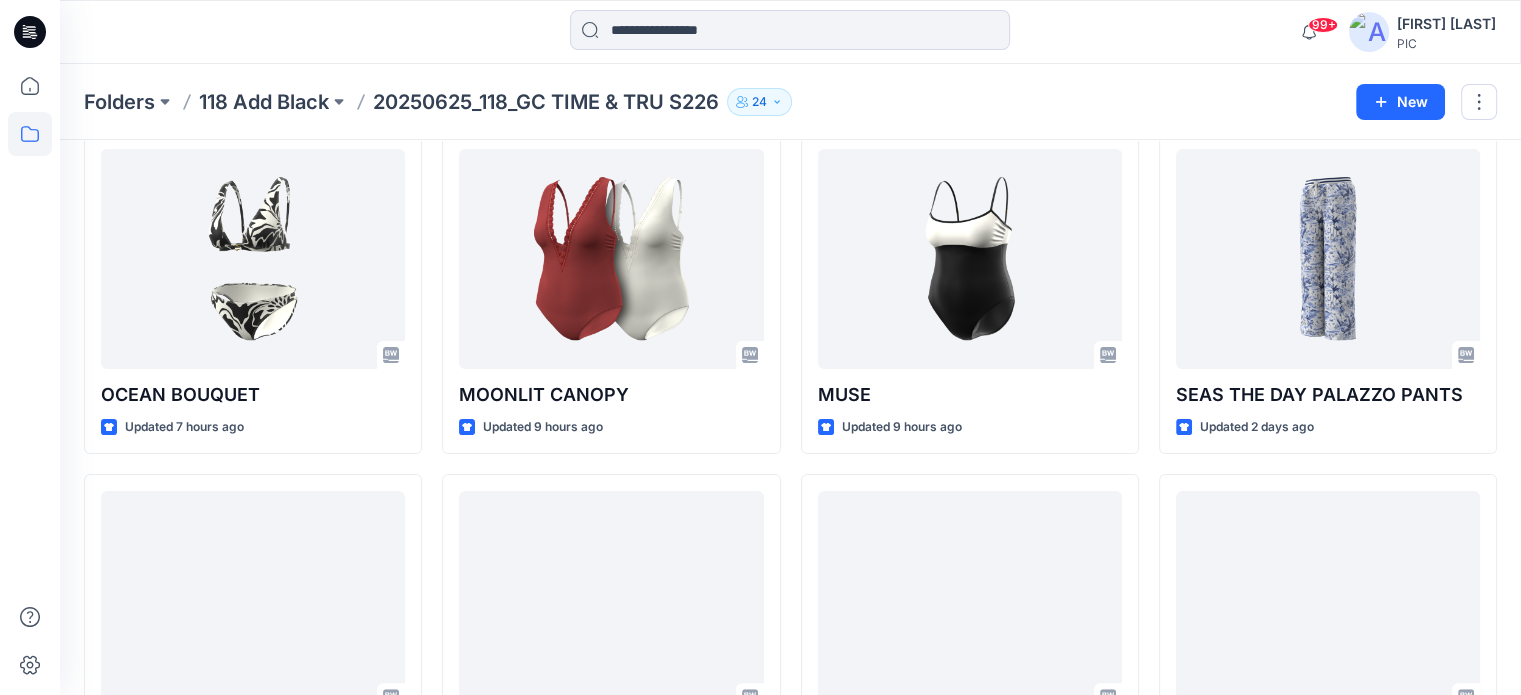 scroll, scrollTop: 443, scrollLeft: 0, axis: vertical 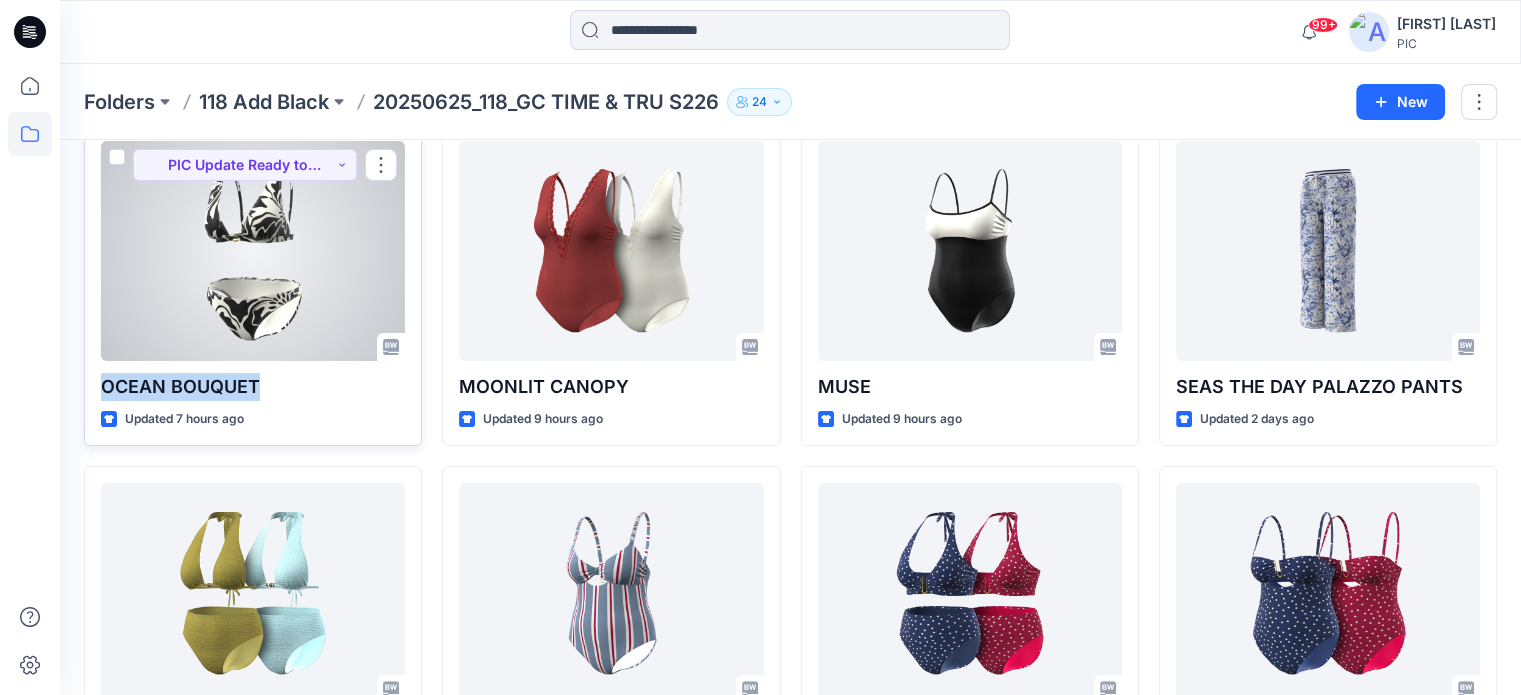 drag, startPoint x: 275, startPoint y: 383, endPoint x: 85, endPoint y: 381, distance: 190.01053 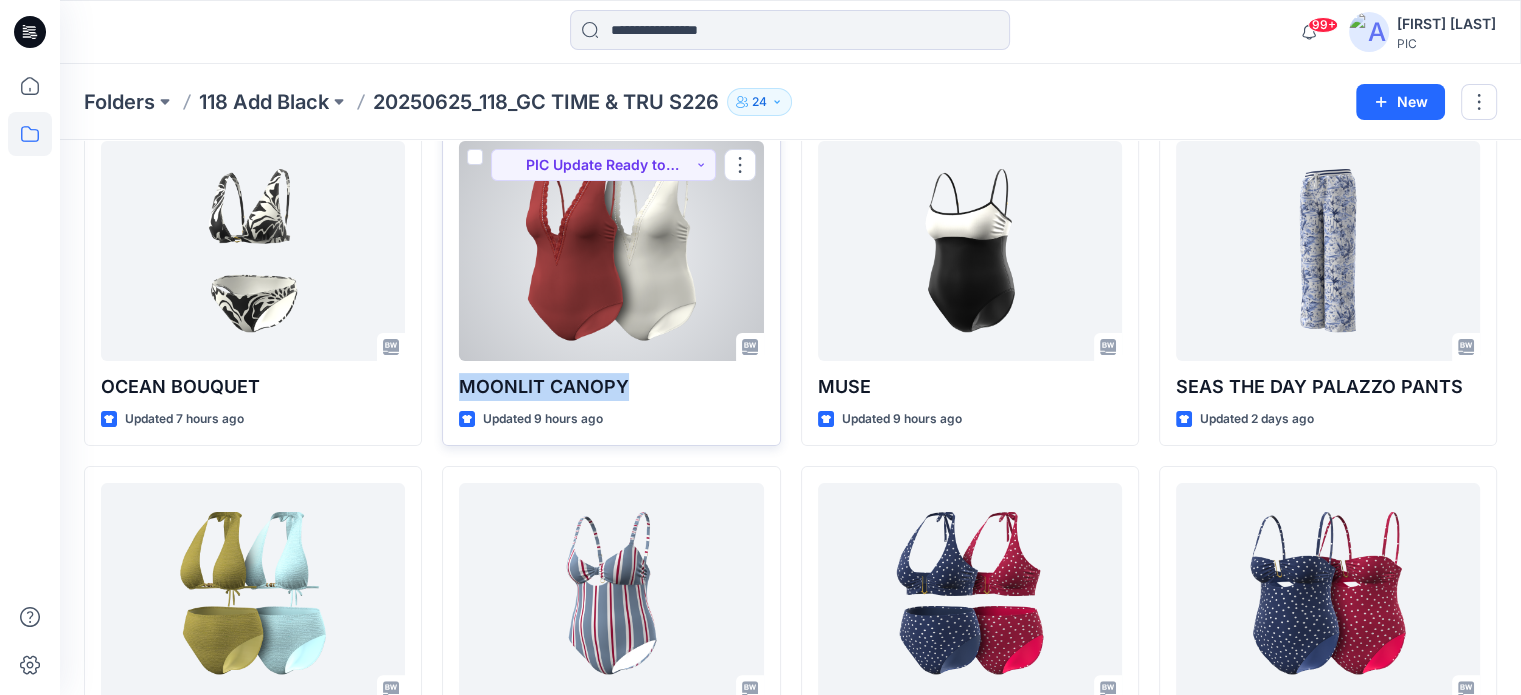 drag, startPoint x: 660, startPoint y: 393, endPoint x: 456, endPoint y: 395, distance: 204.0098 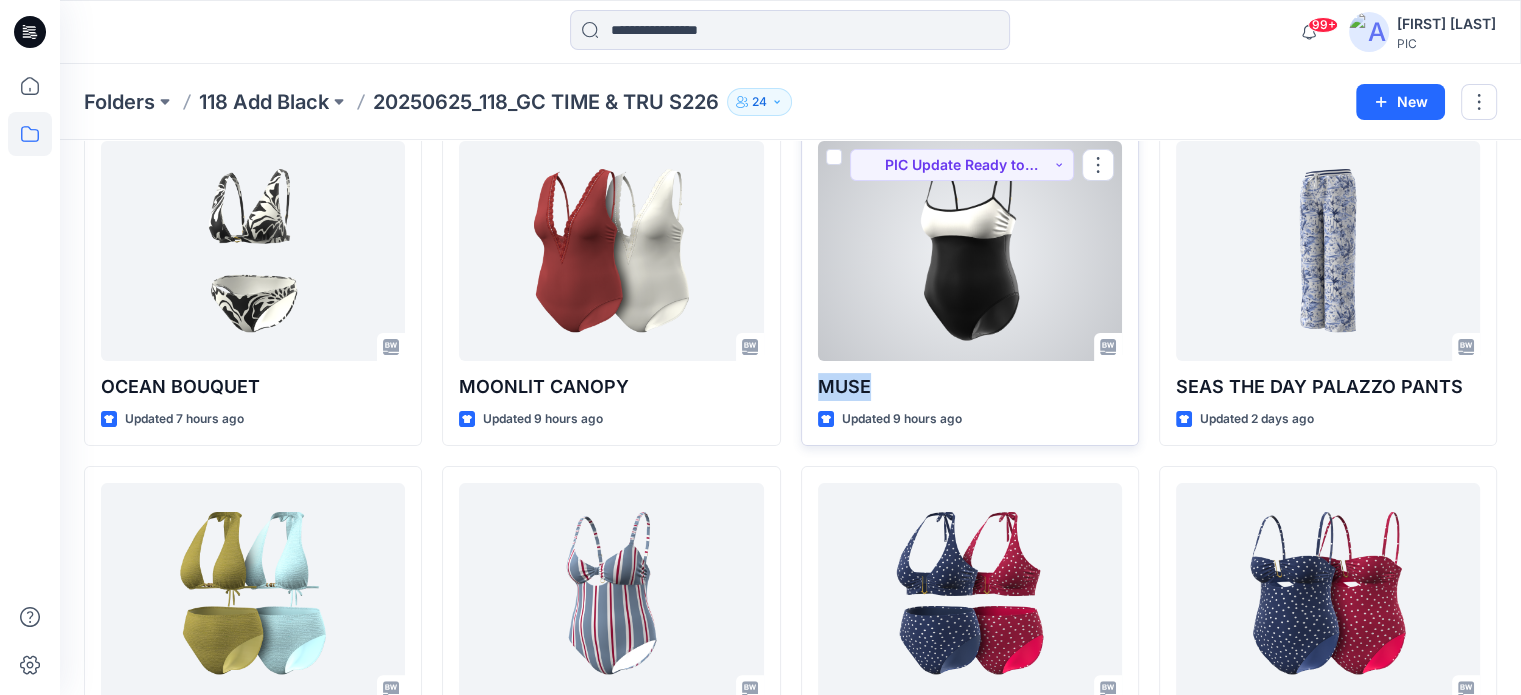drag, startPoint x: 875, startPoint y: 385, endPoint x: 809, endPoint y: 387, distance: 66.0303 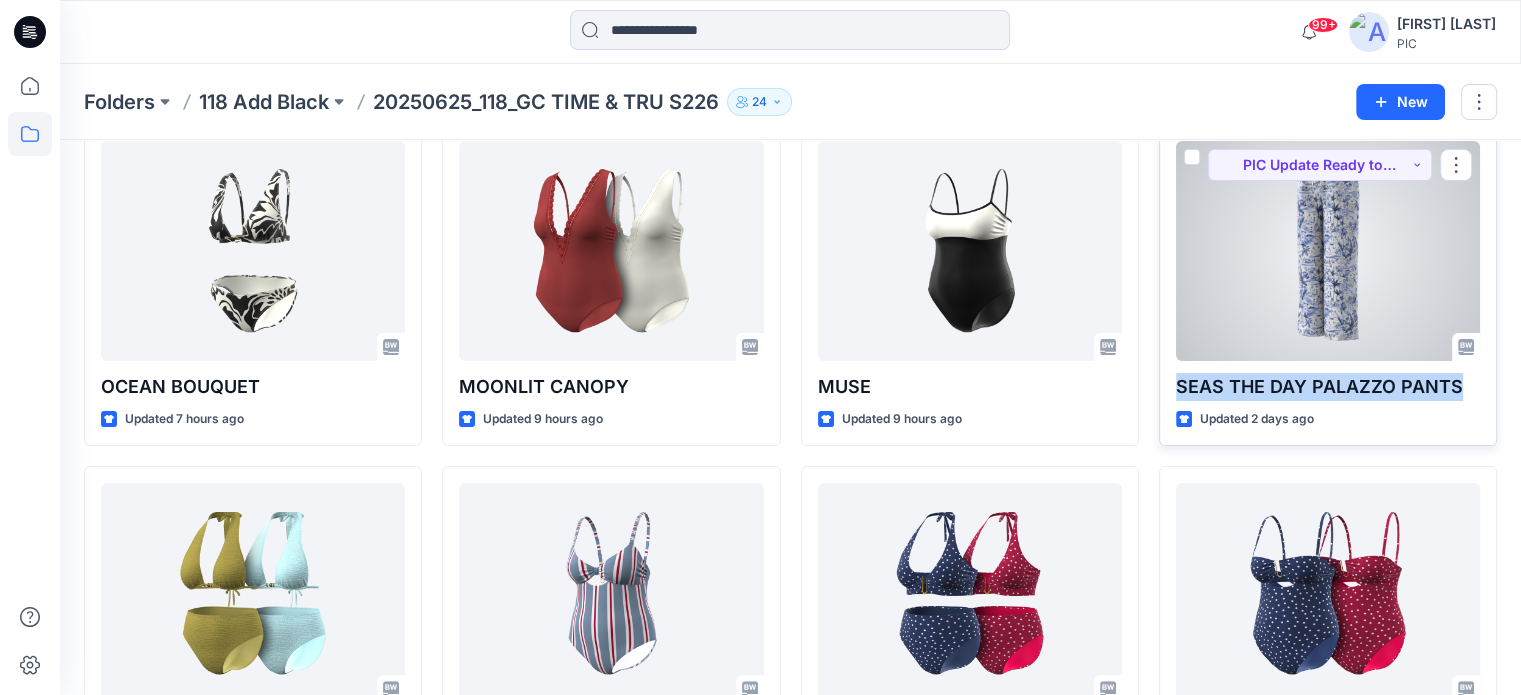 drag, startPoint x: 1456, startPoint y: 388, endPoint x: 1172, endPoint y: 395, distance: 284.08624 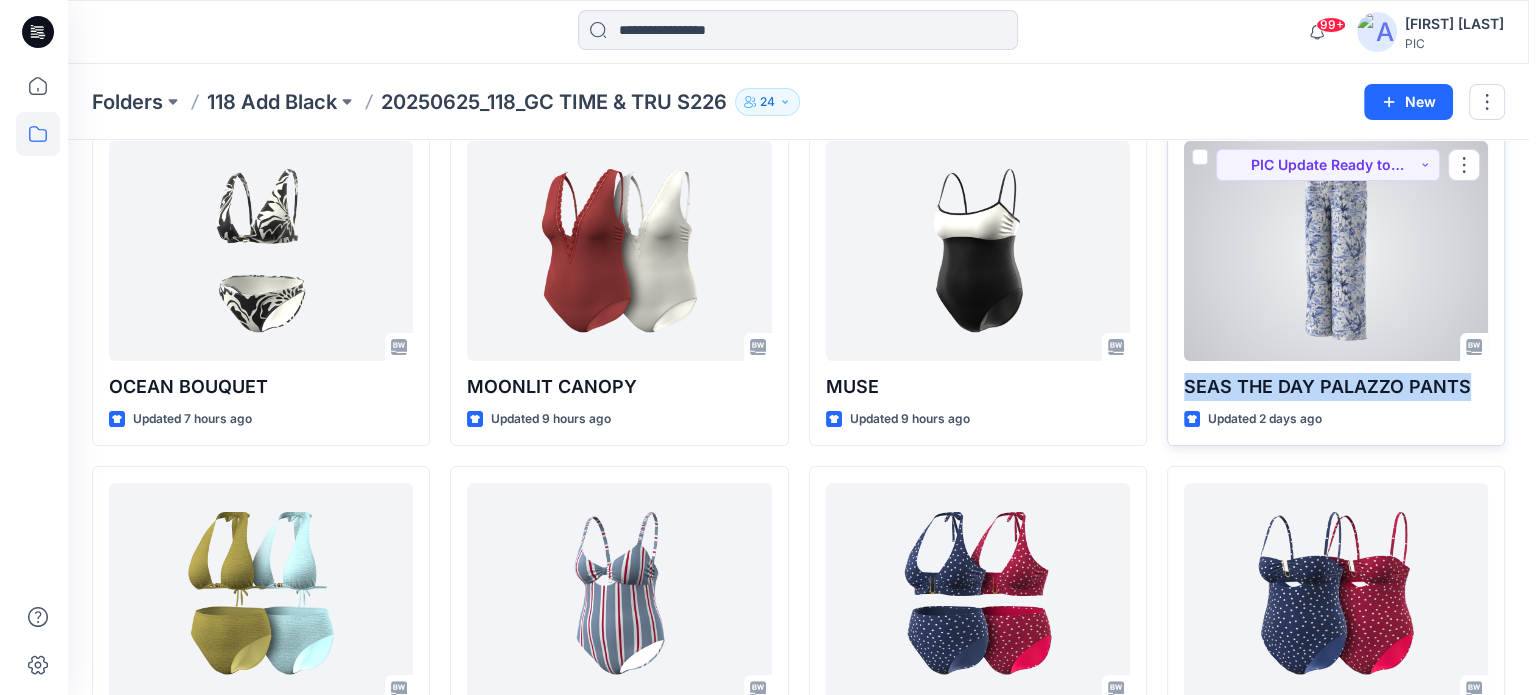 scroll, scrollTop: 0, scrollLeft: 0, axis: both 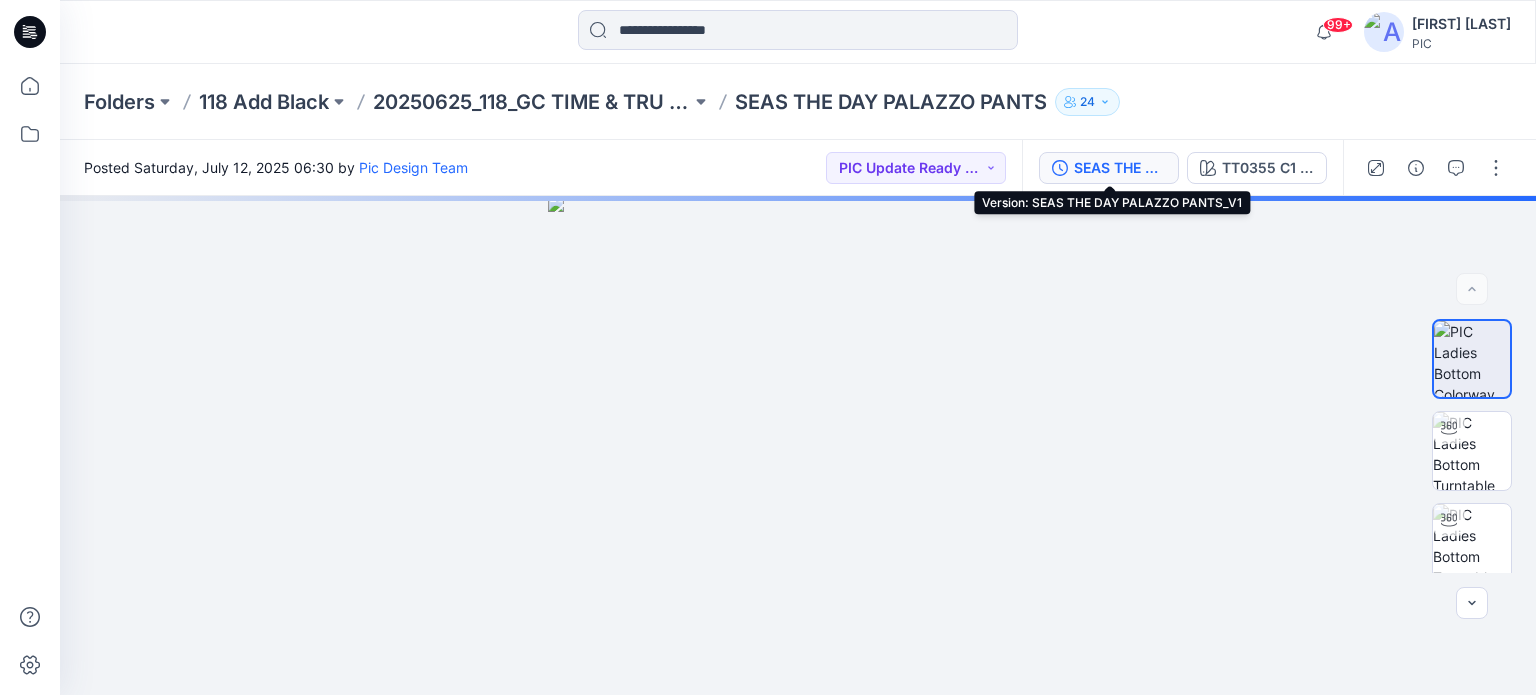 click on "SEAS THE DAY PALAZZO PANTS_V1" at bounding box center (1120, 168) 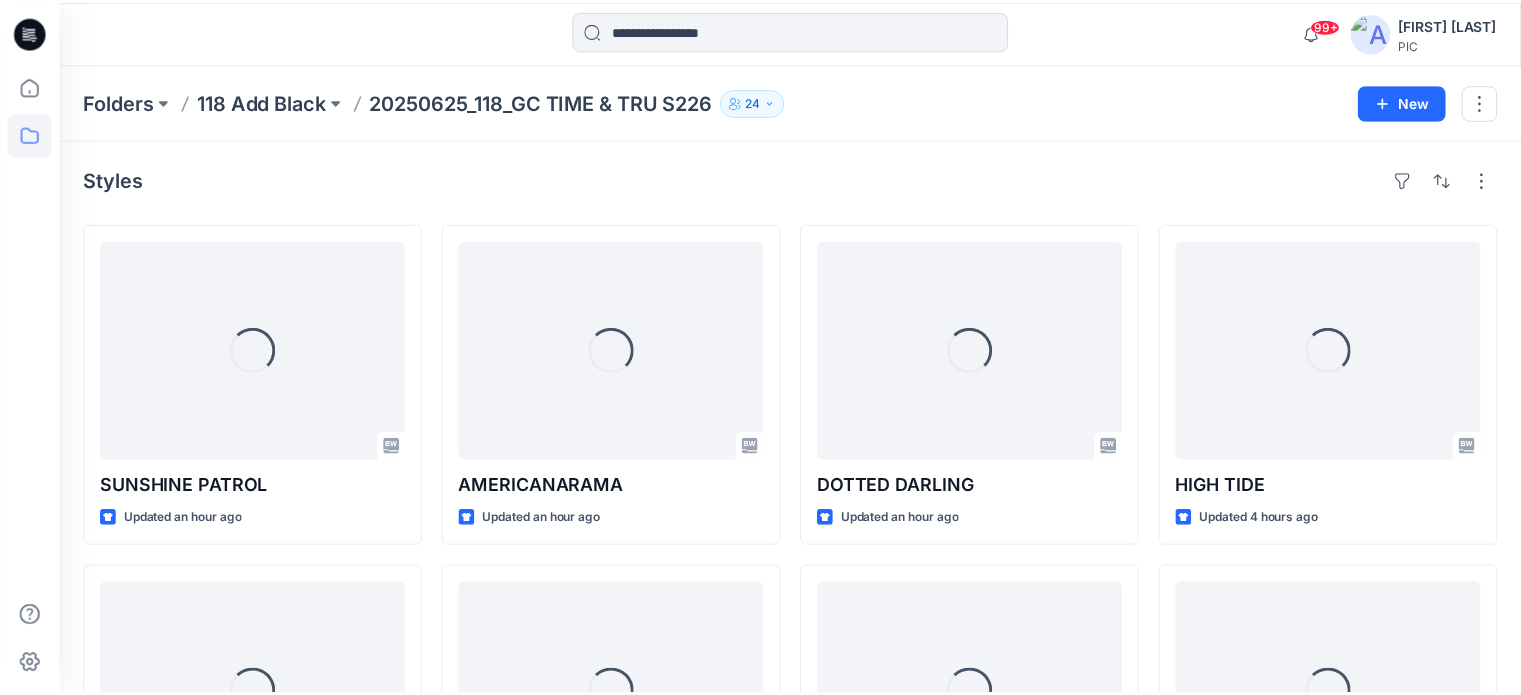 scroll, scrollTop: 443, scrollLeft: 0, axis: vertical 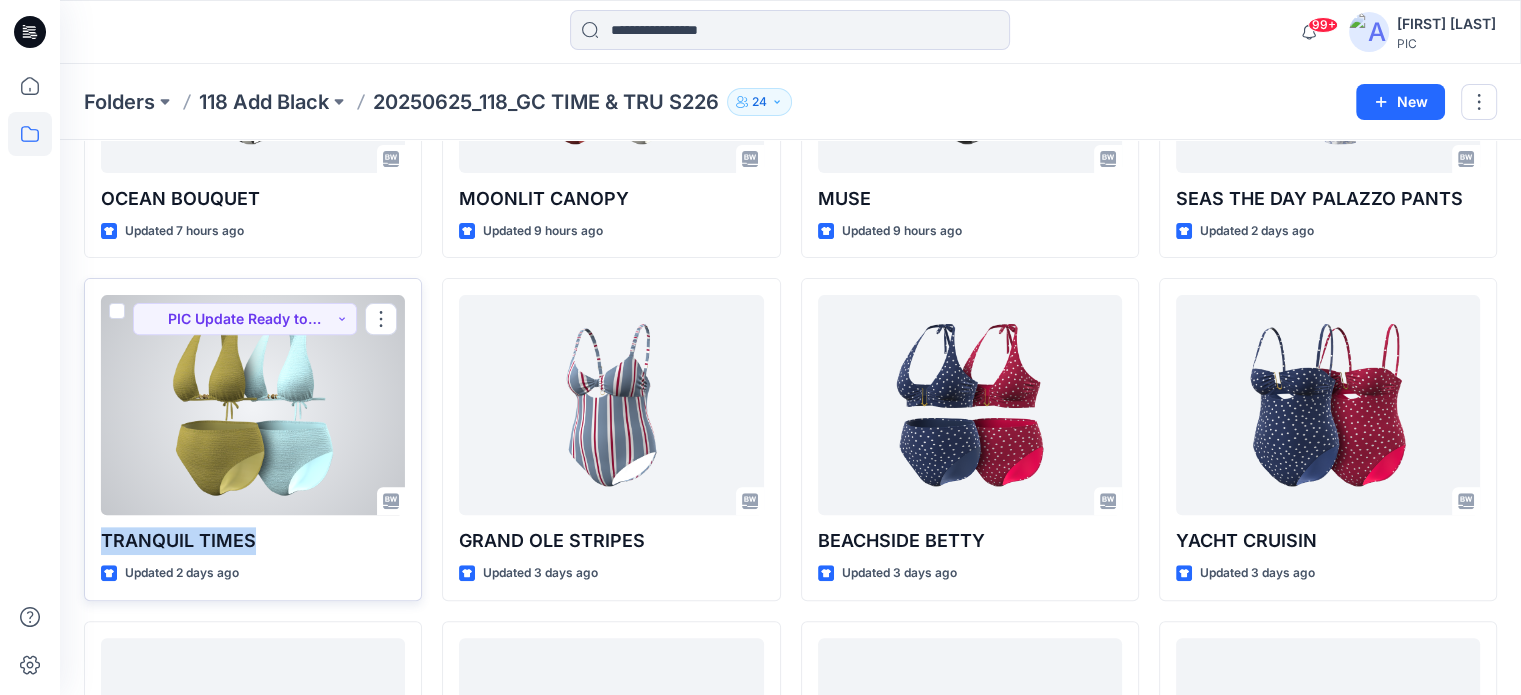 drag, startPoint x: 258, startPoint y: 535, endPoint x: 96, endPoint y: 527, distance: 162.19742 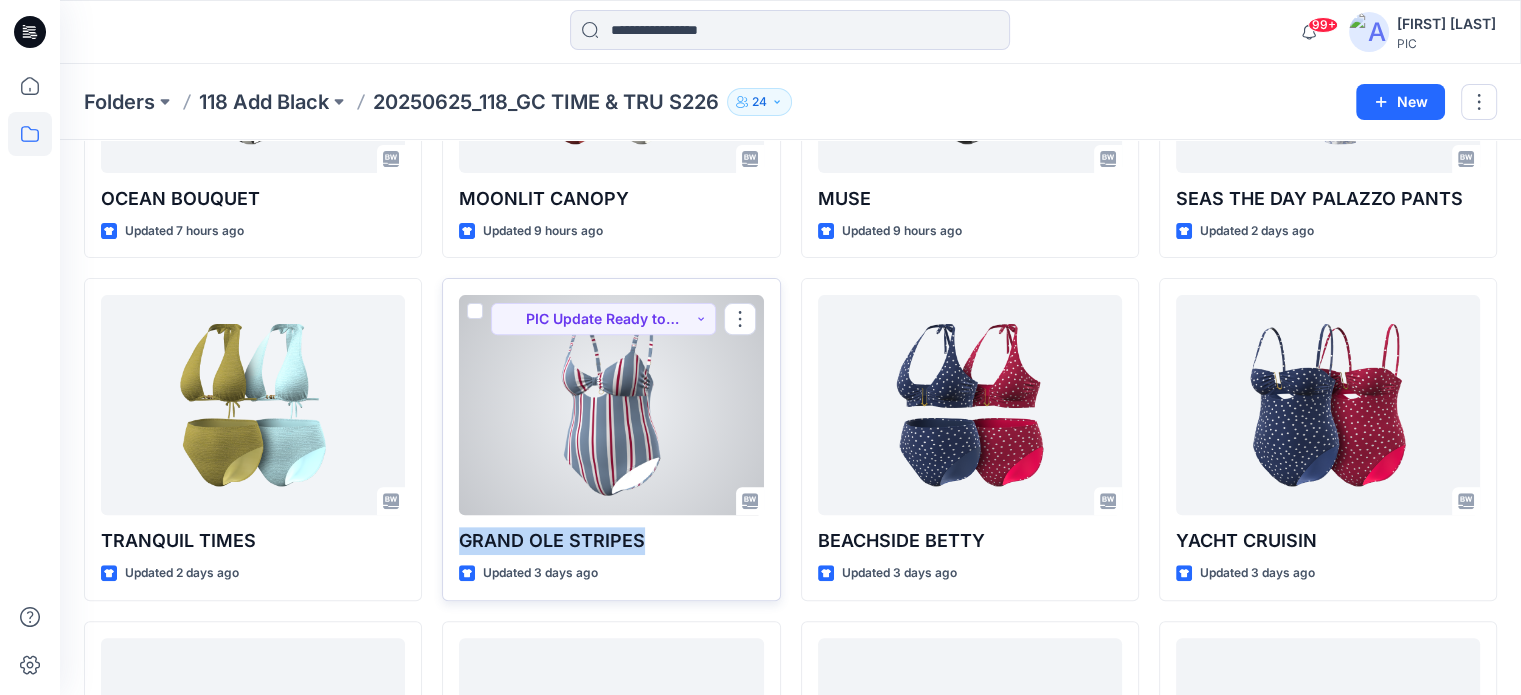 drag, startPoint x: 655, startPoint y: 546, endPoint x: 459, endPoint y: 535, distance: 196.30843 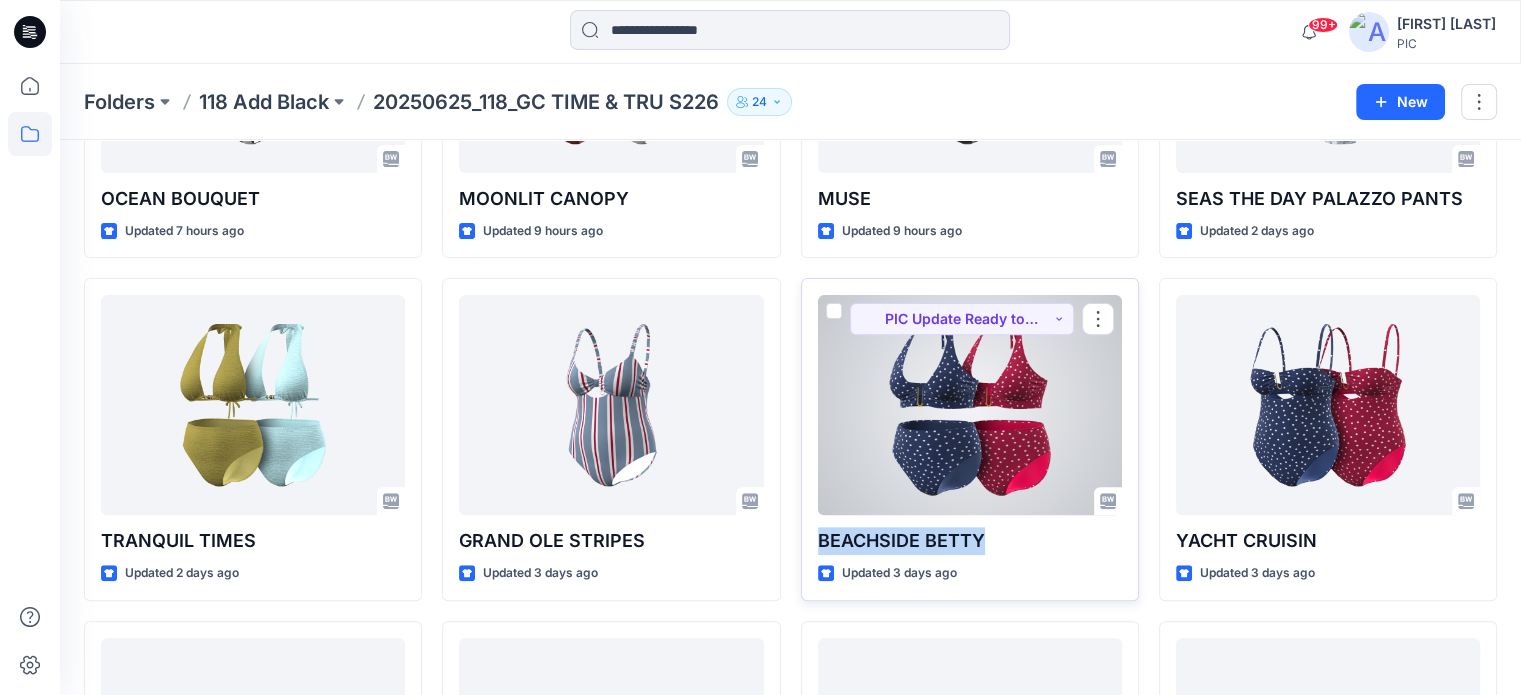drag, startPoint x: 987, startPoint y: 543, endPoint x: 808, endPoint y: 545, distance: 179.01117 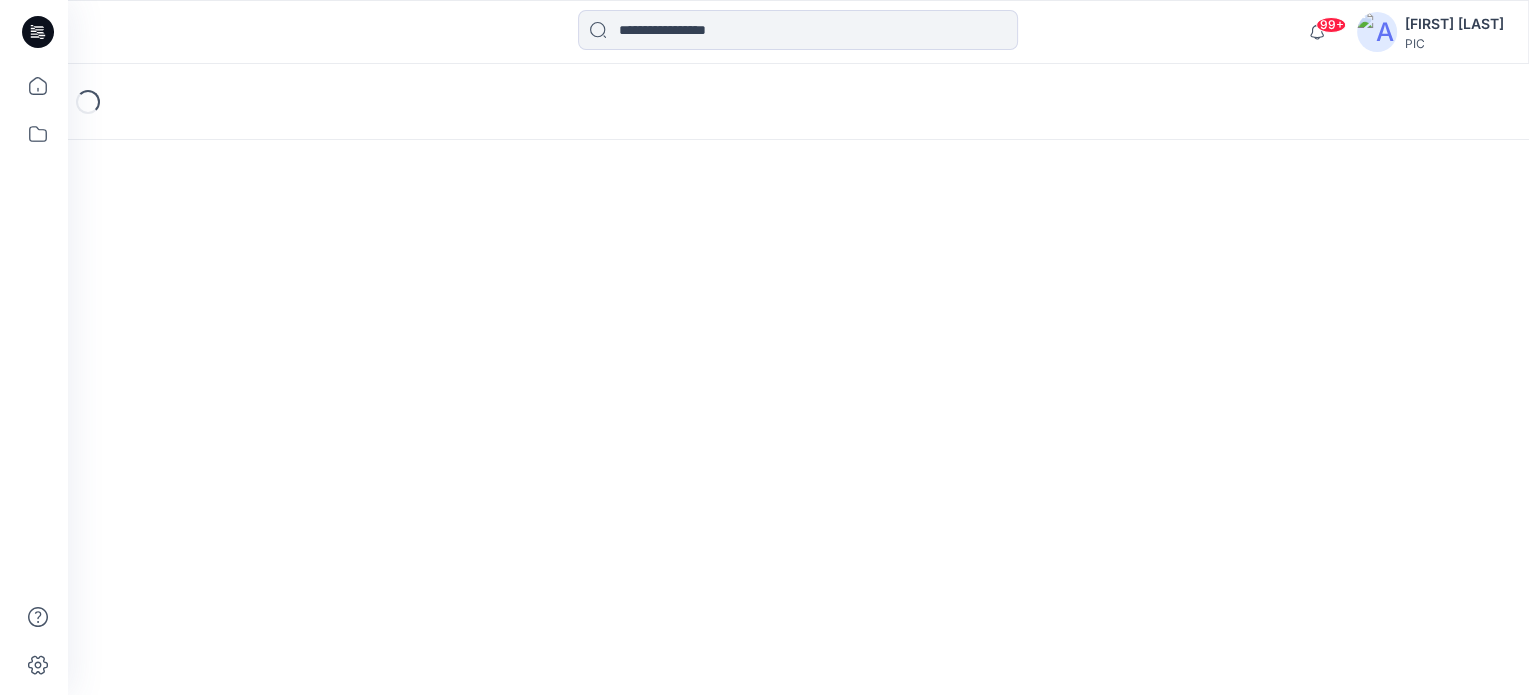 scroll, scrollTop: 0, scrollLeft: 0, axis: both 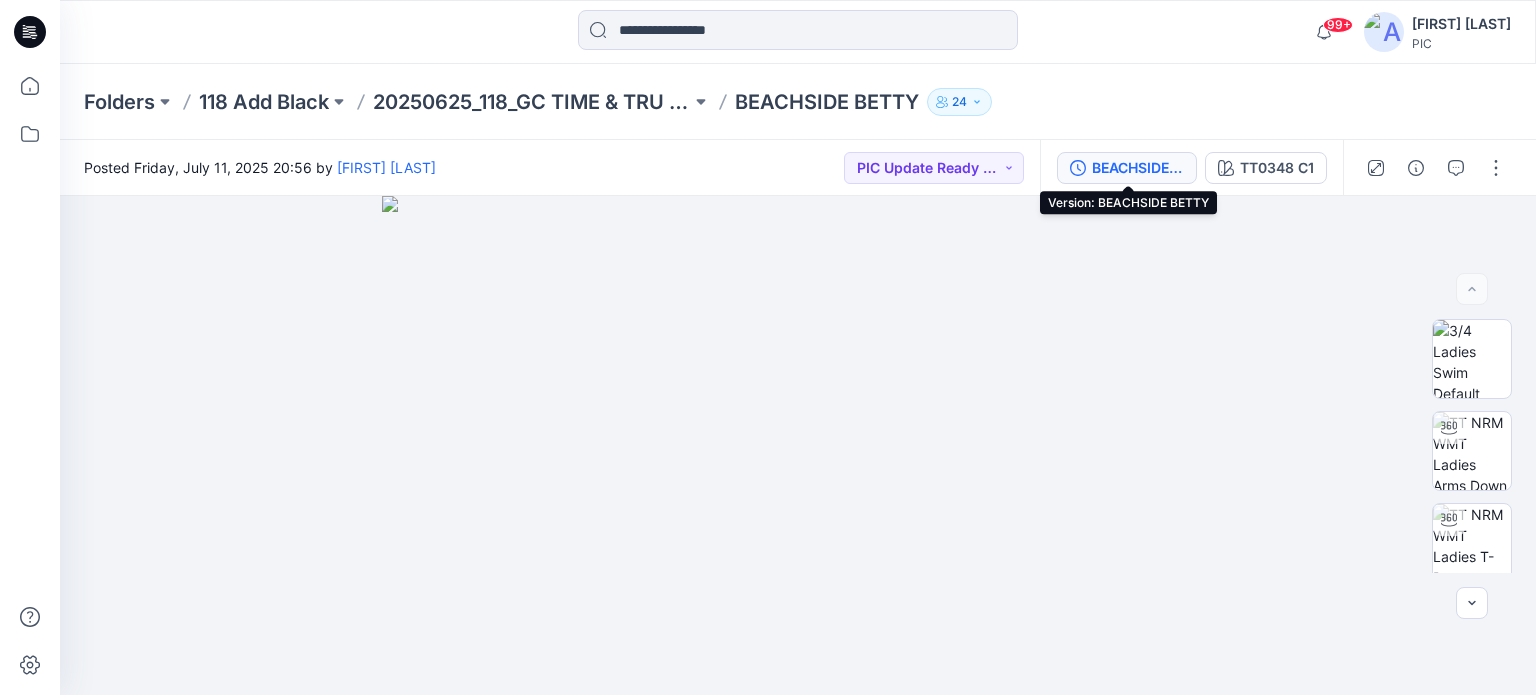 click on "BEACHSIDE BETTY" at bounding box center [1138, 168] 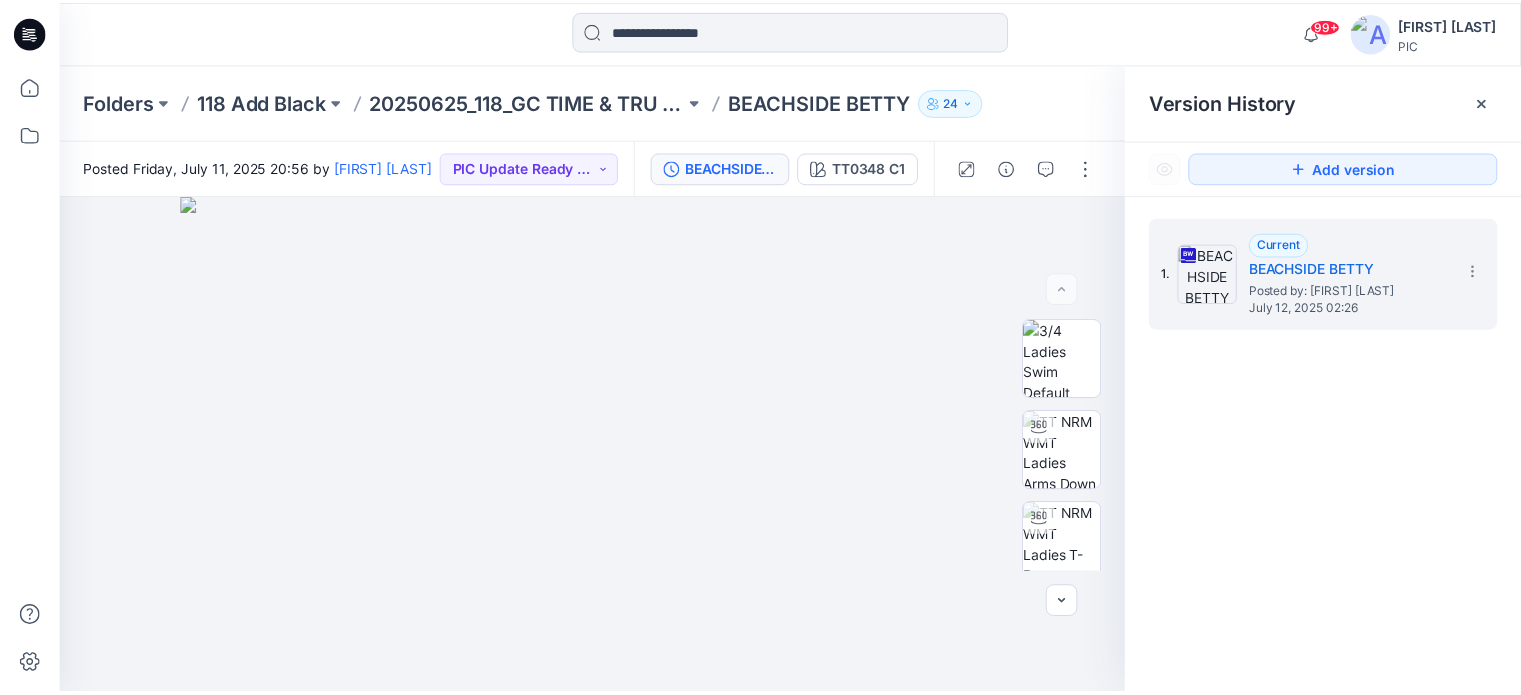 scroll, scrollTop: 631, scrollLeft: 0, axis: vertical 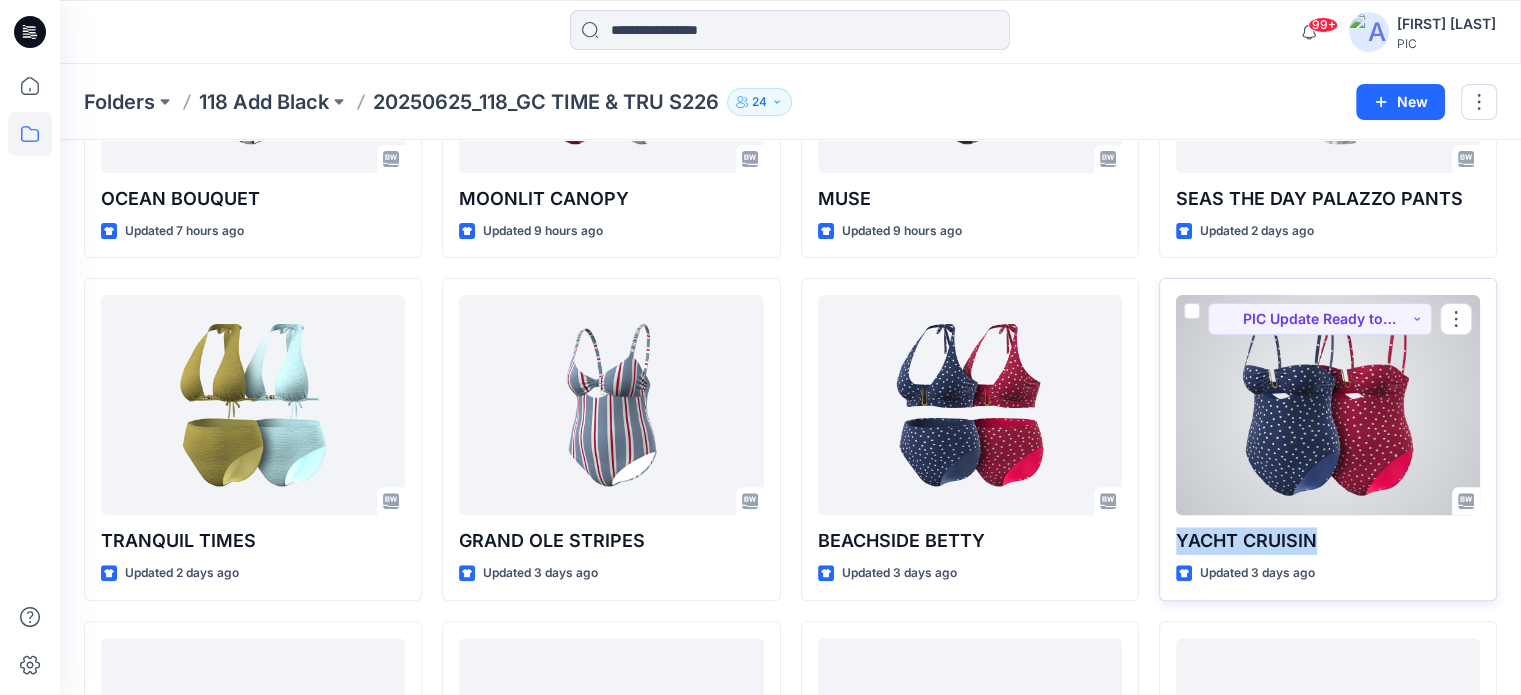 drag, startPoint x: 1328, startPoint y: 536, endPoint x: 1174, endPoint y: 534, distance: 154.01299 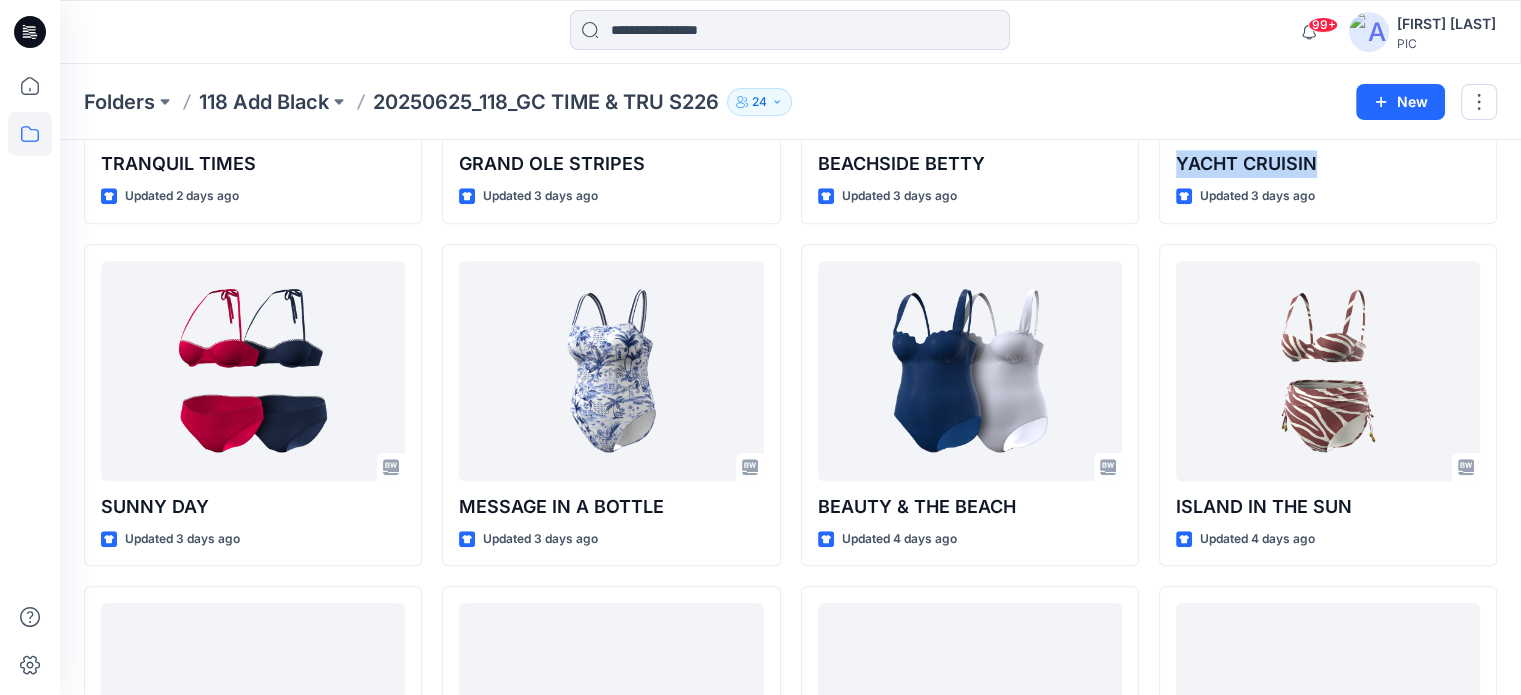 scroll, scrollTop: 1123, scrollLeft: 0, axis: vertical 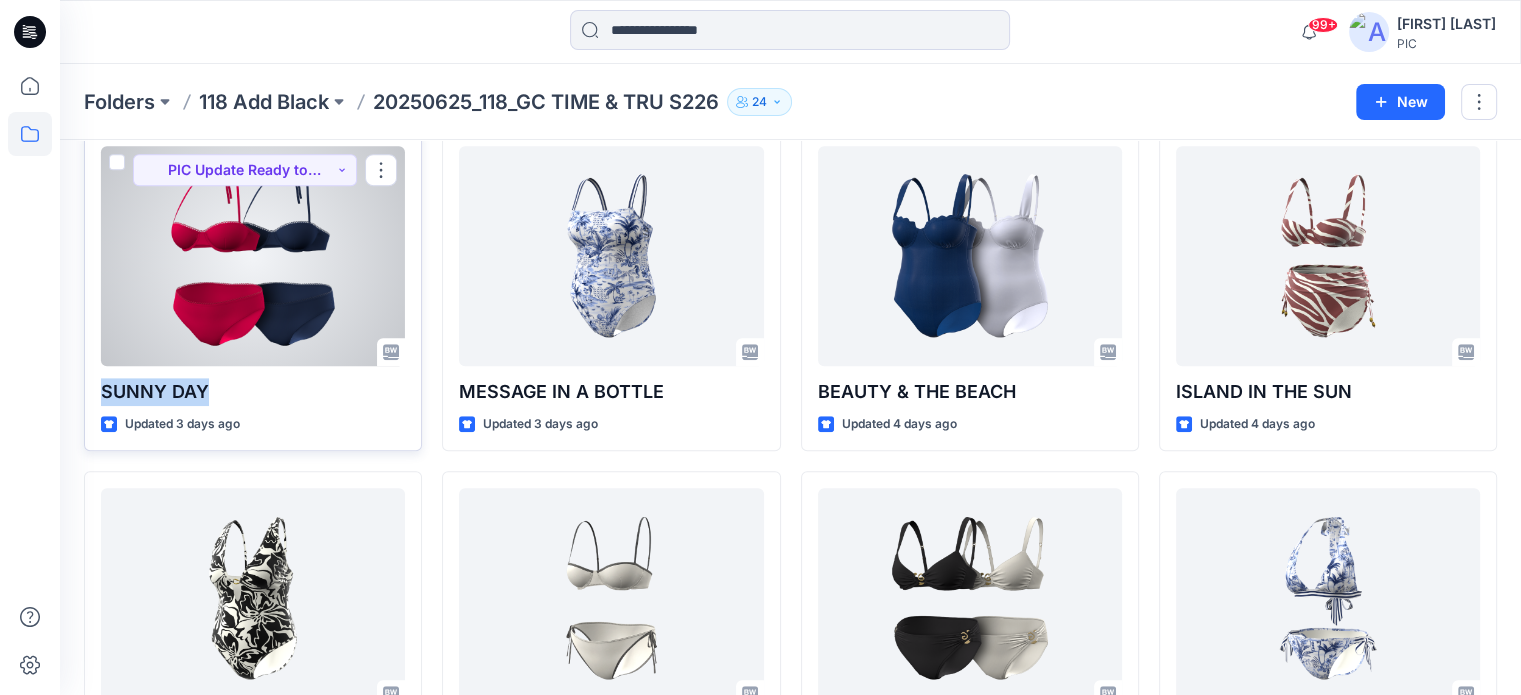 drag, startPoint x: 209, startPoint y: 386, endPoint x: 91, endPoint y: 375, distance: 118.511604 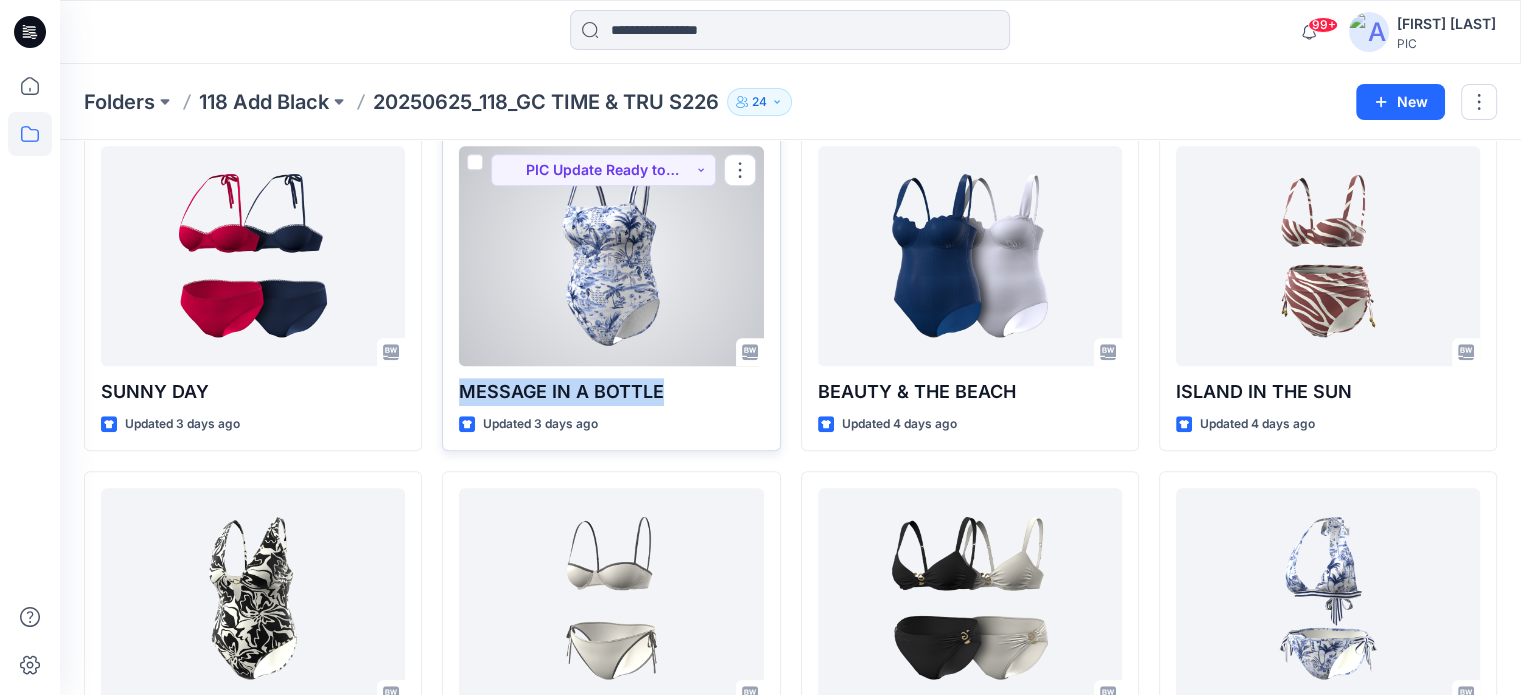drag, startPoint x: 663, startPoint y: 396, endPoint x: 464, endPoint y: 395, distance: 199.00252 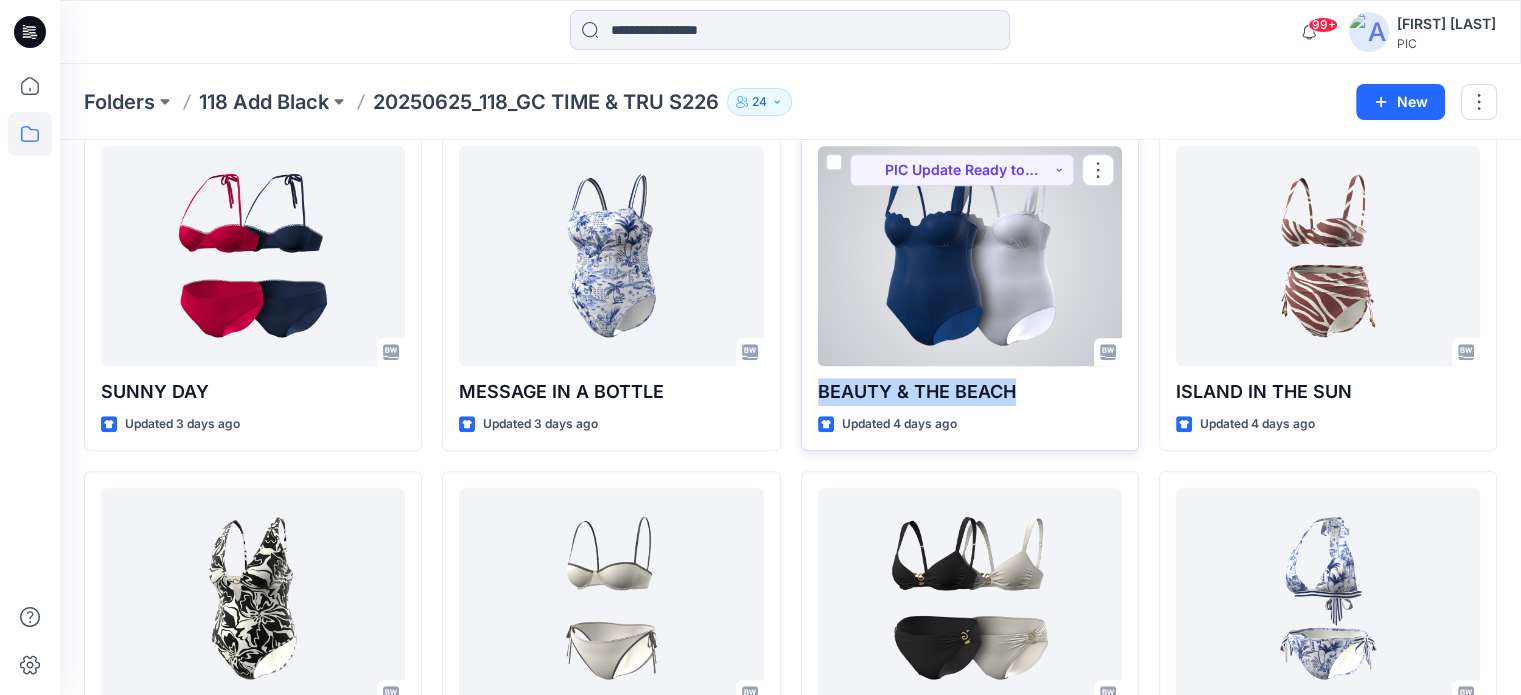 drag, startPoint x: 1022, startPoint y: 395, endPoint x: 807, endPoint y: 395, distance: 215 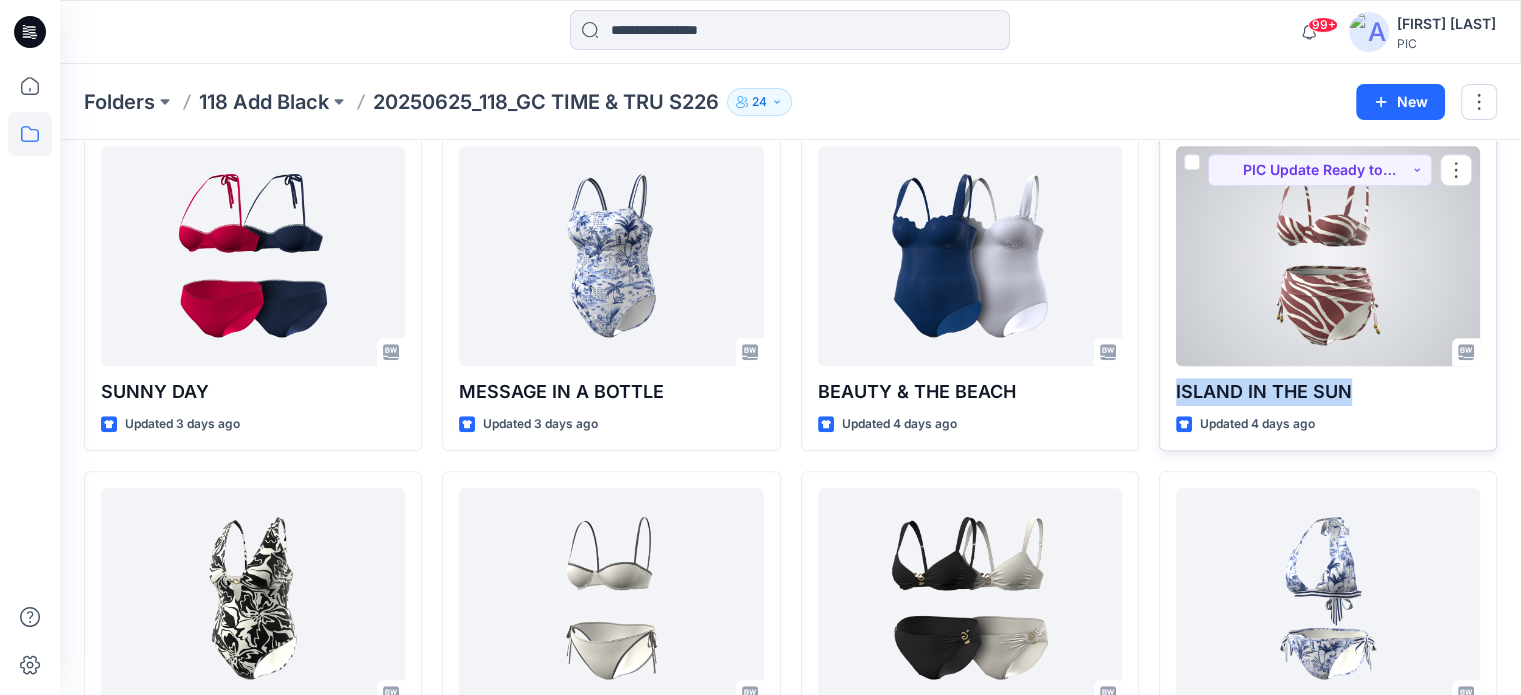 drag, startPoint x: 1346, startPoint y: 391, endPoint x: 1171, endPoint y: 374, distance: 175.82378 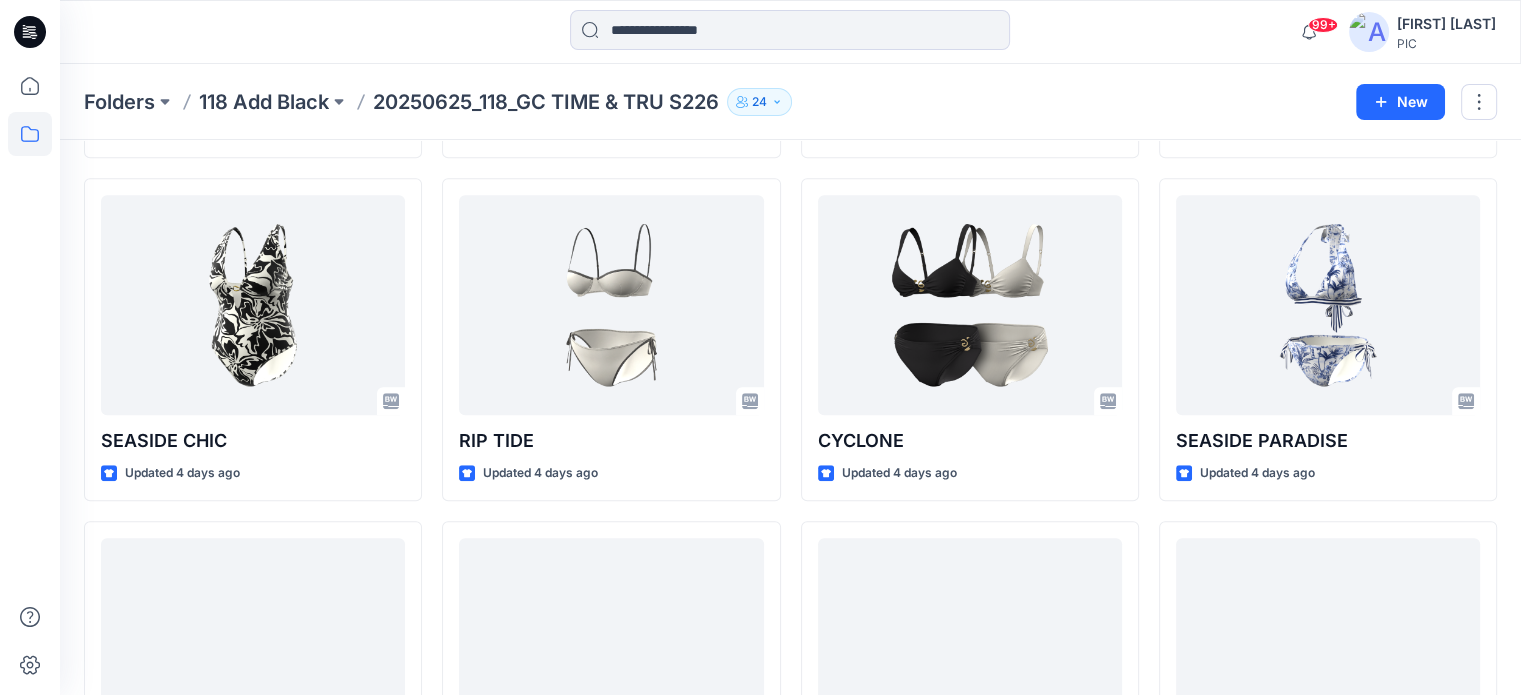 scroll, scrollTop: 1418, scrollLeft: 0, axis: vertical 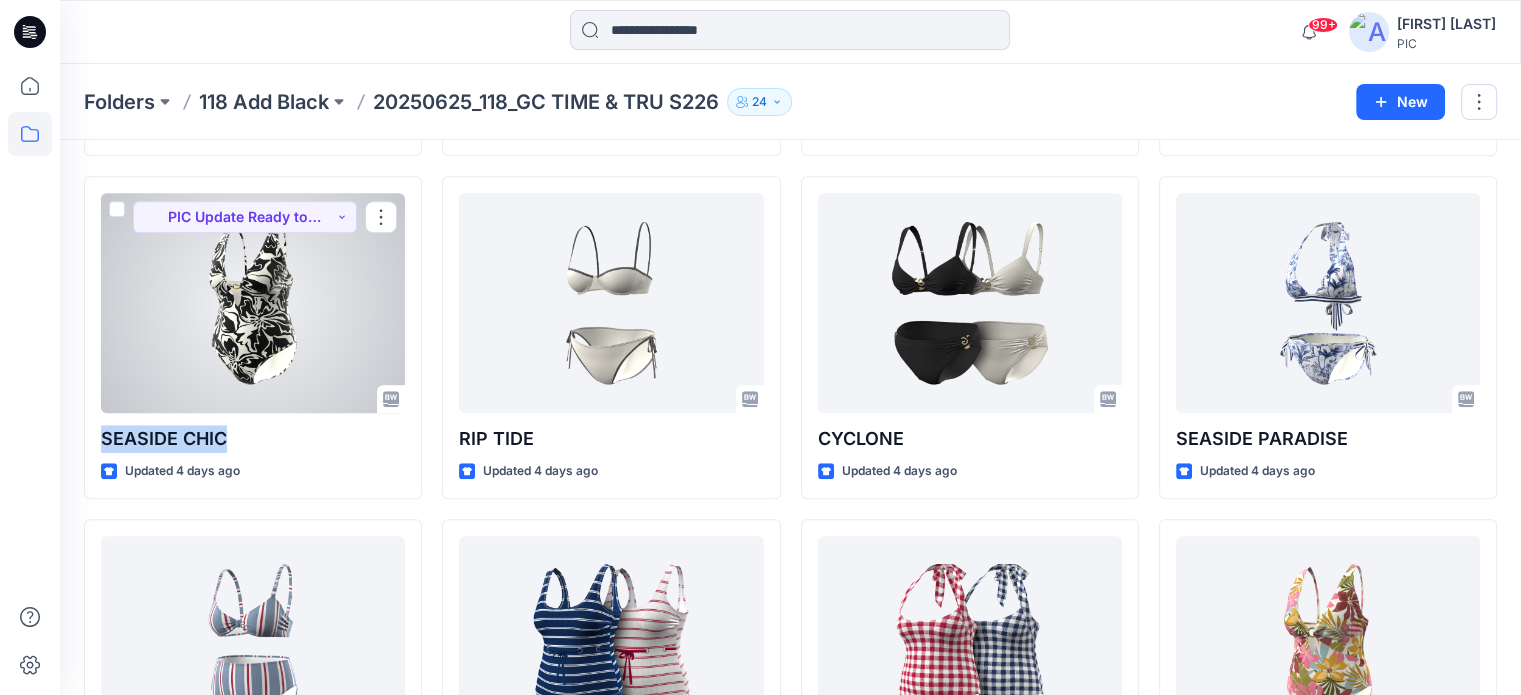 drag, startPoint x: 234, startPoint y: 443, endPoint x: 81, endPoint y: 428, distance: 153.73354 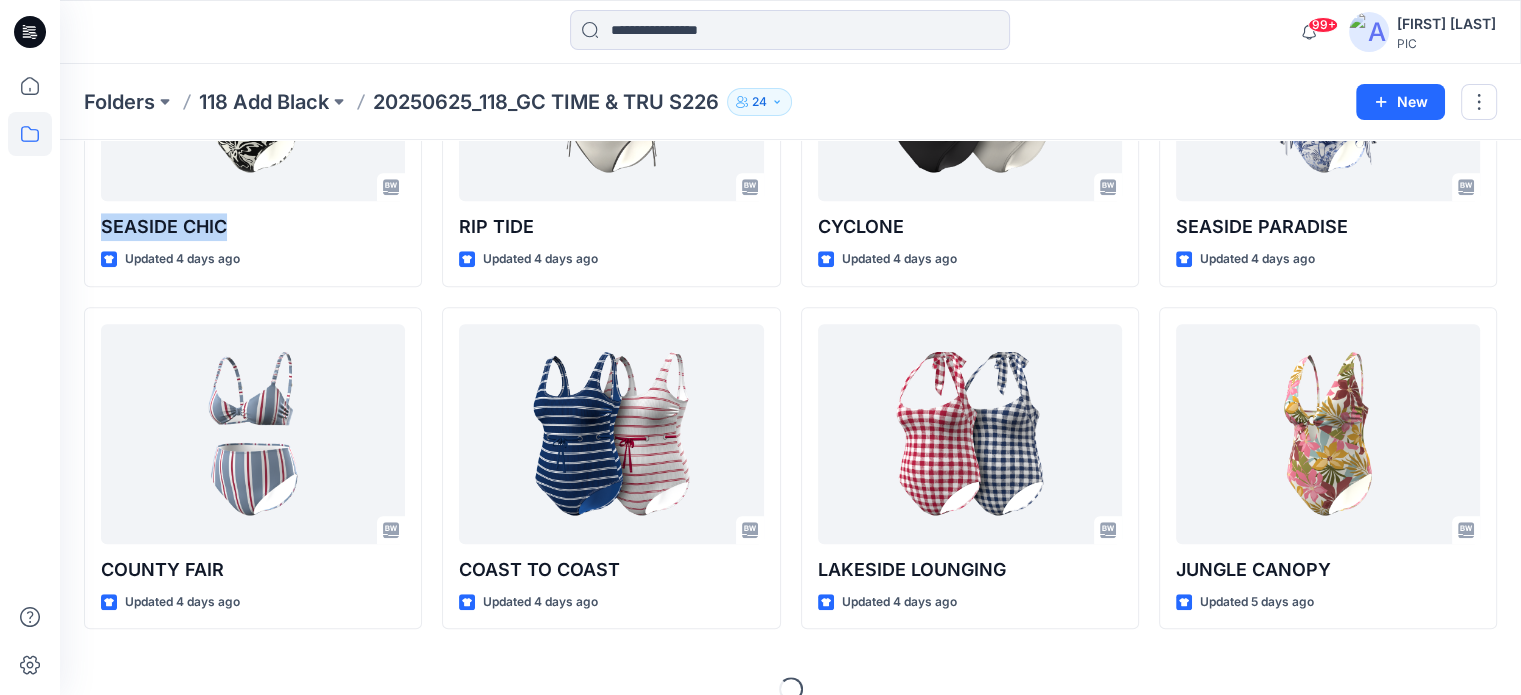 scroll, scrollTop: 1657, scrollLeft: 0, axis: vertical 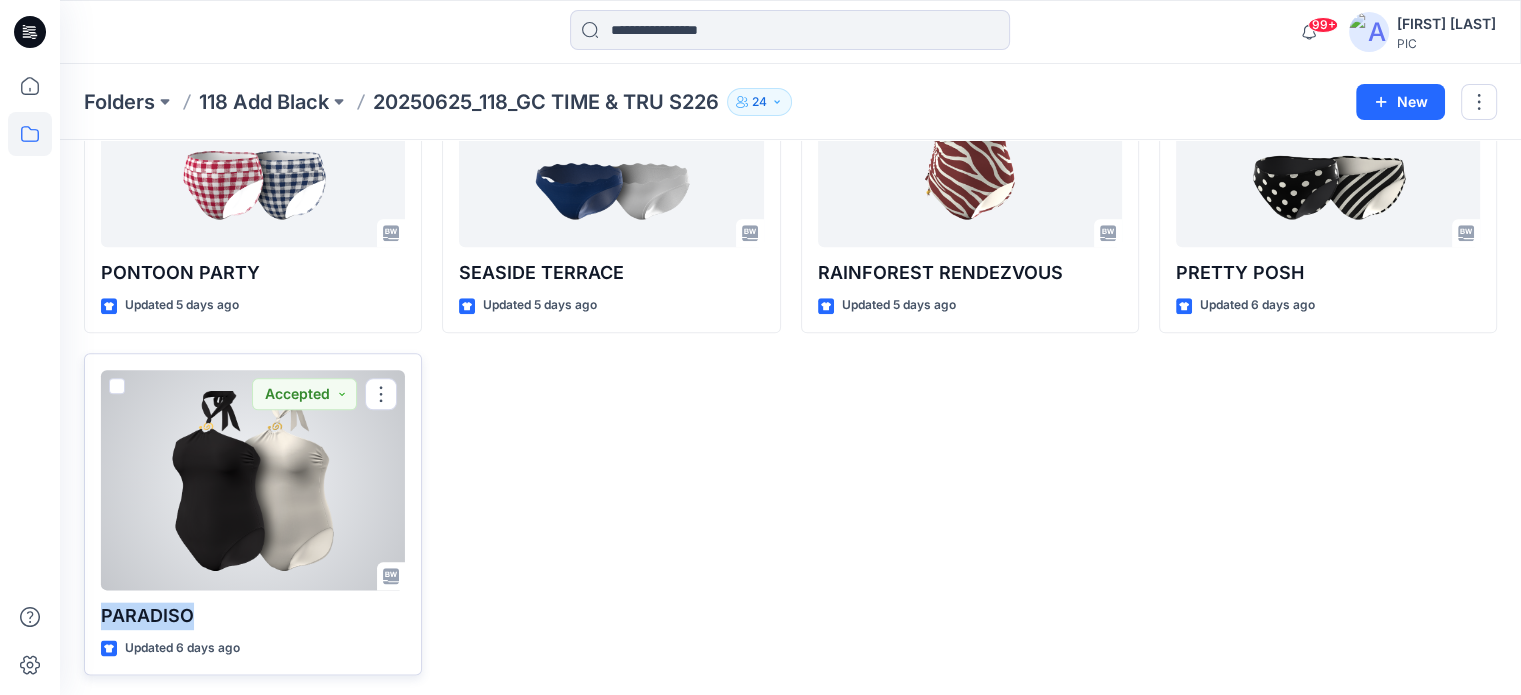 drag, startPoint x: 224, startPoint y: 604, endPoint x: 92, endPoint y: 607, distance: 132.03409 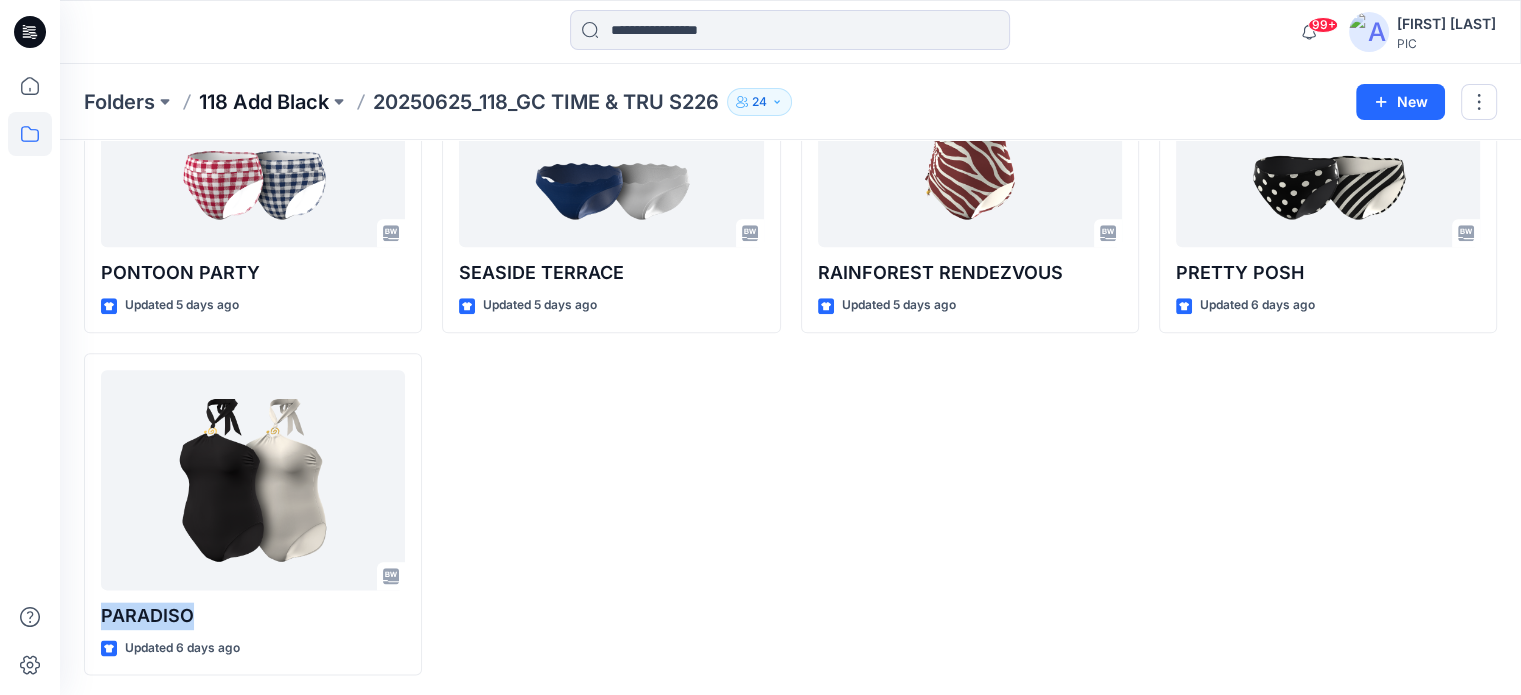 click on "118 Add Black" at bounding box center [264, 102] 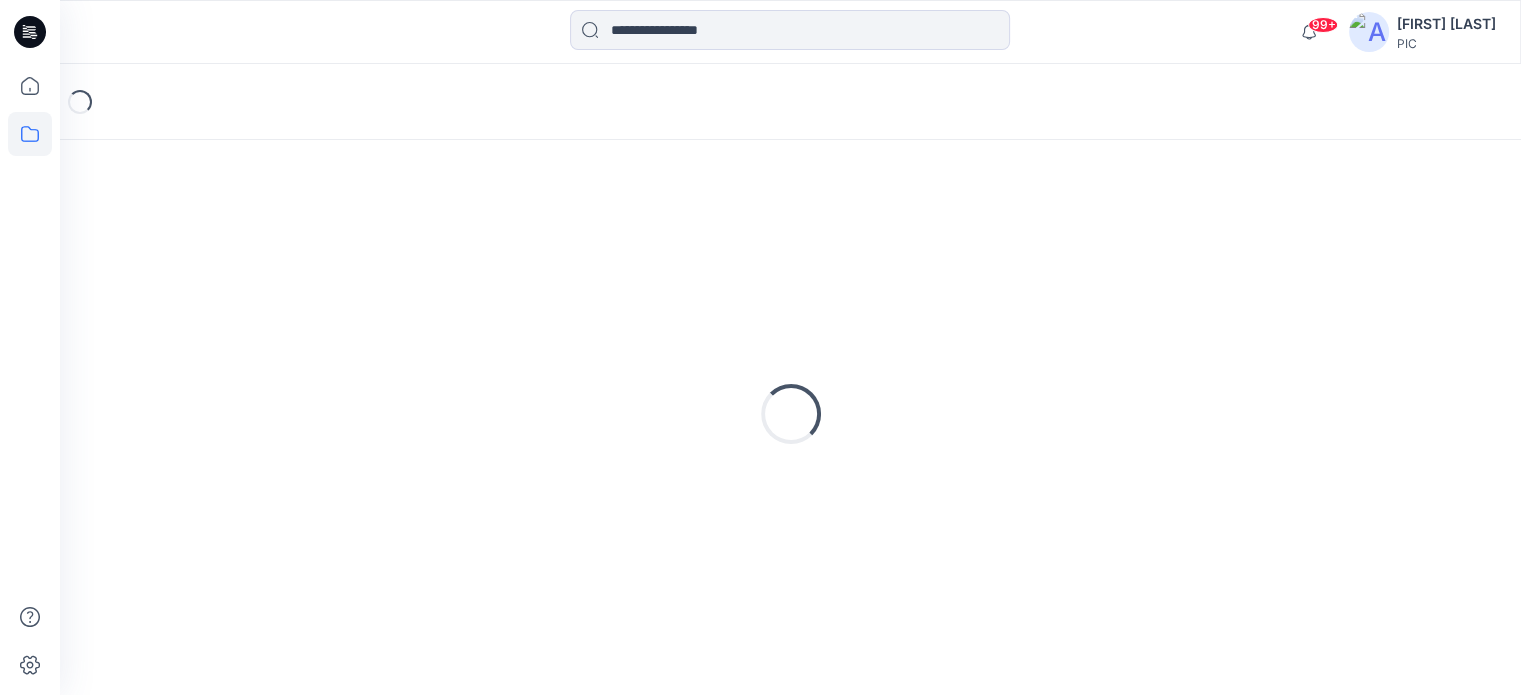 scroll, scrollTop: 0, scrollLeft: 0, axis: both 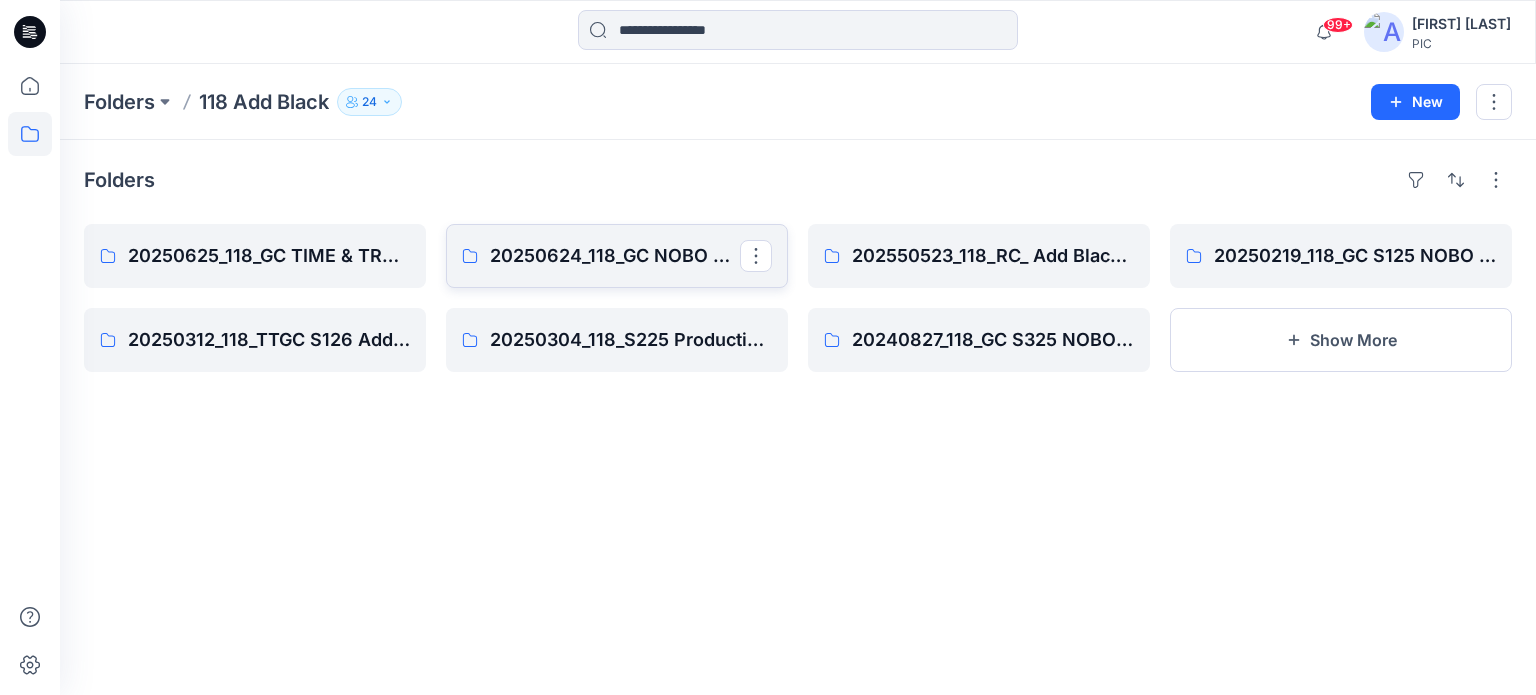 click on "20250624_118_GC NOBO S226" at bounding box center (617, 256) 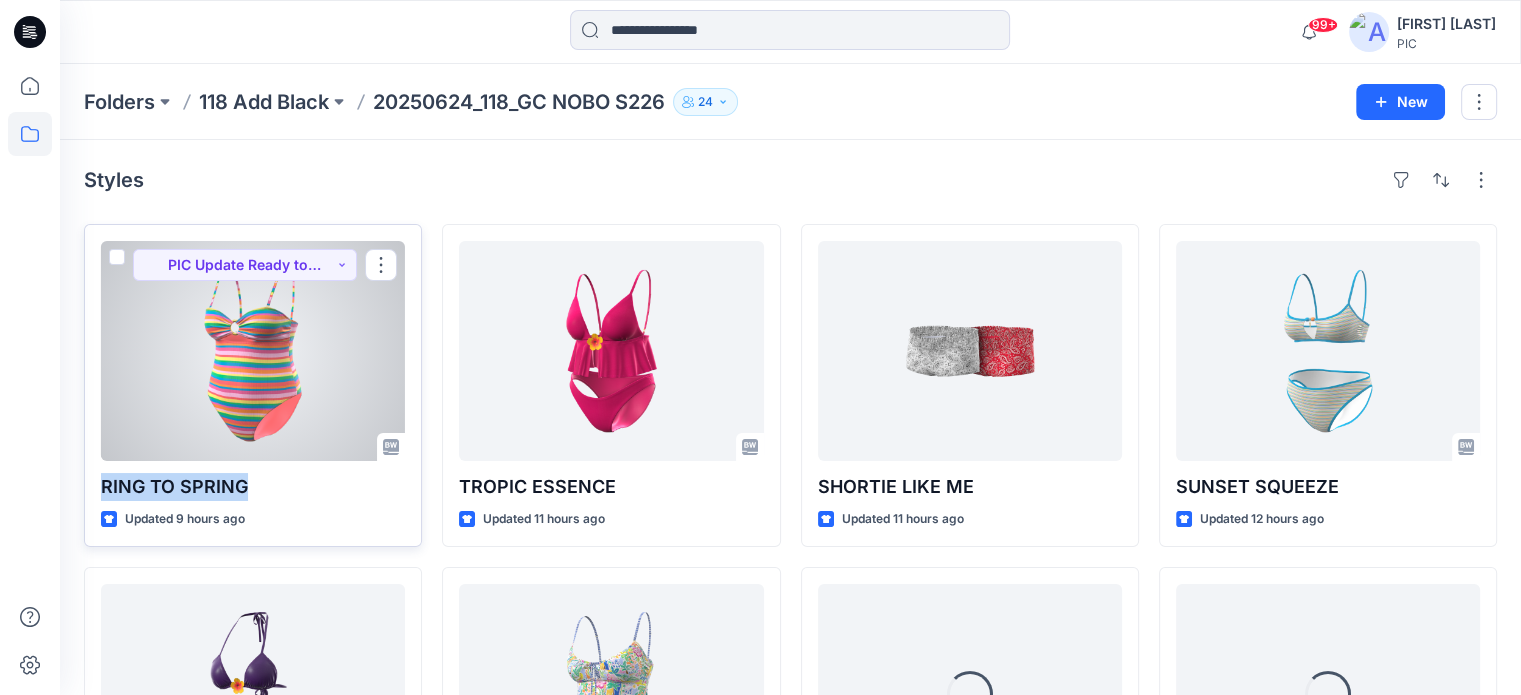 drag, startPoint x: 251, startPoint y: 487, endPoint x: 101, endPoint y: 494, distance: 150.16324 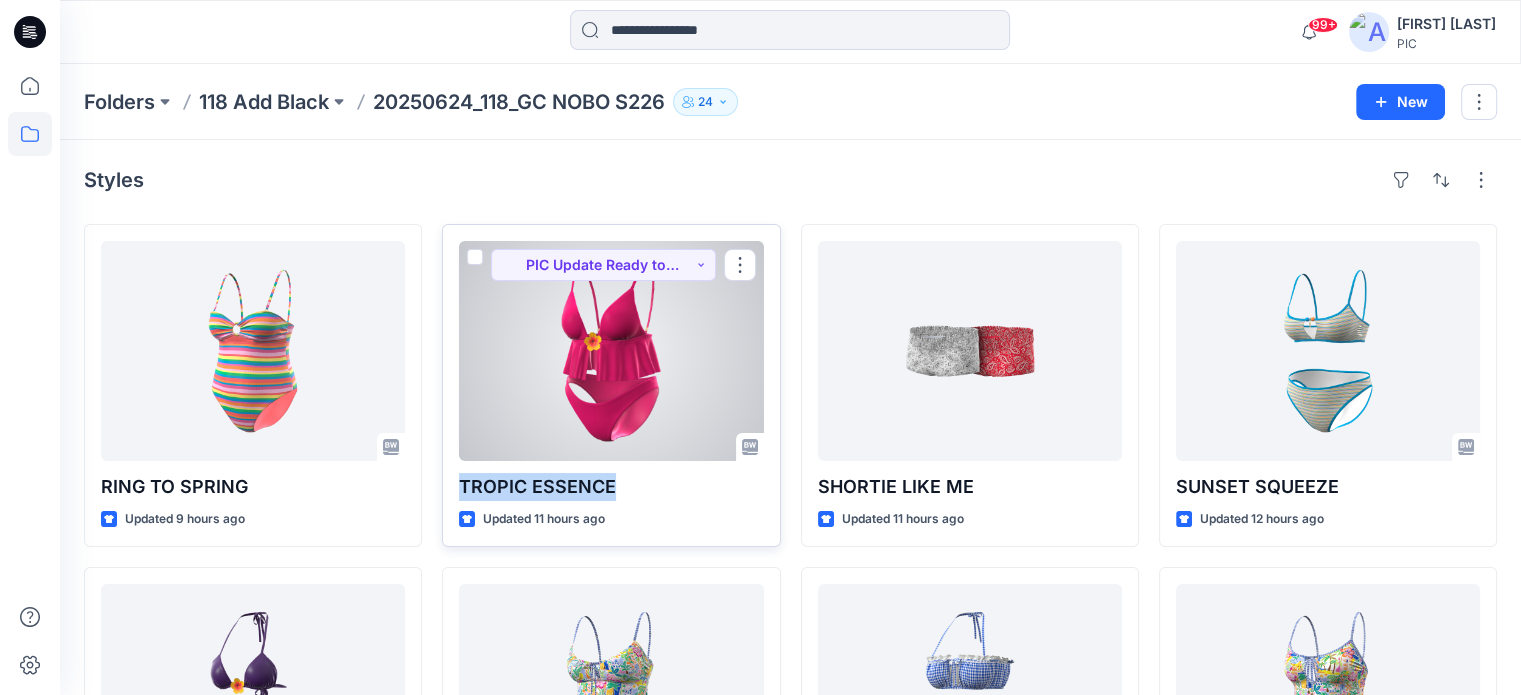 drag, startPoint x: 660, startPoint y: 490, endPoint x: 441, endPoint y: 466, distance: 220.31114 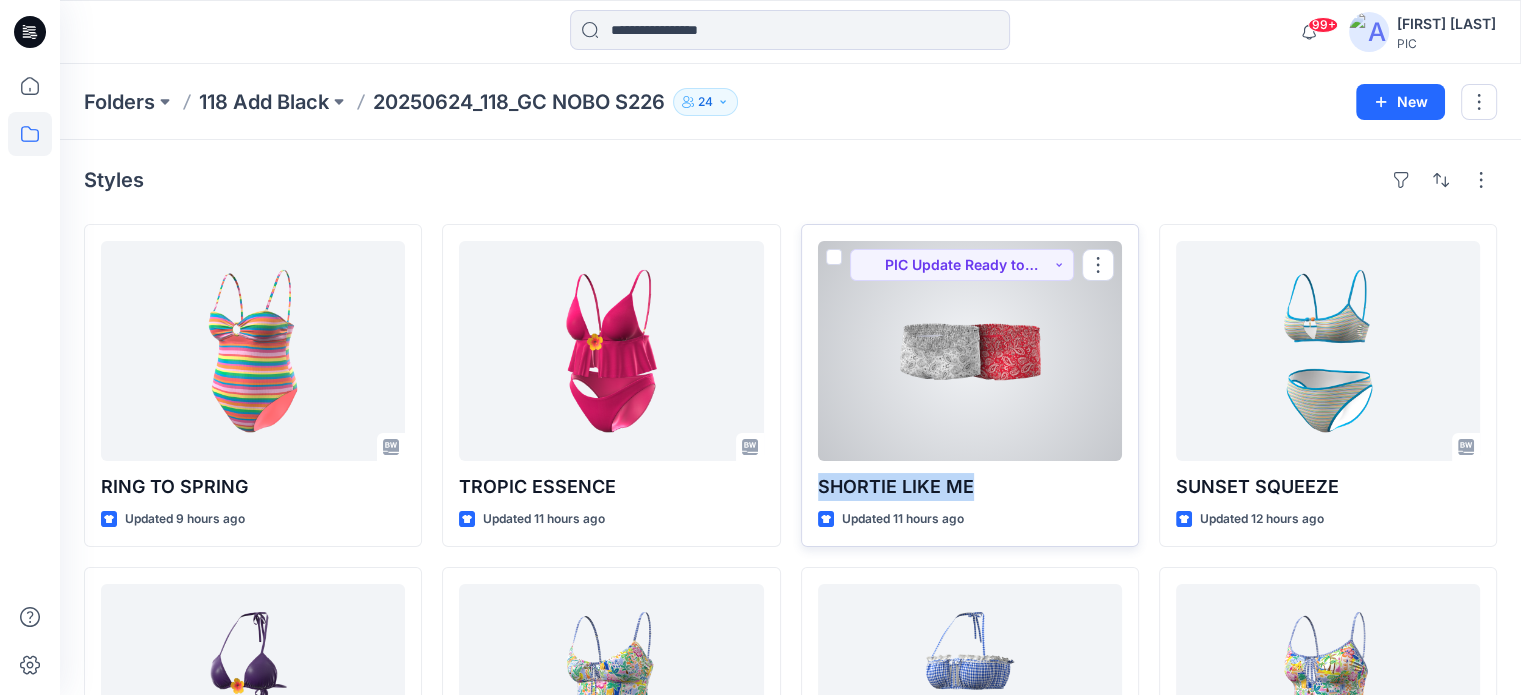 drag, startPoint x: 984, startPoint y: 495, endPoint x: 820, endPoint y: 491, distance: 164.04877 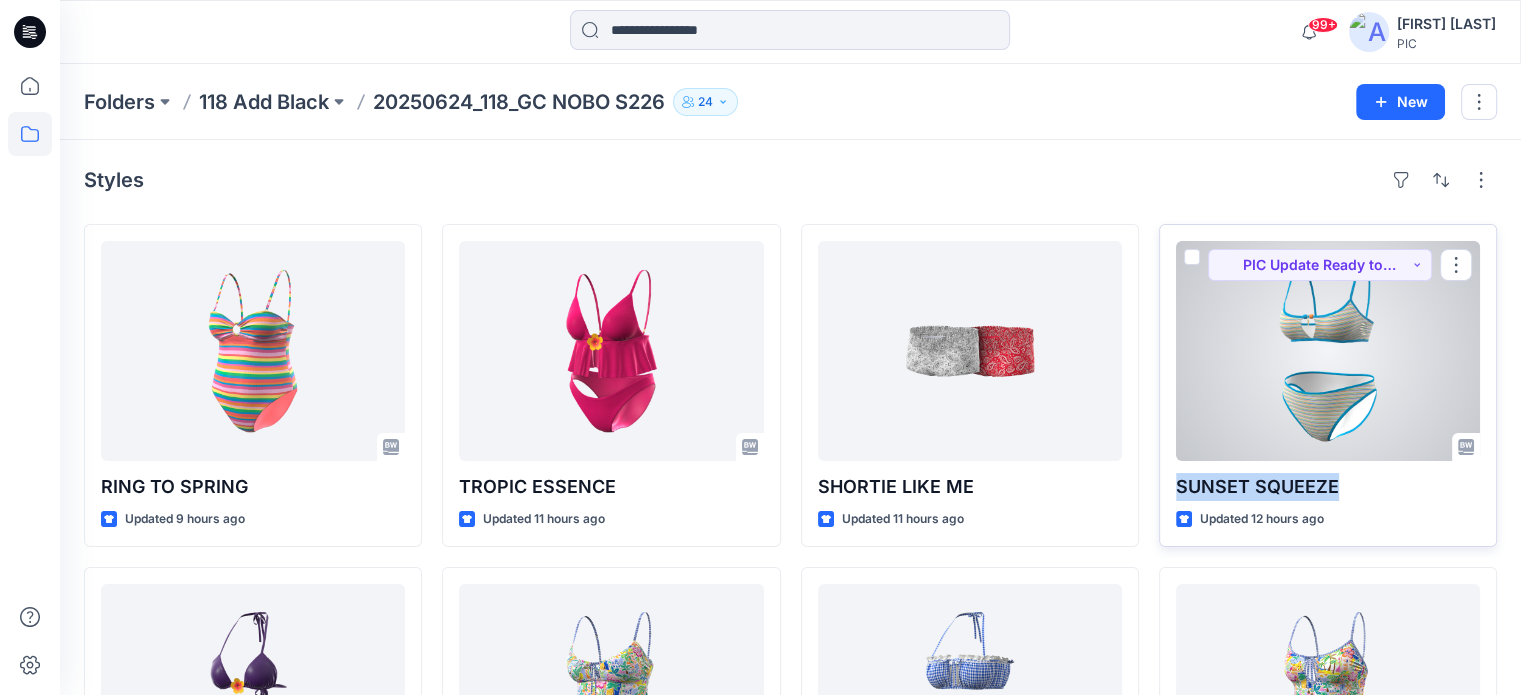 drag, startPoint x: 1351, startPoint y: 493, endPoint x: 1168, endPoint y: 494, distance: 183.00273 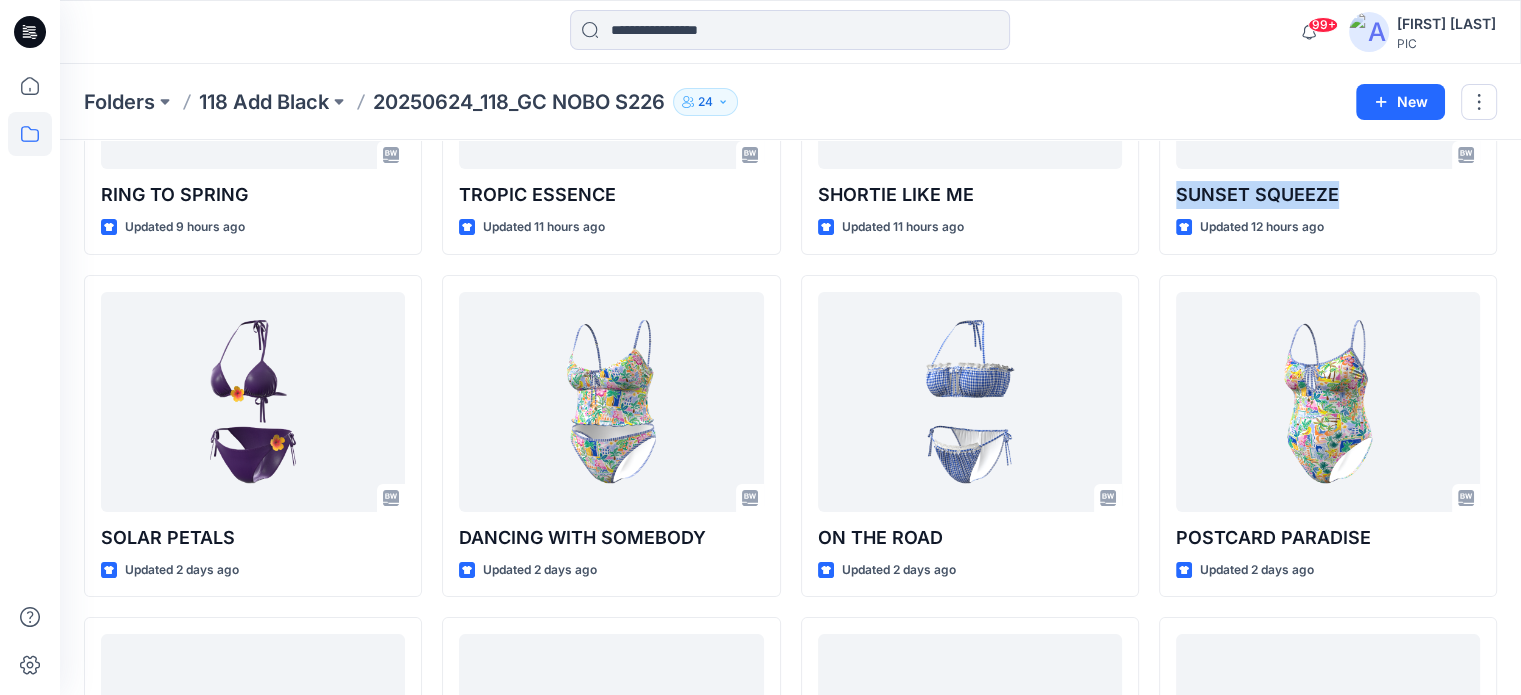 scroll, scrollTop: 301, scrollLeft: 0, axis: vertical 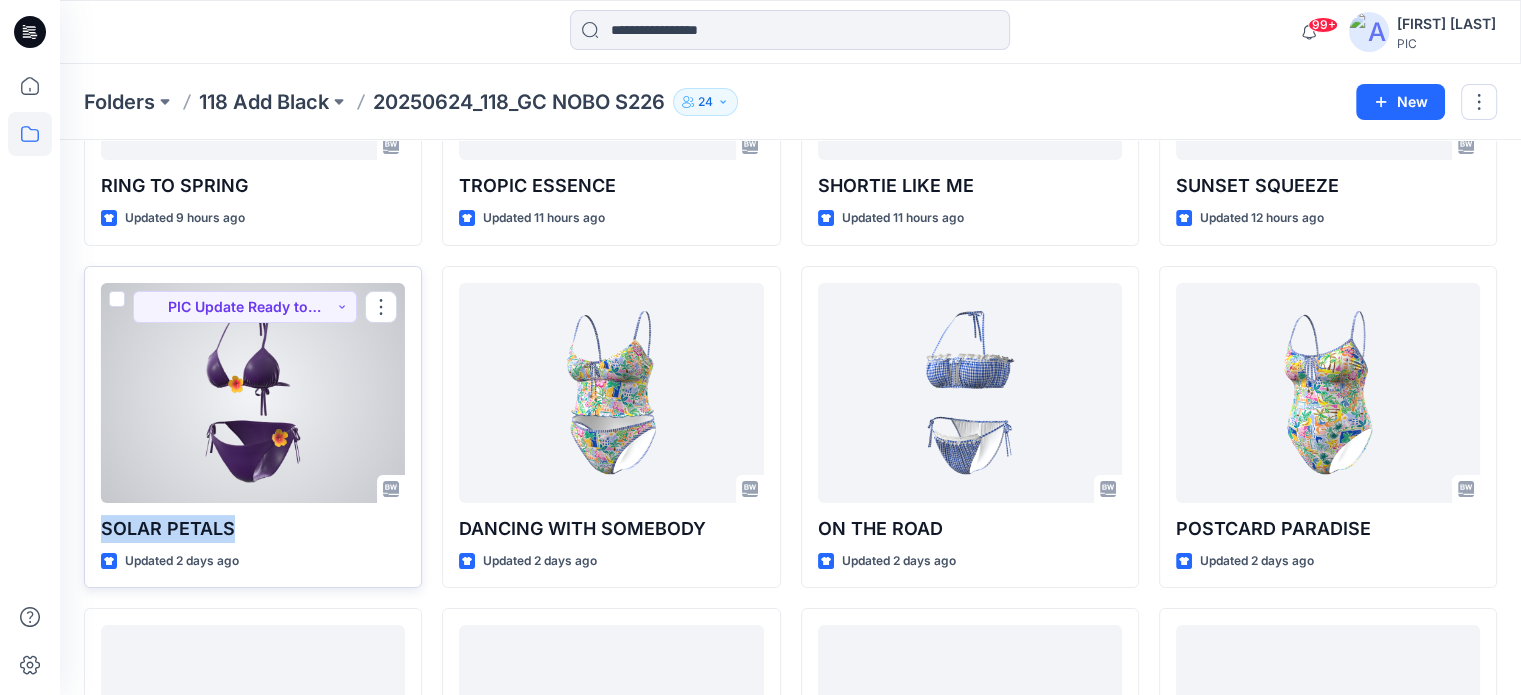 drag, startPoint x: 239, startPoint y: 519, endPoint x: 104, endPoint y: 519, distance: 135 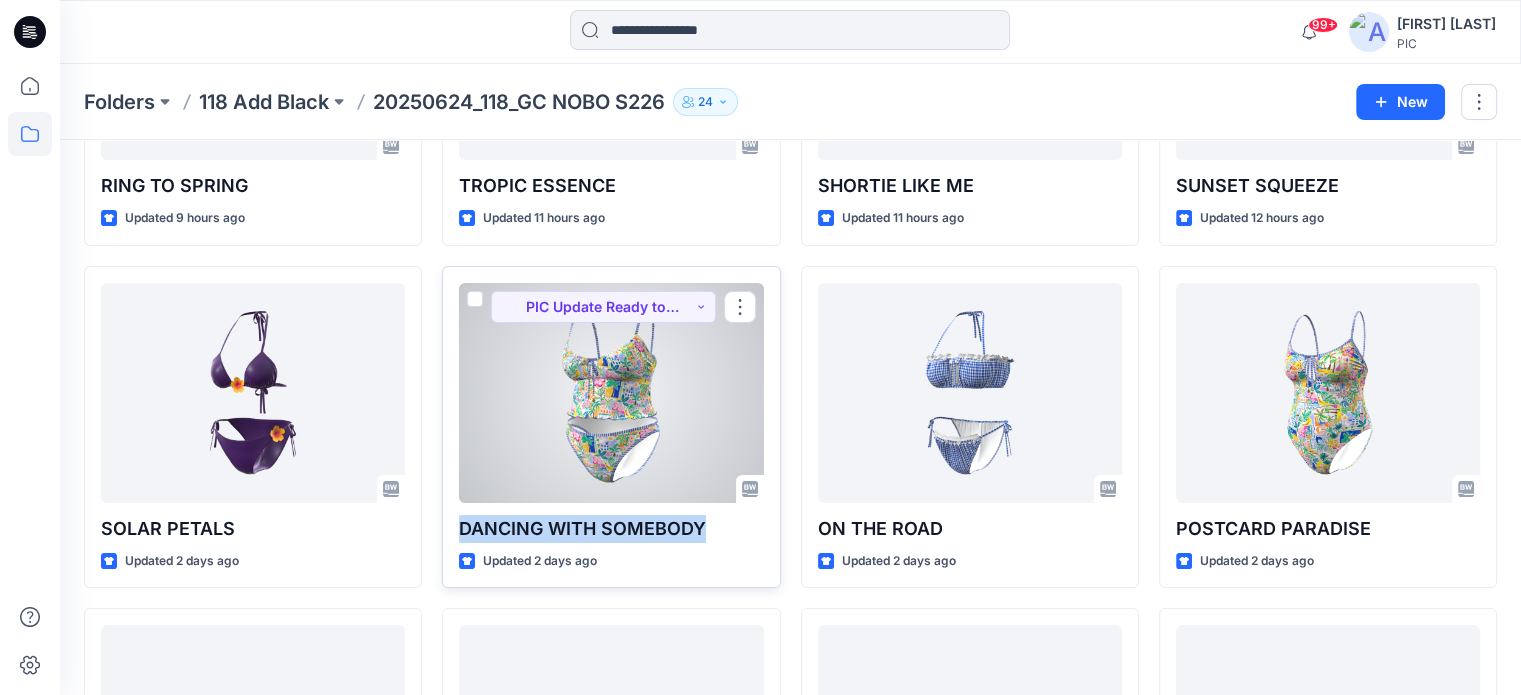 drag, startPoint x: 705, startPoint y: 523, endPoint x: 452, endPoint y: 534, distance: 253.23901 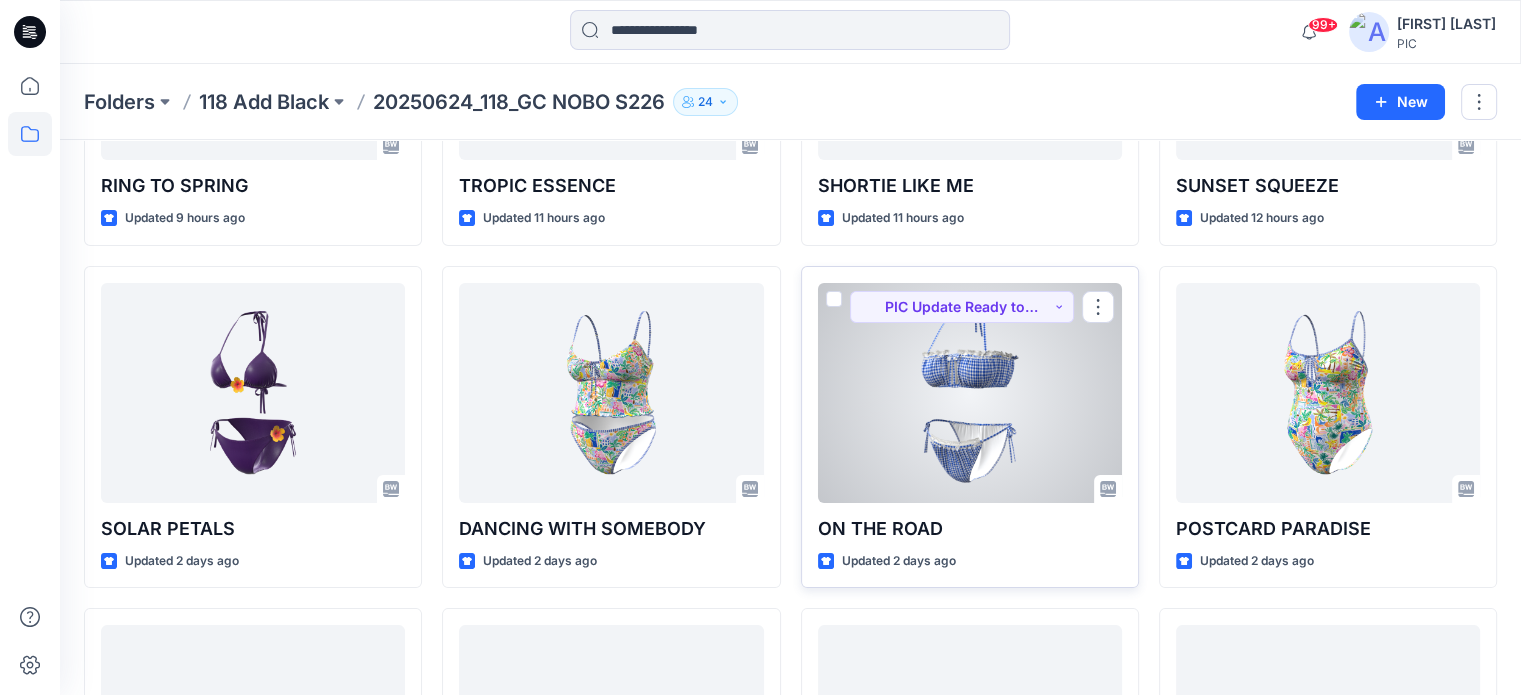 click on "ON THE ROAD" at bounding box center [970, 529] 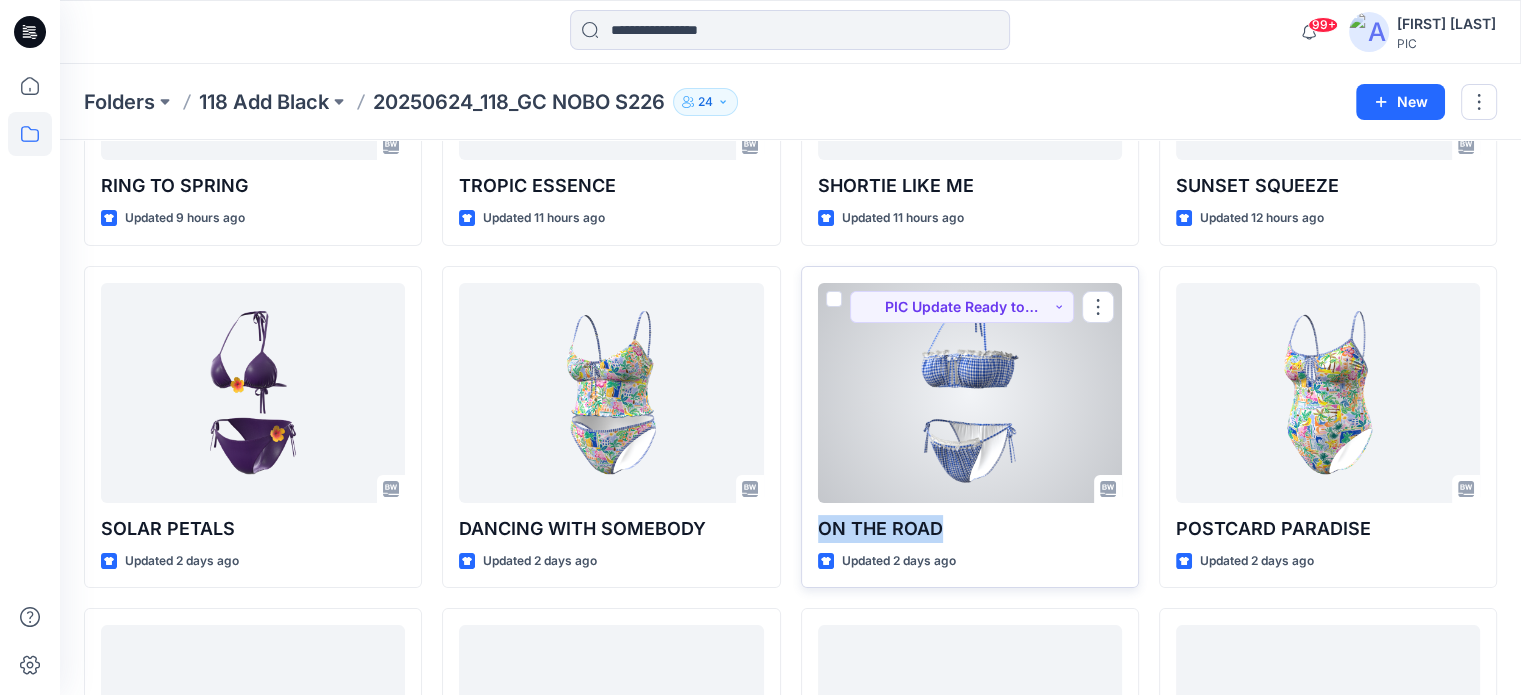drag, startPoint x: 964, startPoint y: 513, endPoint x: 818, endPoint y: 537, distance: 147.95946 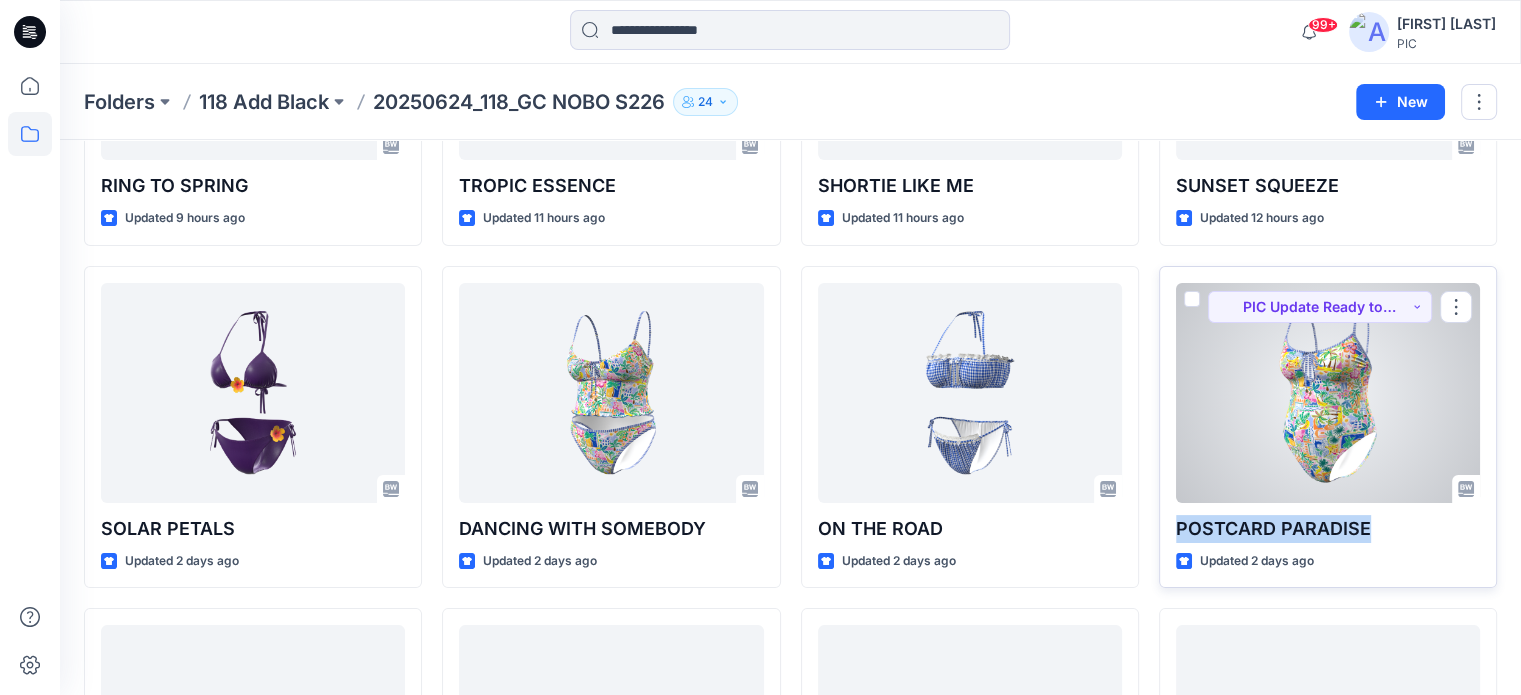 drag, startPoint x: 1389, startPoint y: 528, endPoint x: 1179, endPoint y: 526, distance: 210.00952 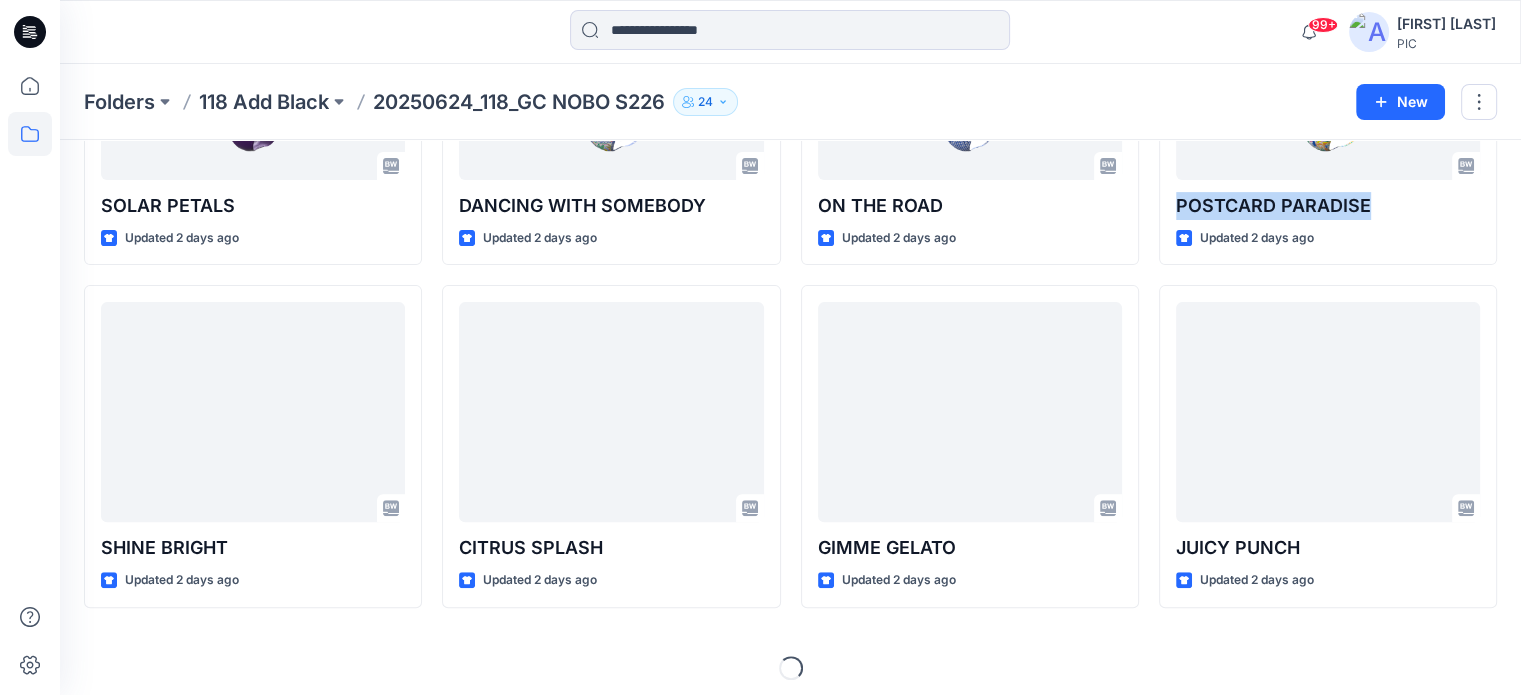 scroll, scrollTop: 627, scrollLeft: 0, axis: vertical 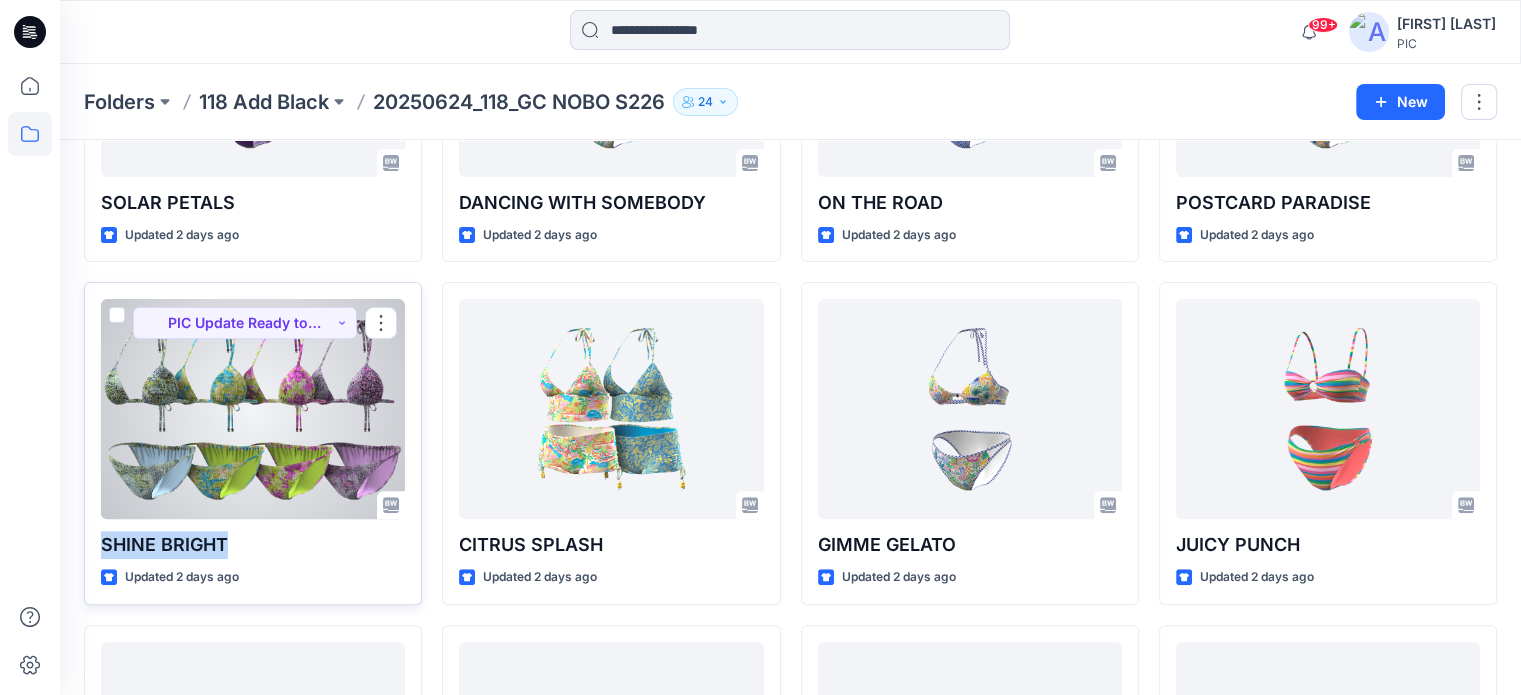 drag, startPoint x: 242, startPoint y: 547, endPoint x: 87, endPoint y: 537, distance: 155.32225 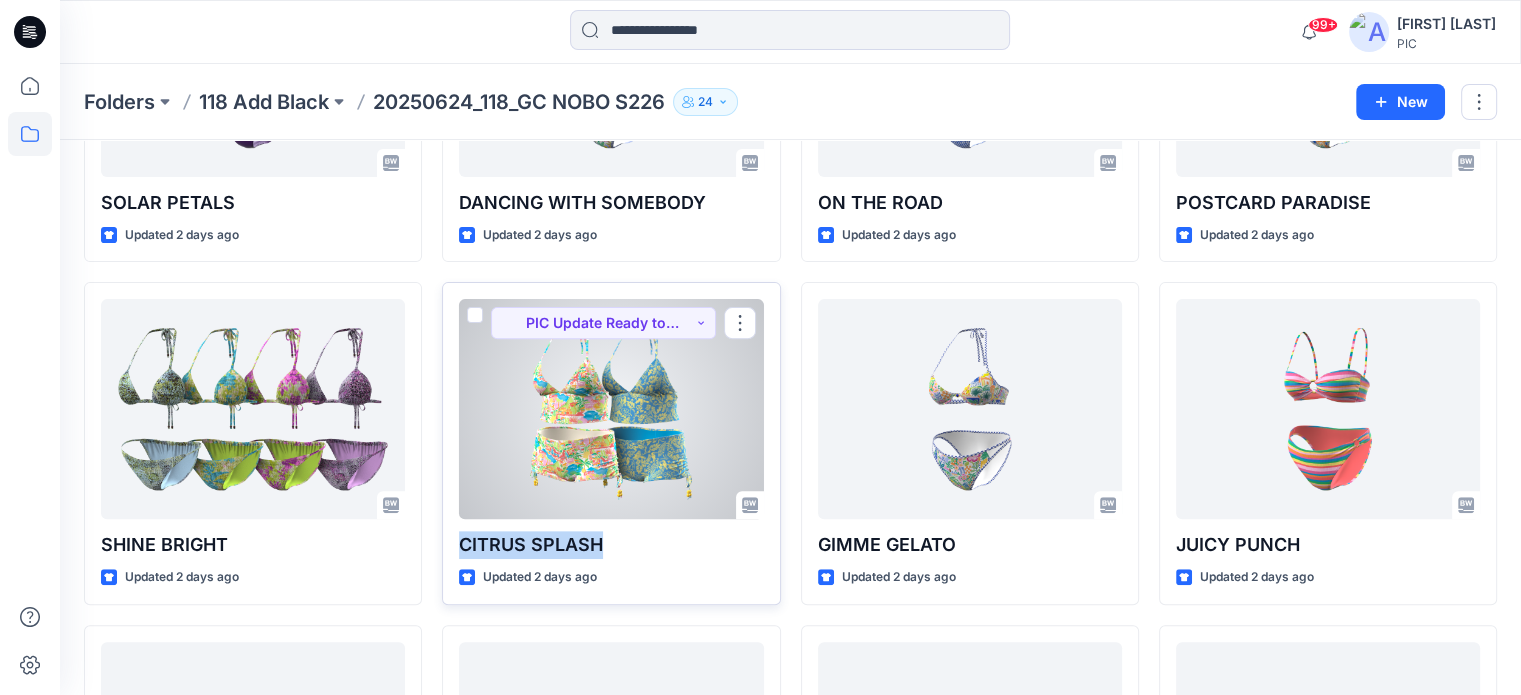 drag, startPoint x: 620, startPoint y: 546, endPoint x: 457, endPoint y: 542, distance: 163.04907 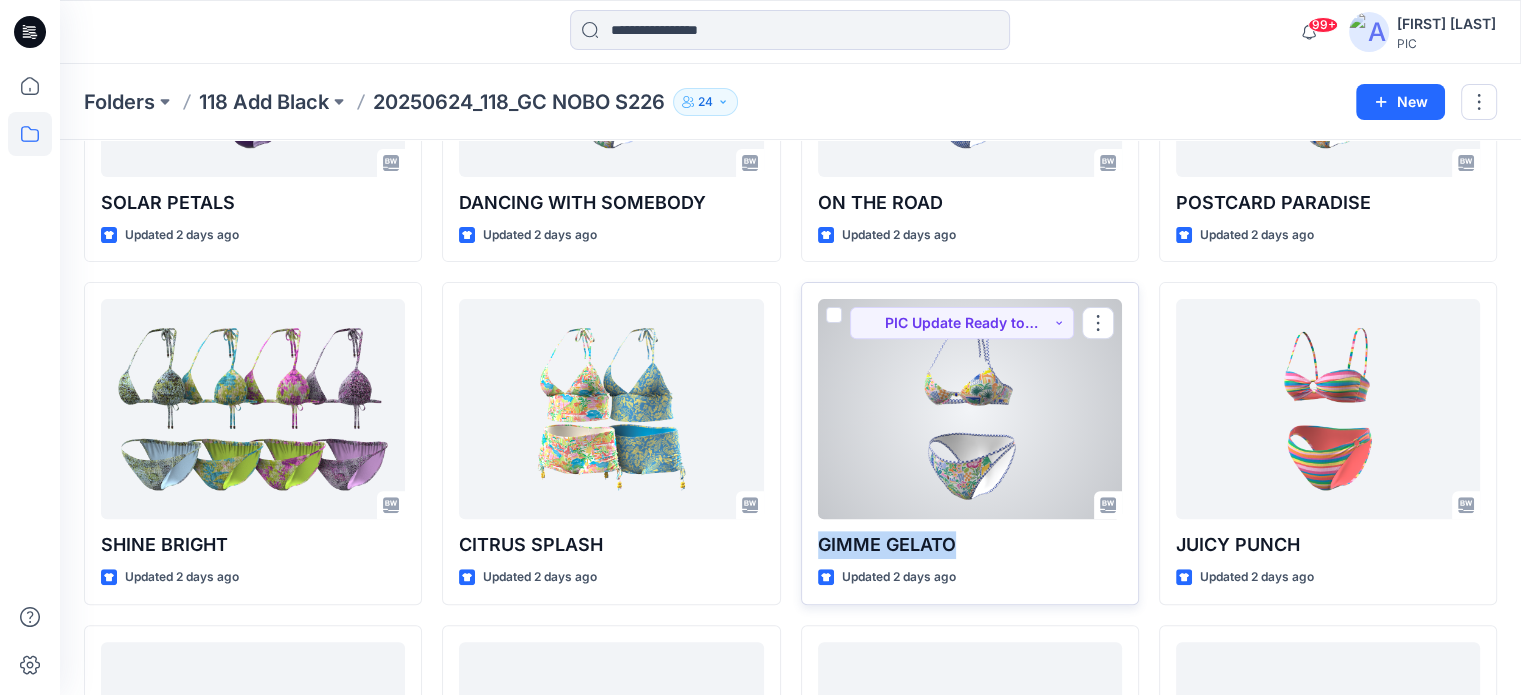 drag, startPoint x: 960, startPoint y: 539, endPoint x: 816, endPoint y: 522, distance: 145 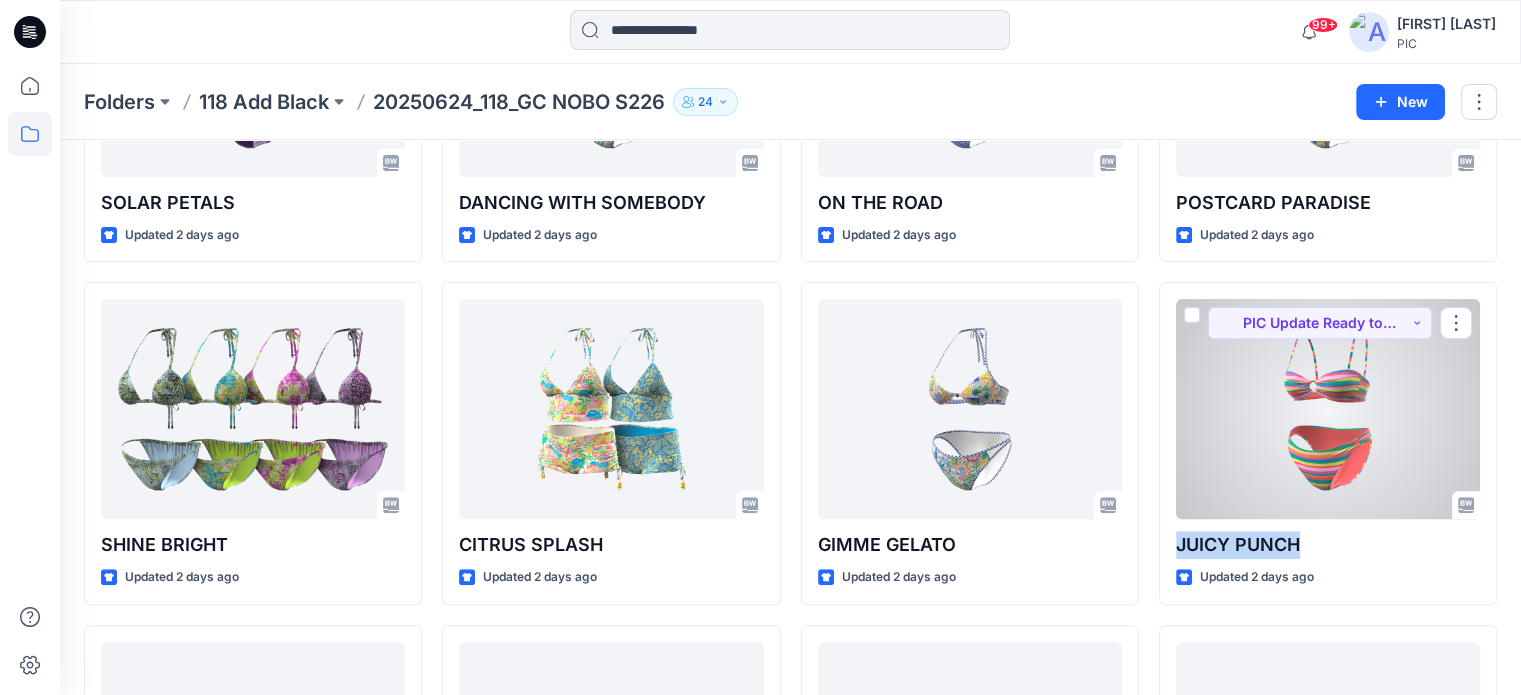drag, startPoint x: 1314, startPoint y: 545, endPoint x: 1153, endPoint y: 550, distance: 161.07762 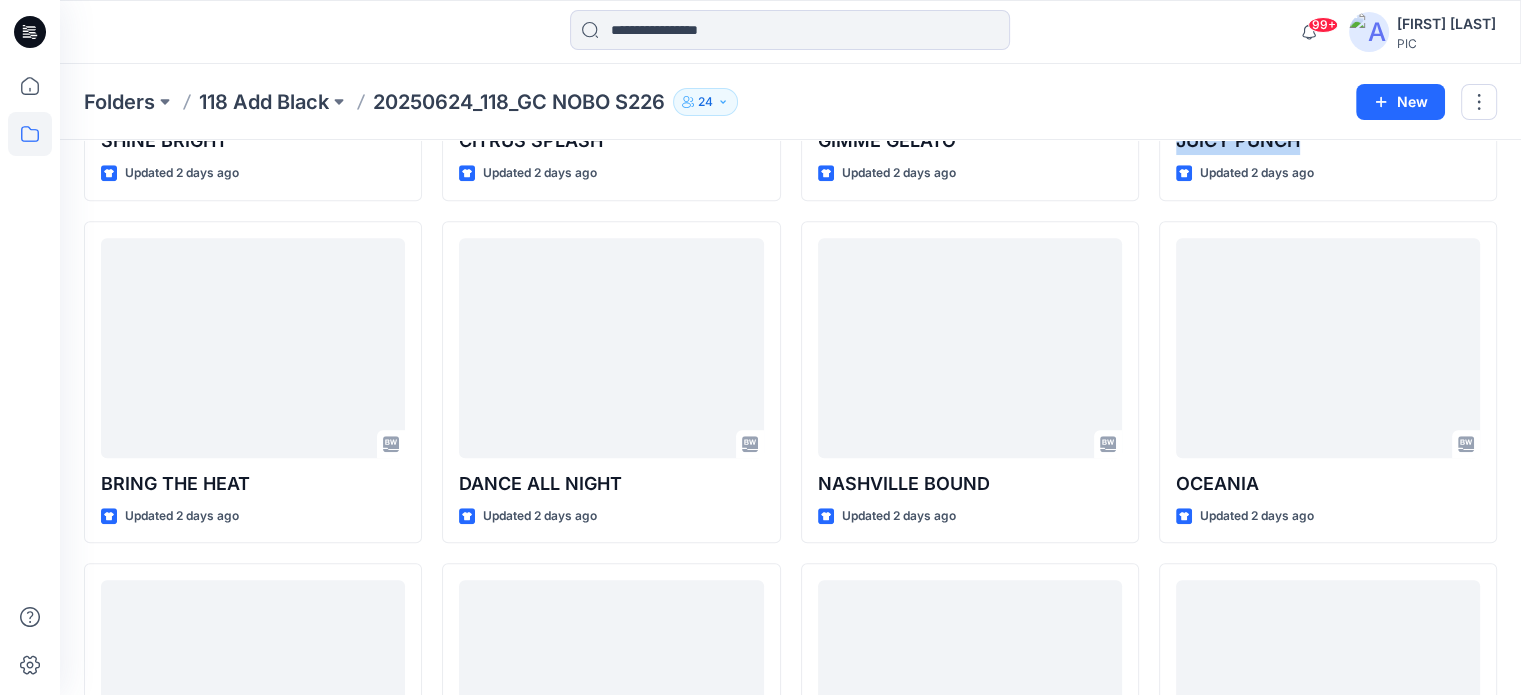 scroll, scrollTop: 1042, scrollLeft: 0, axis: vertical 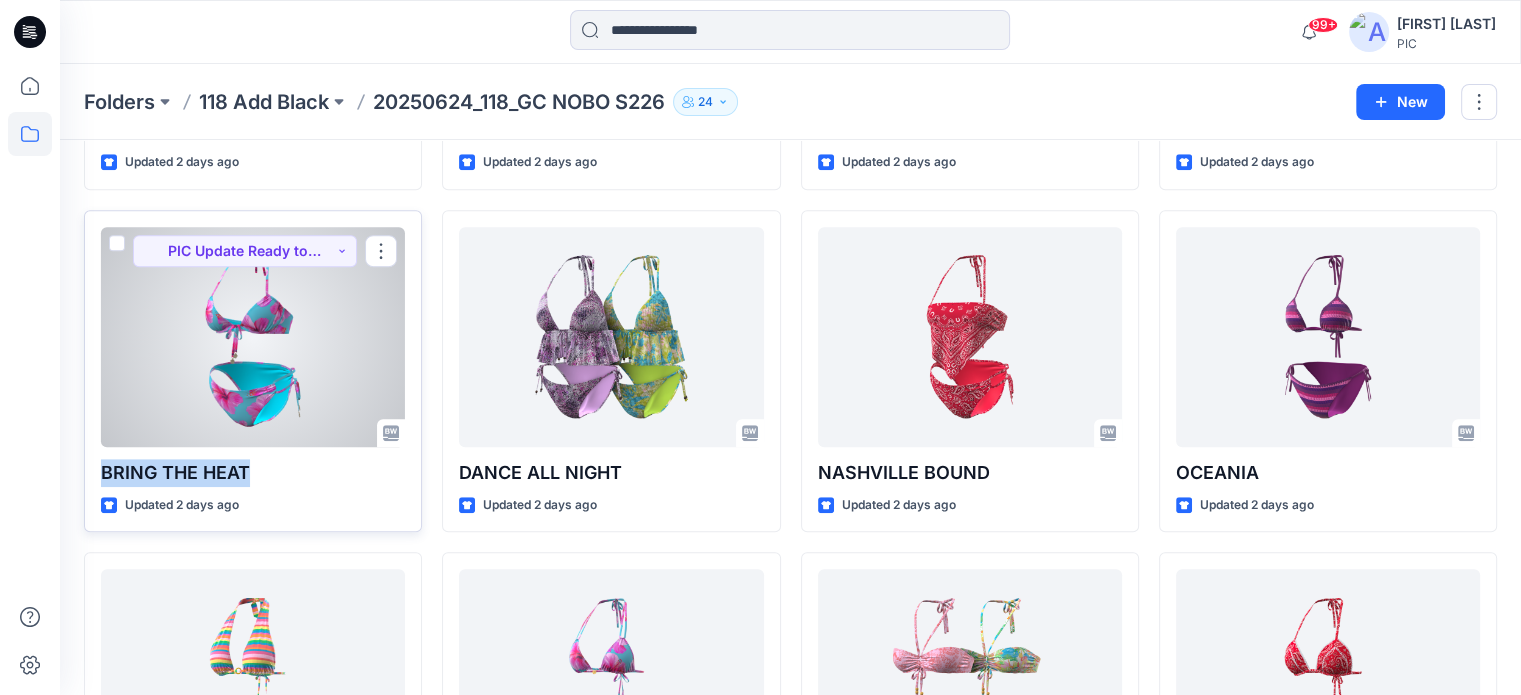 drag, startPoint x: 262, startPoint y: 476, endPoint x: 98, endPoint y: 483, distance: 164.14932 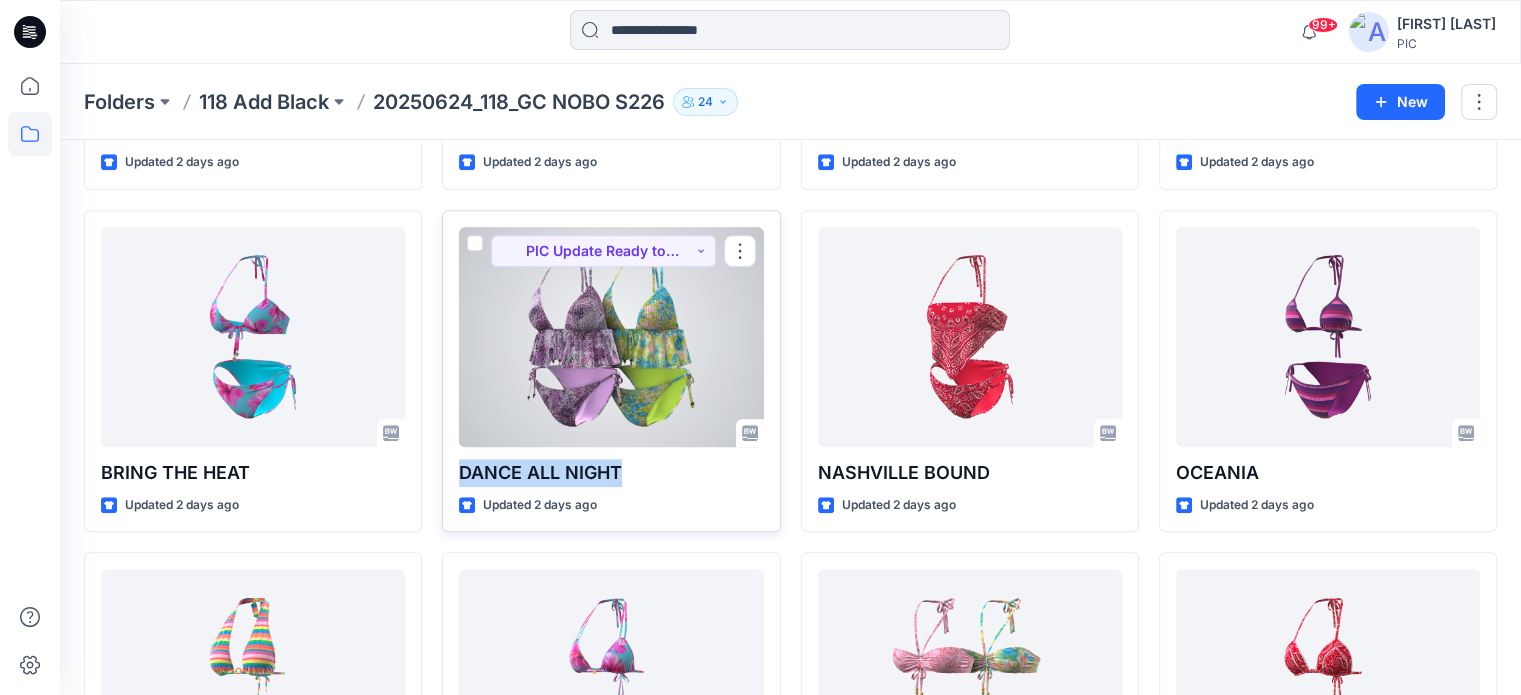 drag, startPoint x: 652, startPoint y: 467, endPoint x: 456, endPoint y: 465, distance: 196.01021 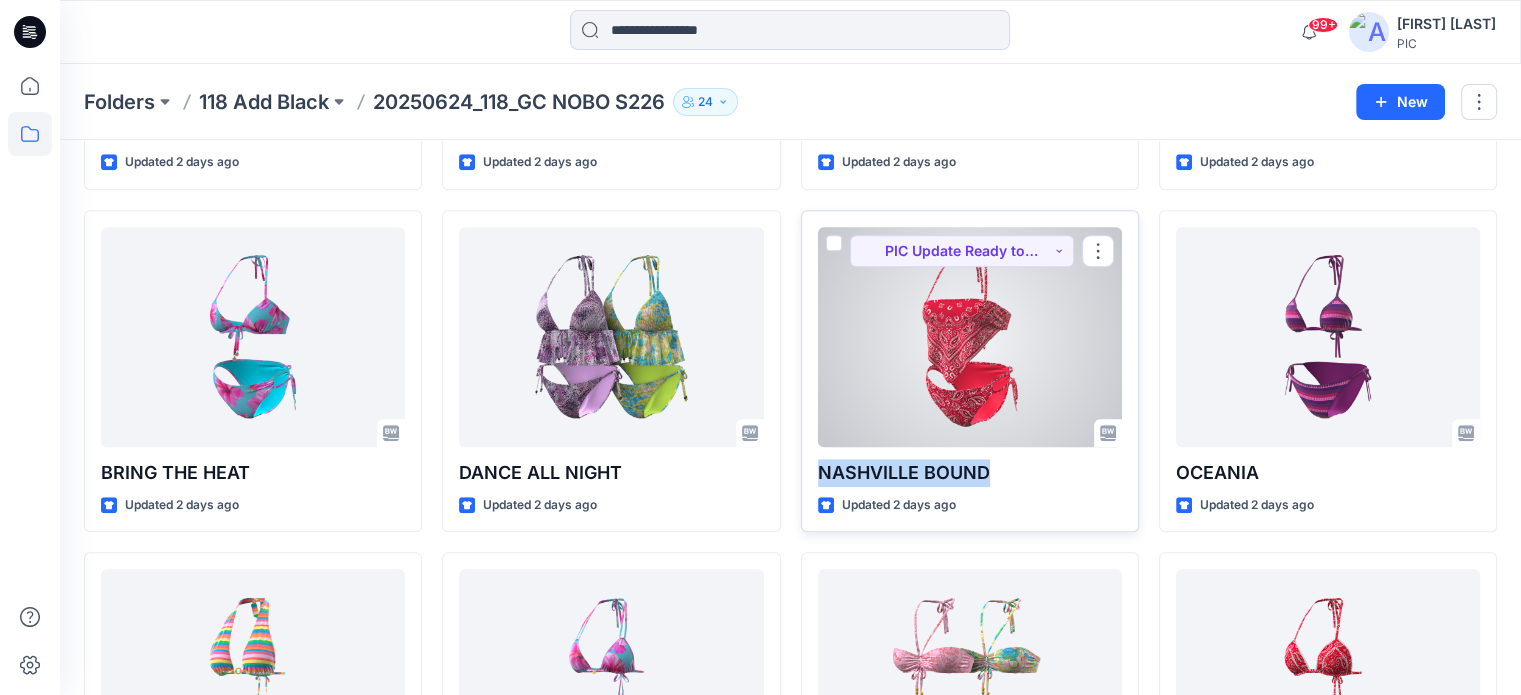 drag, startPoint x: 1007, startPoint y: 477, endPoint x: 812, endPoint y: 467, distance: 195.25624 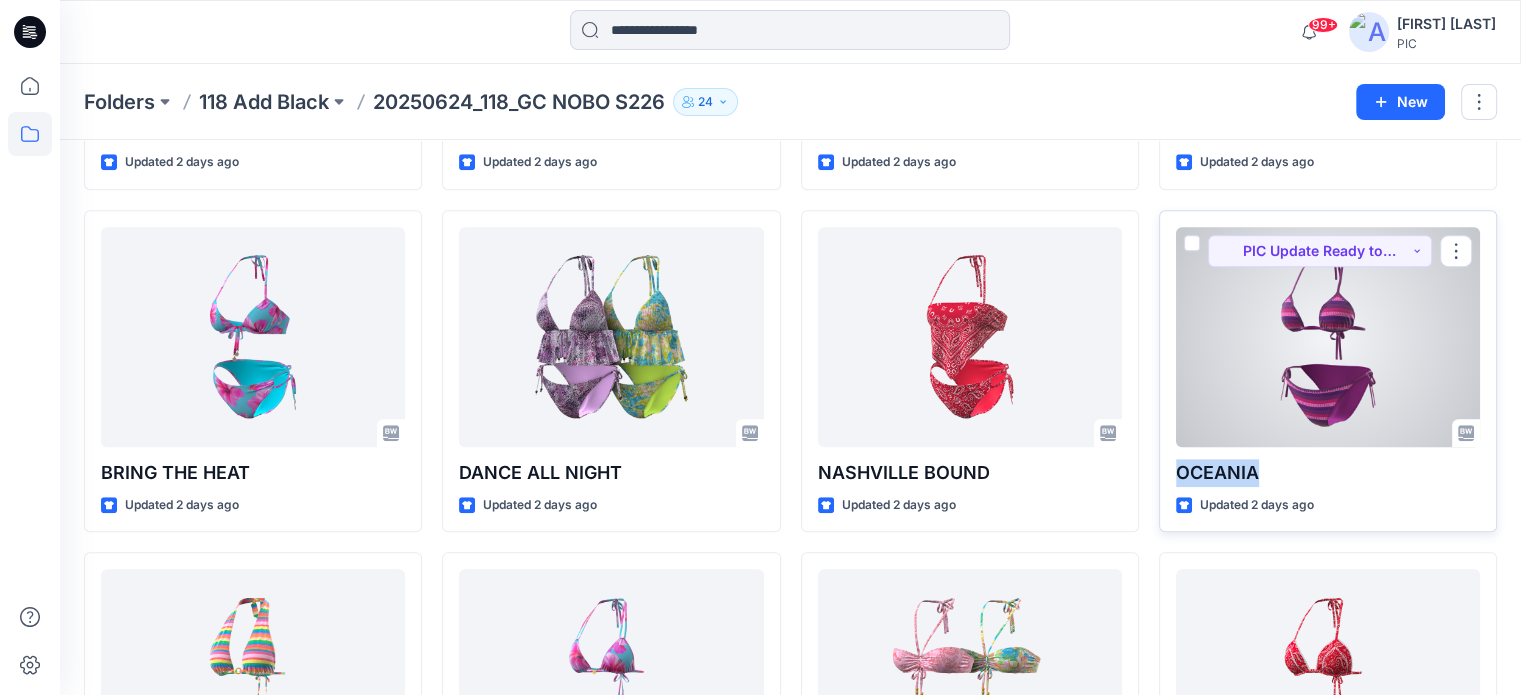 drag, startPoint x: 1282, startPoint y: 475, endPoint x: 1173, endPoint y: 479, distance: 109.07337 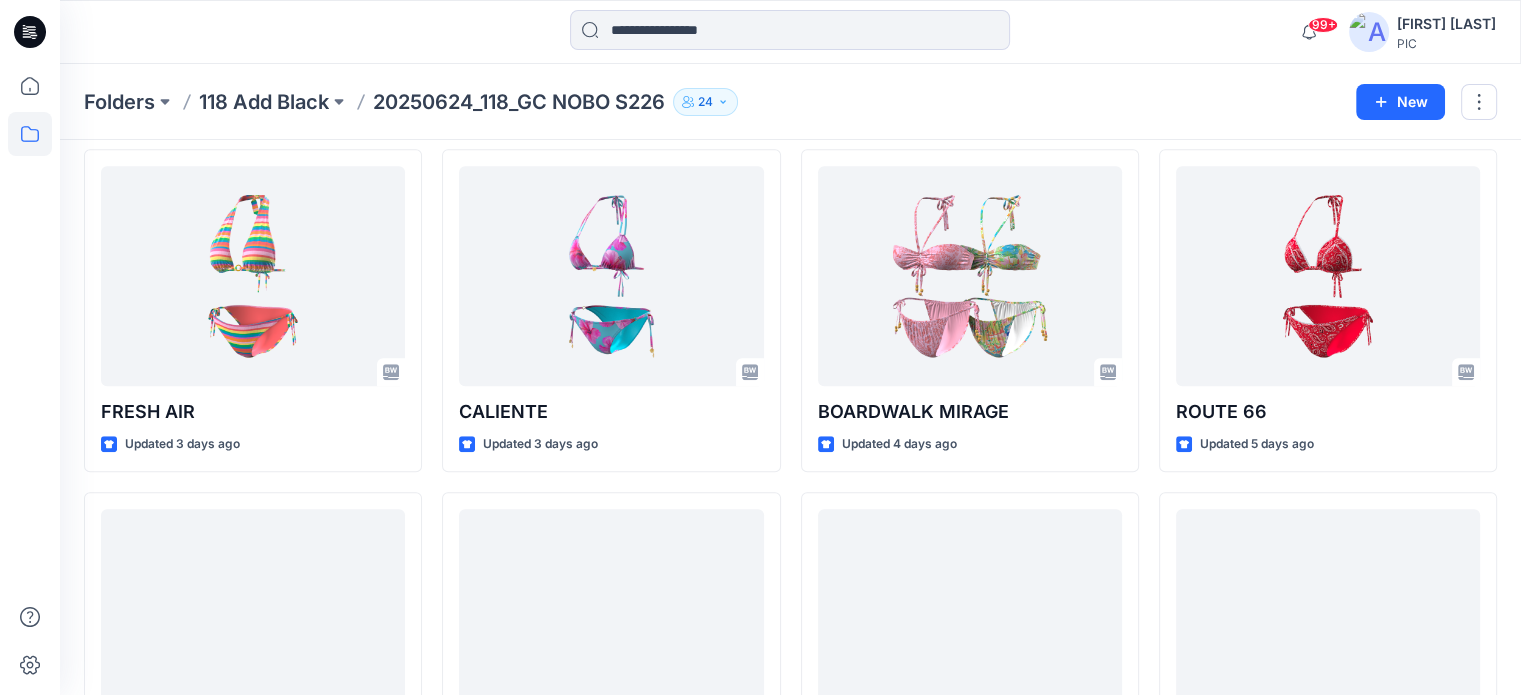 scroll, scrollTop: 1460, scrollLeft: 0, axis: vertical 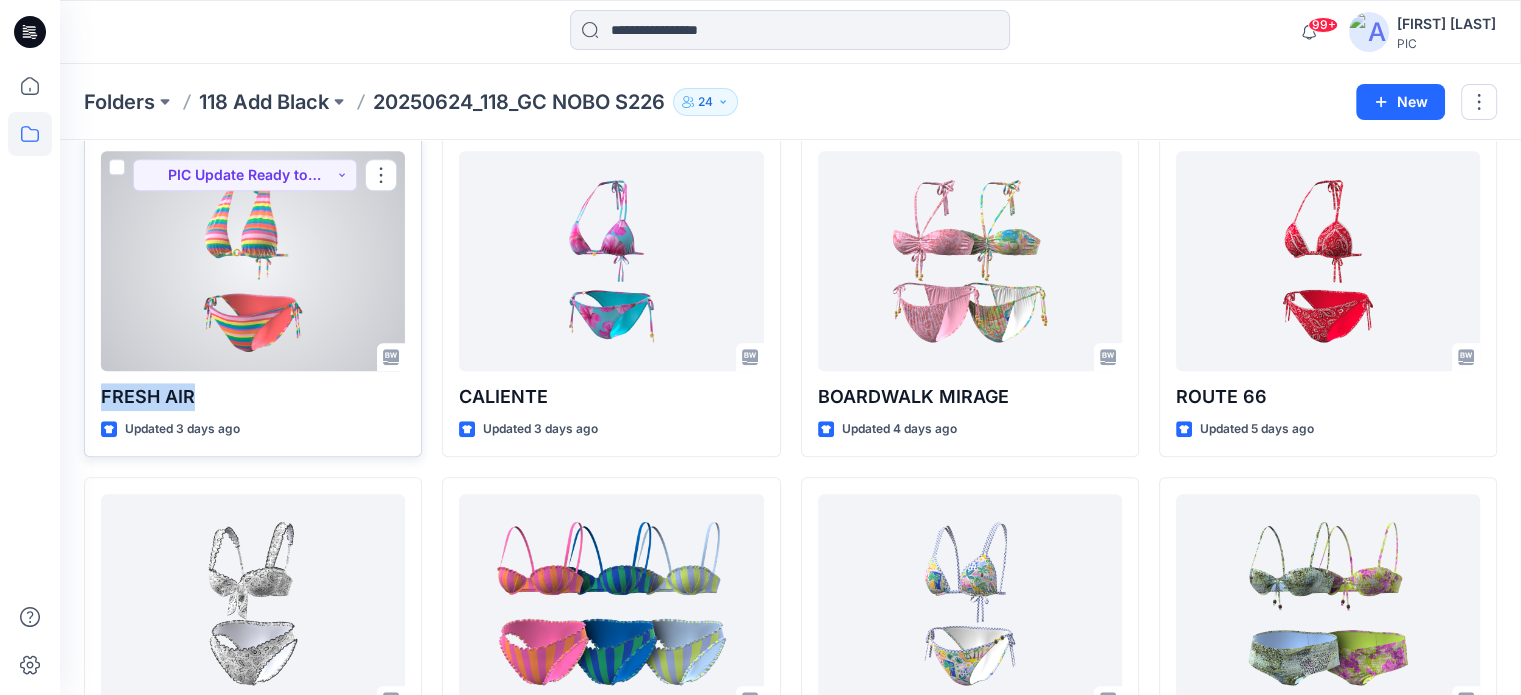 drag, startPoint x: 264, startPoint y: 399, endPoint x: 98, endPoint y: 375, distance: 167.72597 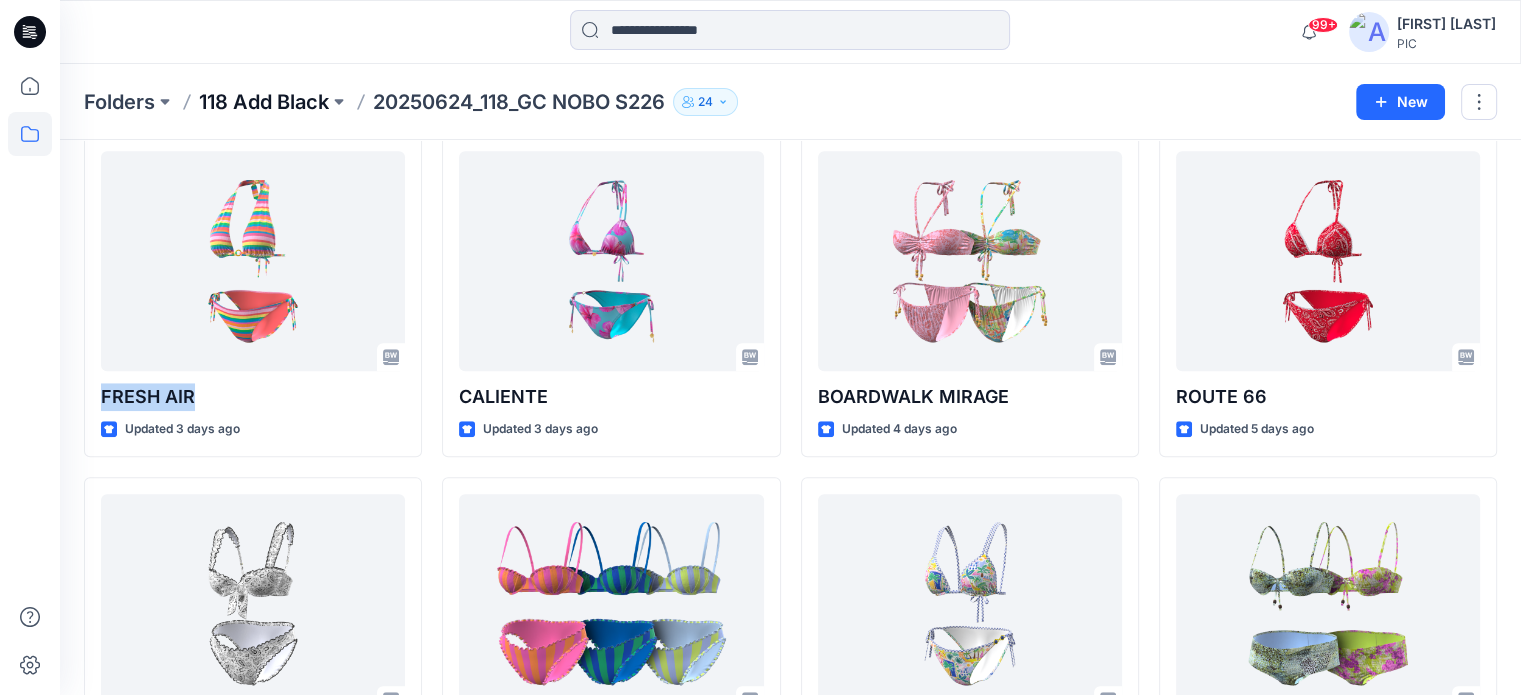 click on "118 Add Black" at bounding box center [264, 102] 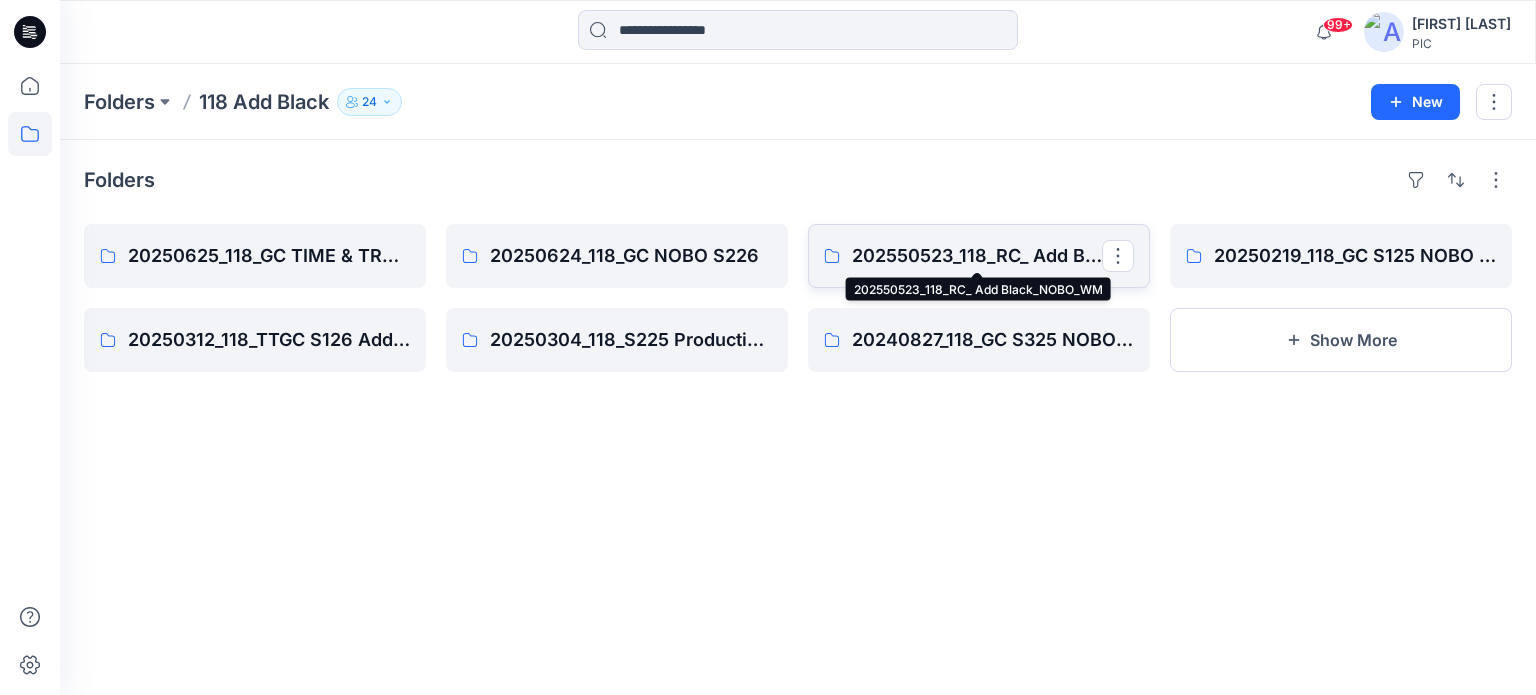 click on "202550523_118_RC_ Add Black_NOBO_WM" at bounding box center [977, 256] 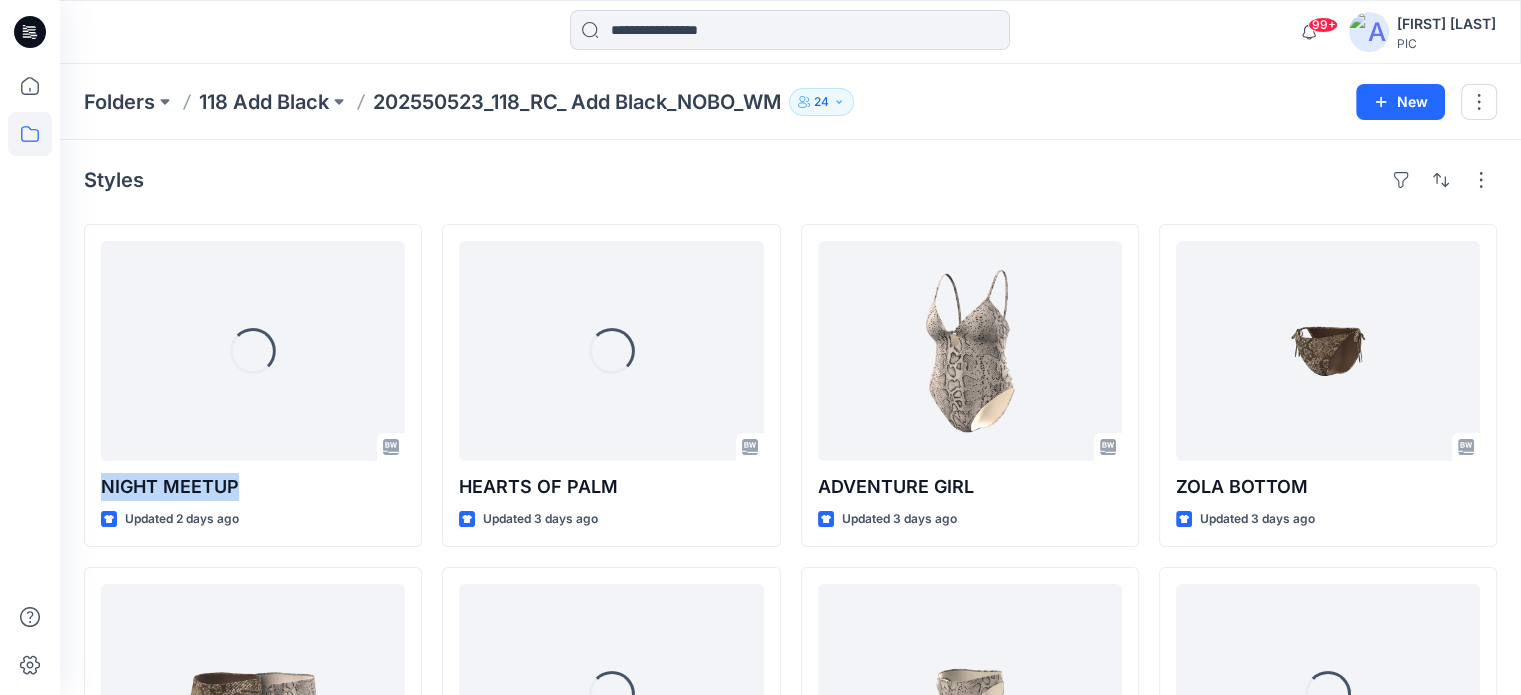 drag, startPoint x: 285, startPoint y: 486, endPoint x: 60, endPoint y: 473, distance: 225.37524 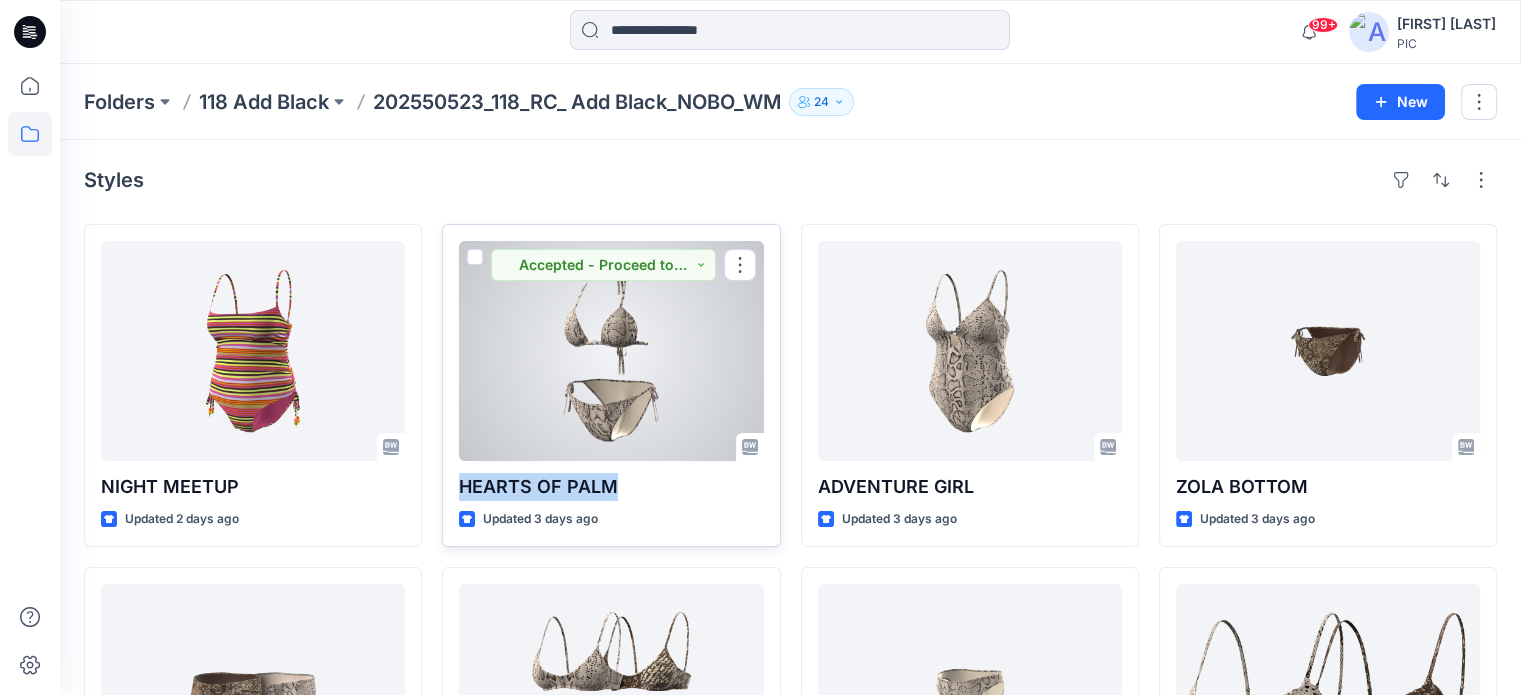 drag, startPoint x: 623, startPoint y: 479, endPoint x: 462, endPoint y: 483, distance: 161.04968 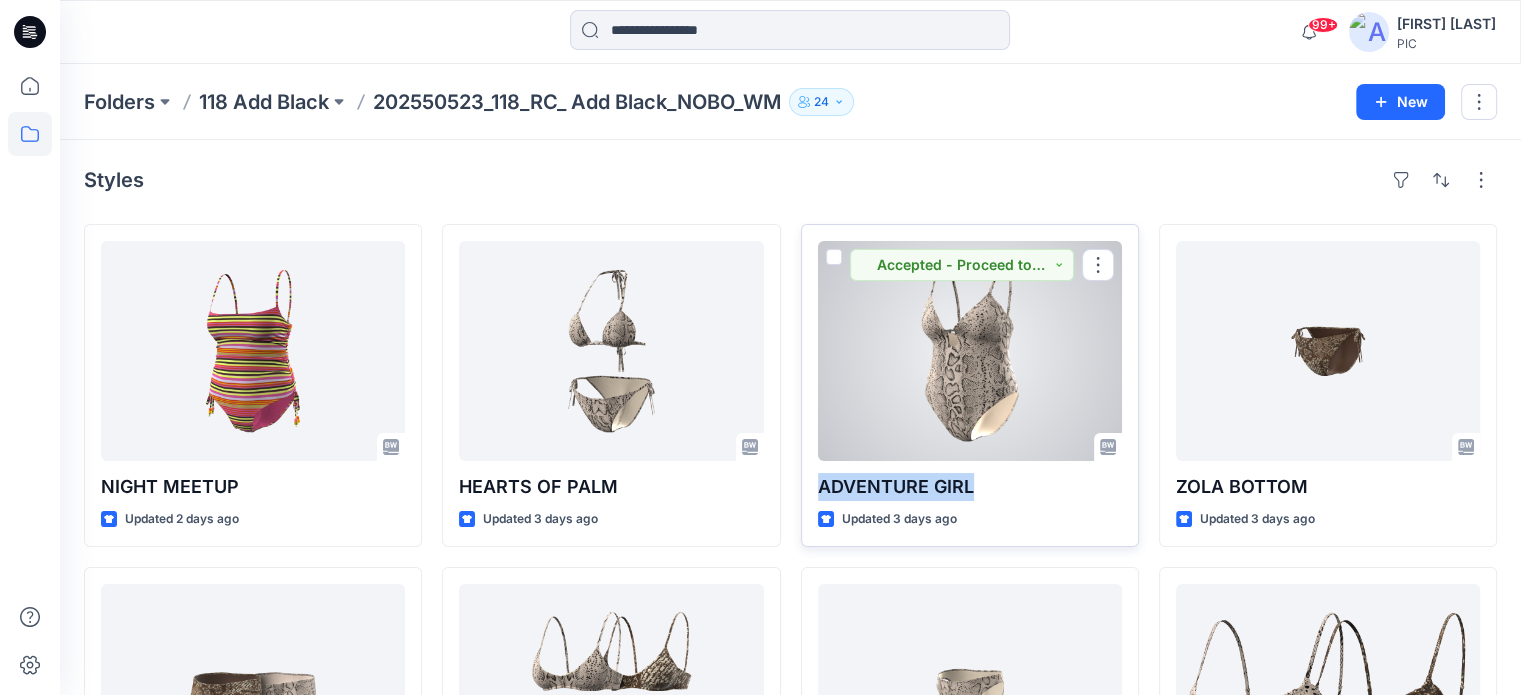 drag, startPoint x: 985, startPoint y: 487, endPoint x: 809, endPoint y: 474, distance: 176.47946 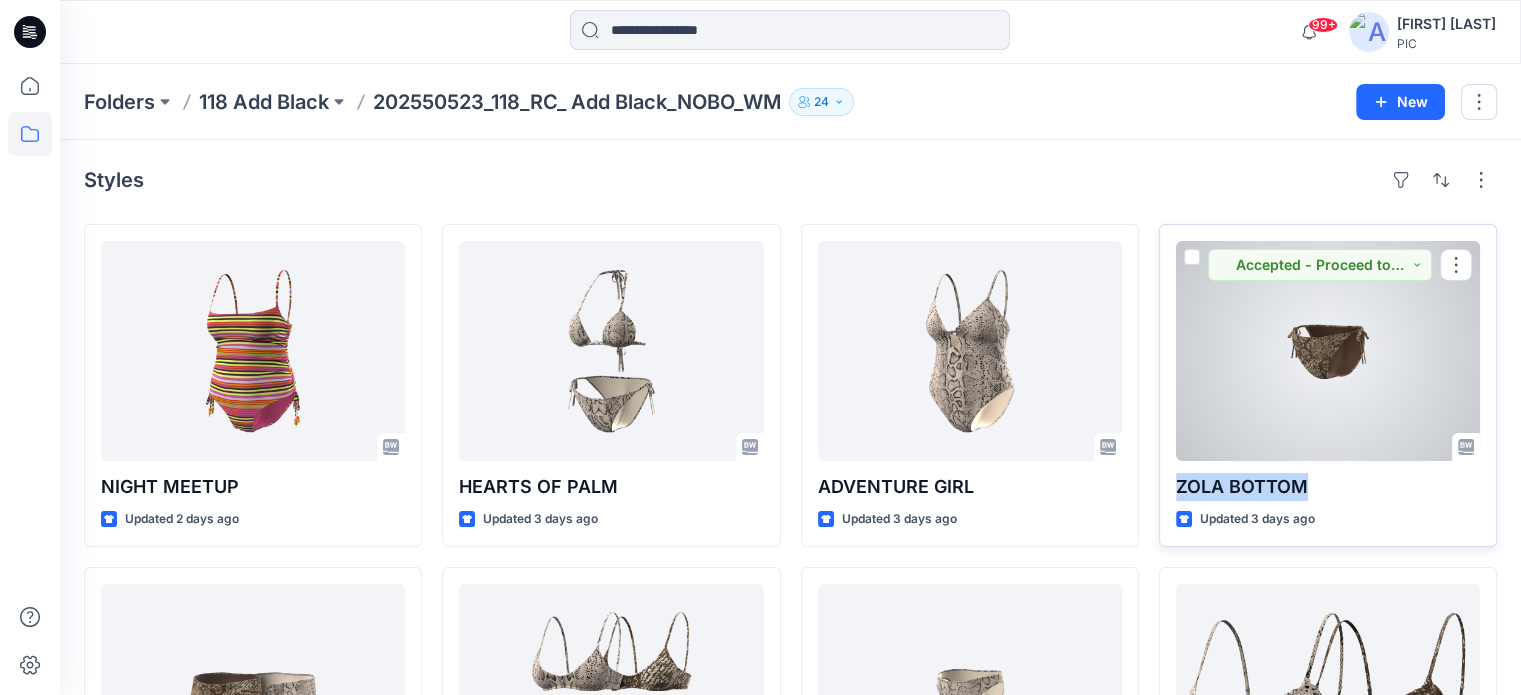 drag, startPoint x: 1340, startPoint y: 483, endPoint x: 1166, endPoint y: 471, distance: 174.4133 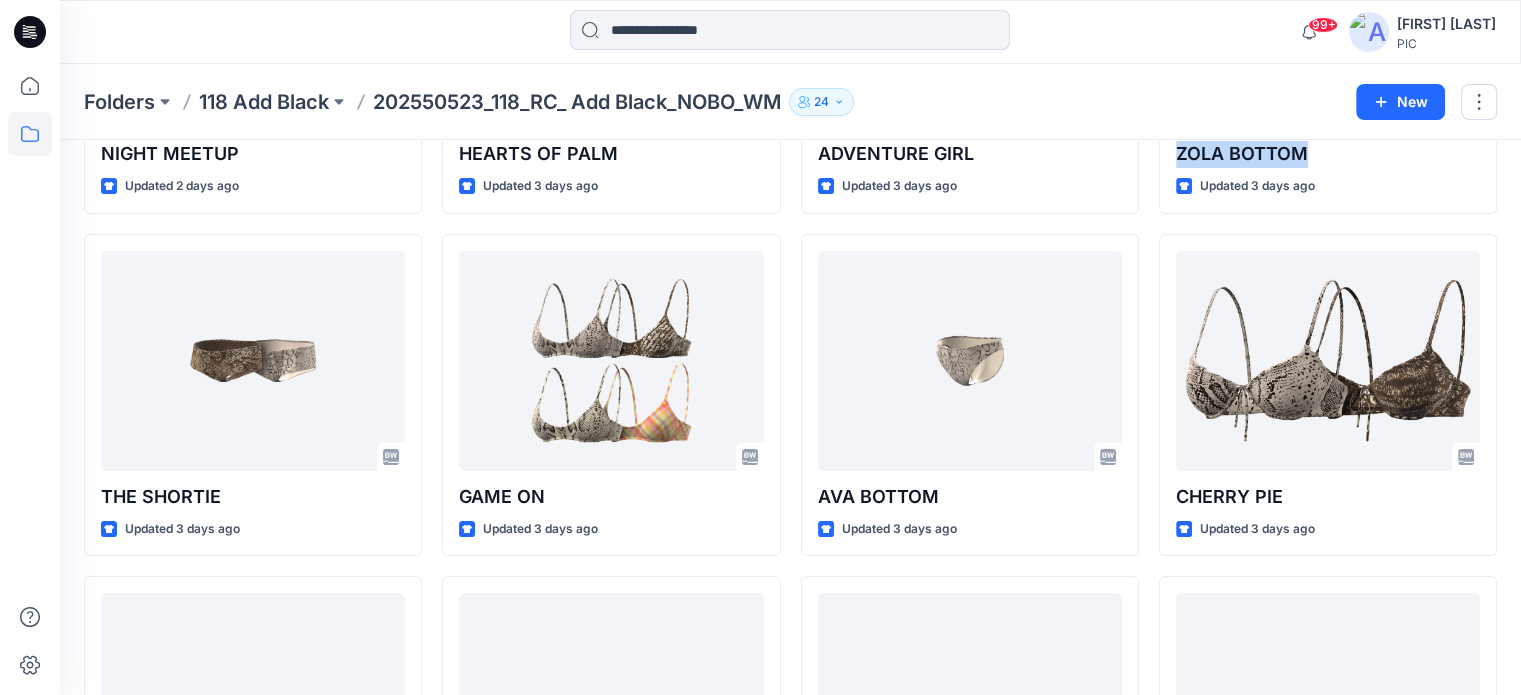 scroll, scrollTop: 372, scrollLeft: 0, axis: vertical 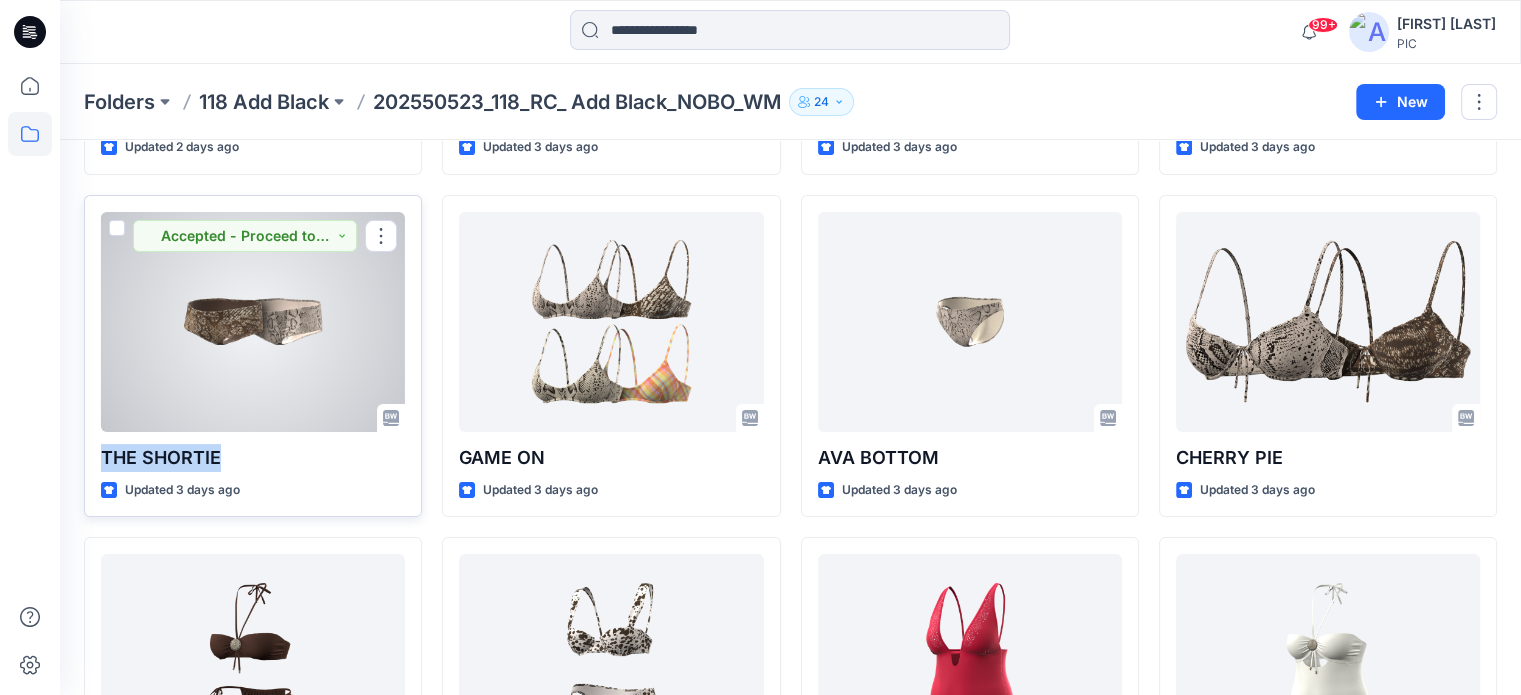 drag, startPoint x: 240, startPoint y: 463, endPoint x: 94, endPoint y: 460, distance: 146.03082 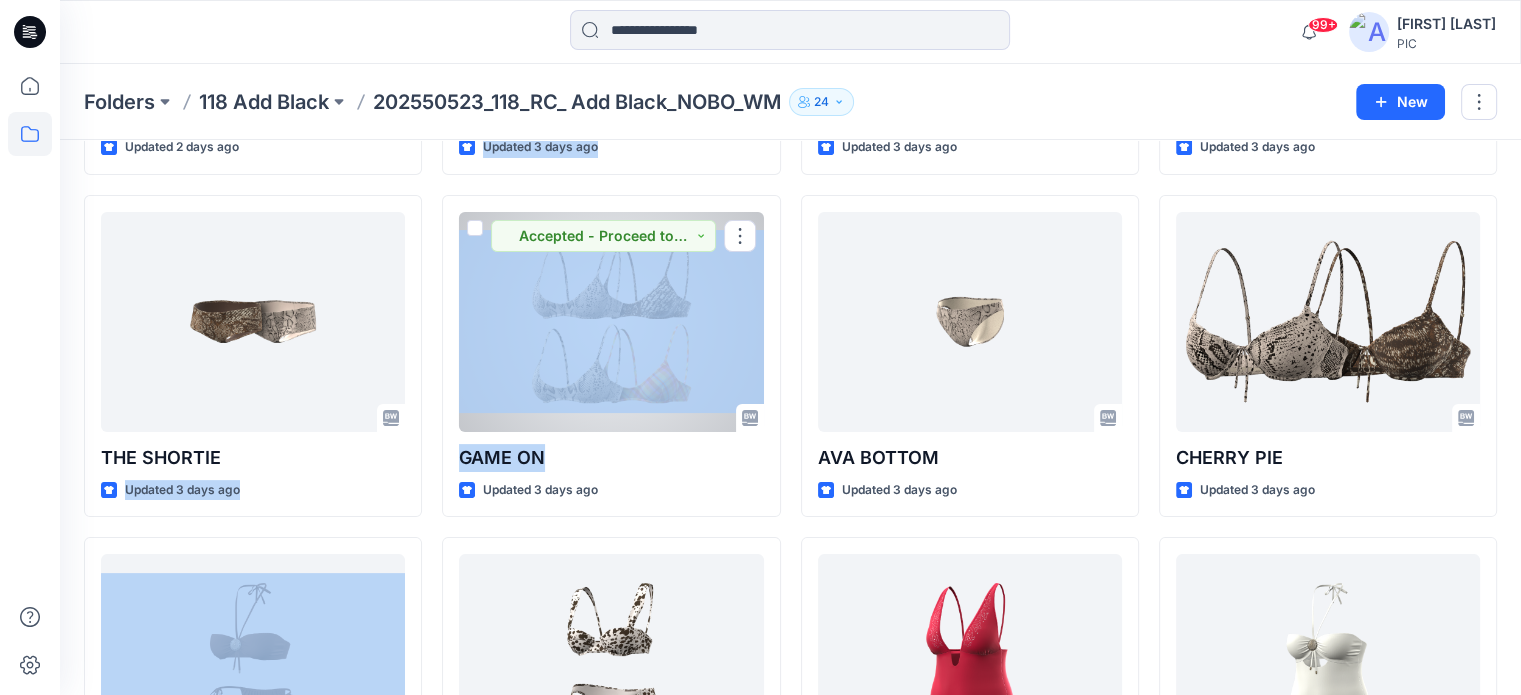 drag, startPoint x: 576, startPoint y: 447, endPoint x: 428, endPoint y: 446, distance: 148.00337 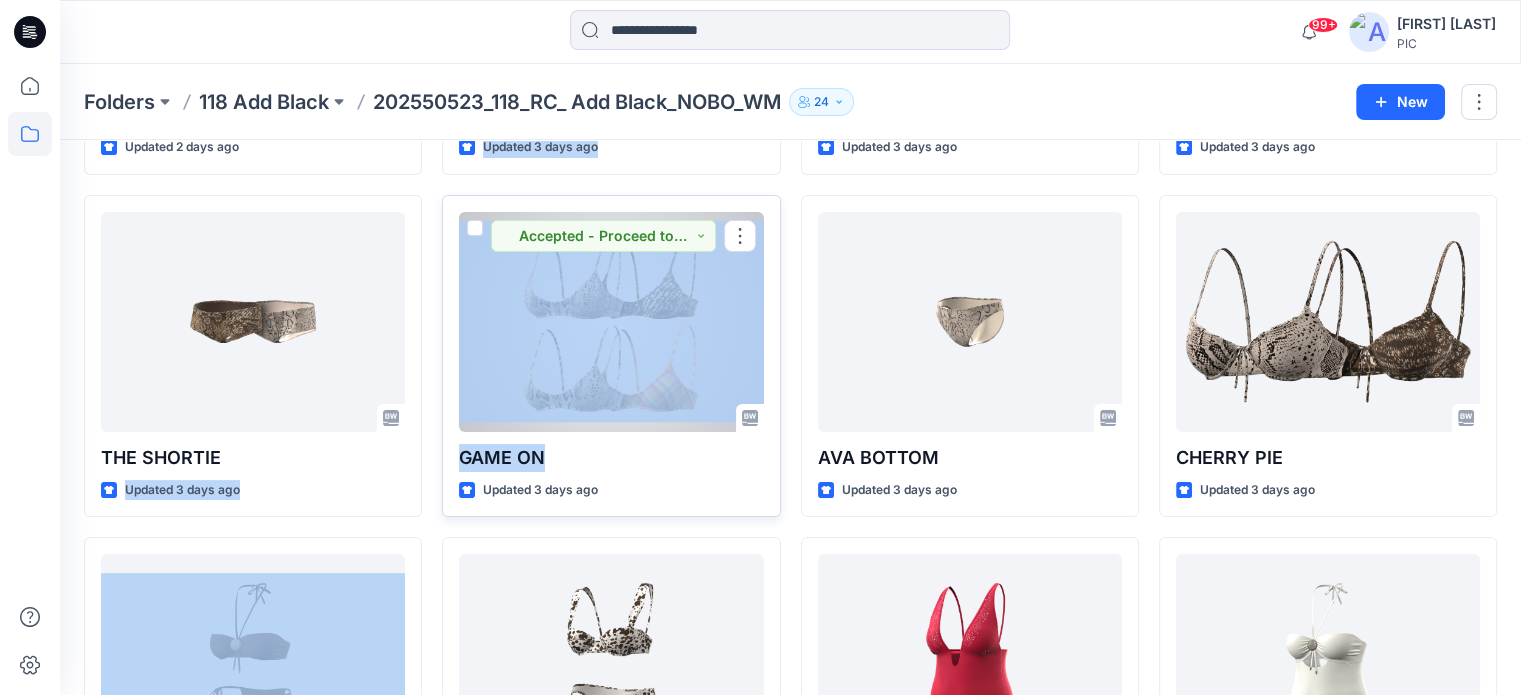 click on "GAME ON" at bounding box center [611, 458] 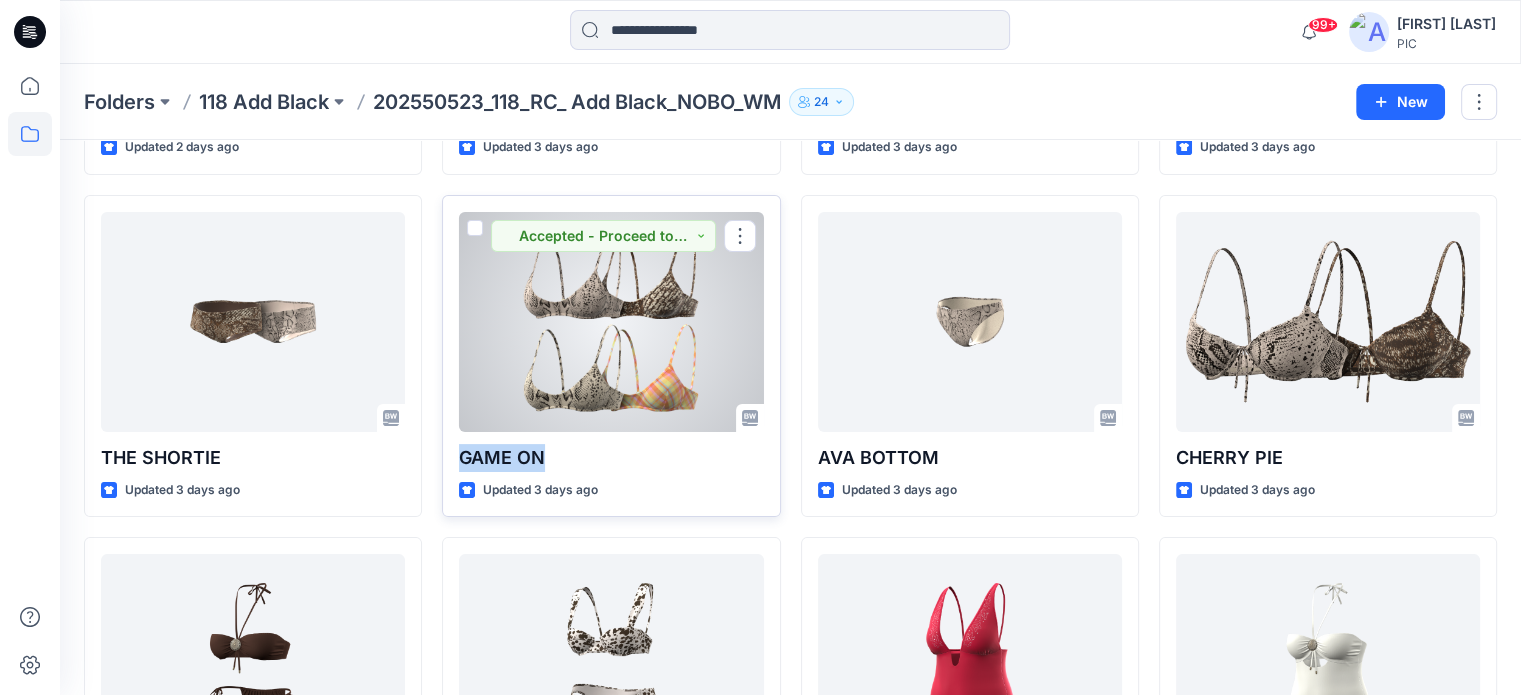 drag, startPoint x: 607, startPoint y: 456, endPoint x: 454, endPoint y: 451, distance: 153.08168 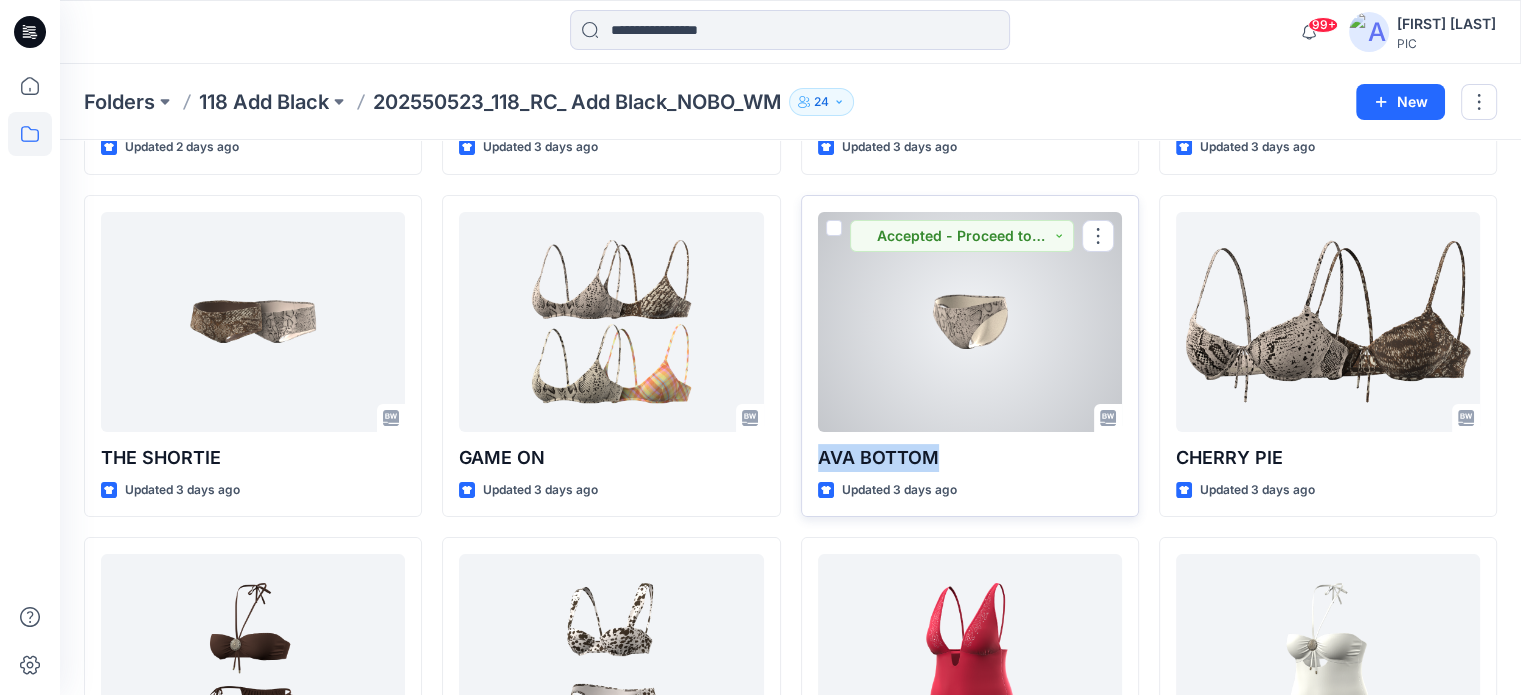 drag, startPoint x: 938, startPoint y: 459, endPoint x: 820, endPoint y: 458, distance: 118.004234 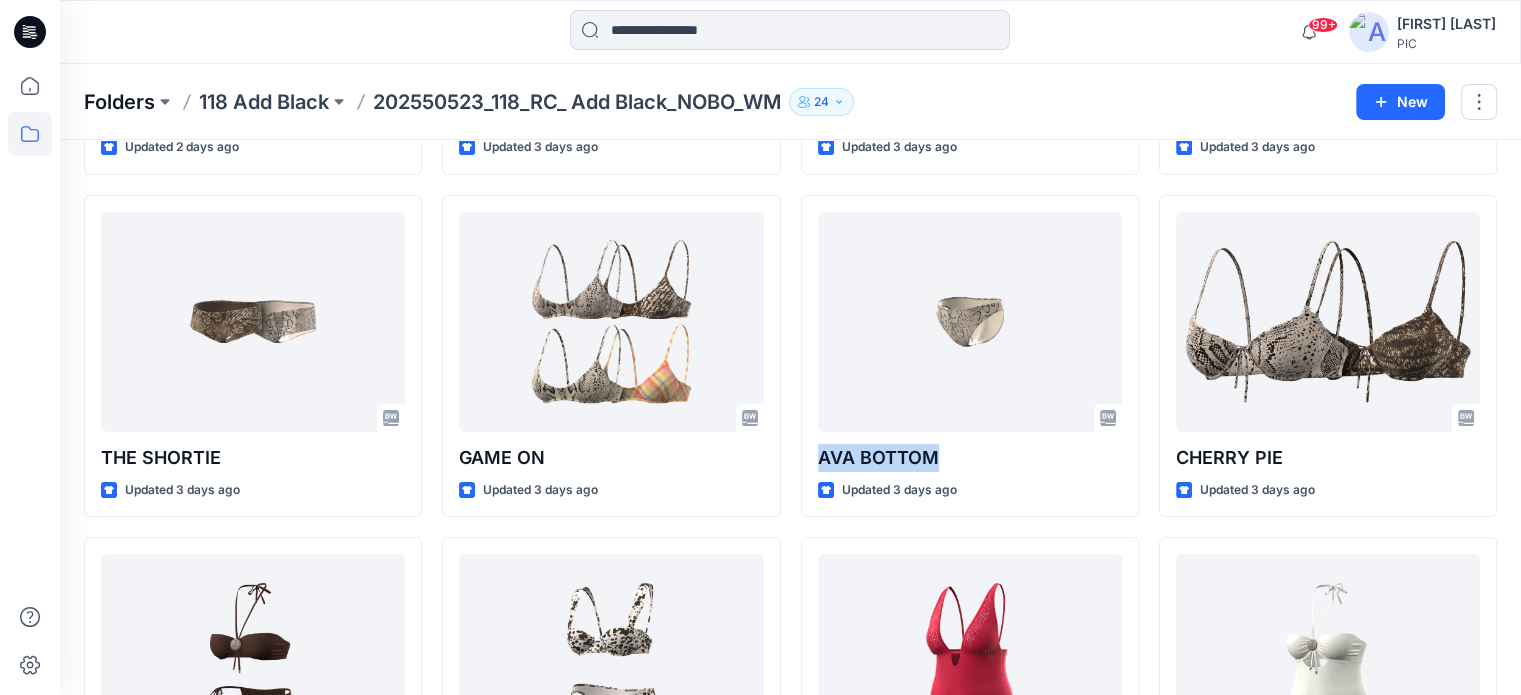 click on "Folders" at bounding box center (119, 102) 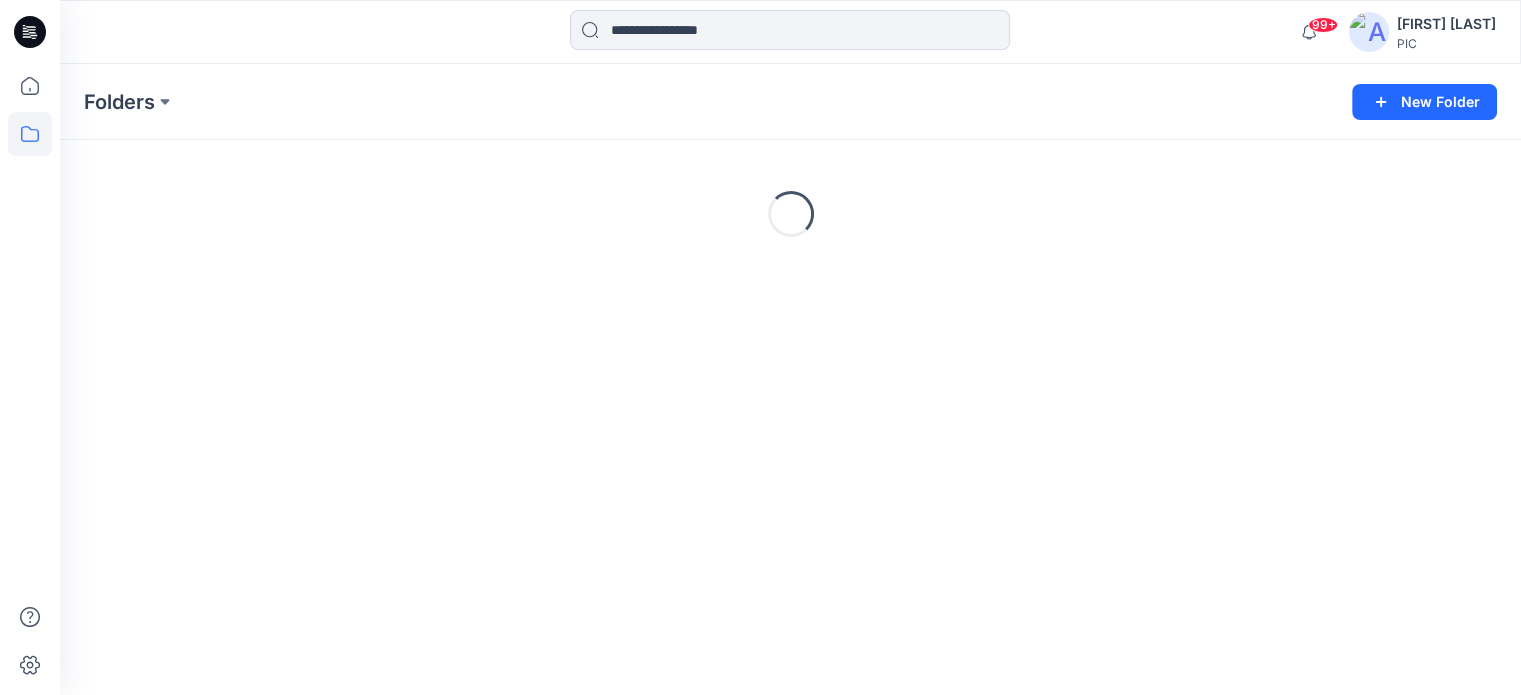 scroll, scrollTop: 0, scrollLeft: 0, axis: both 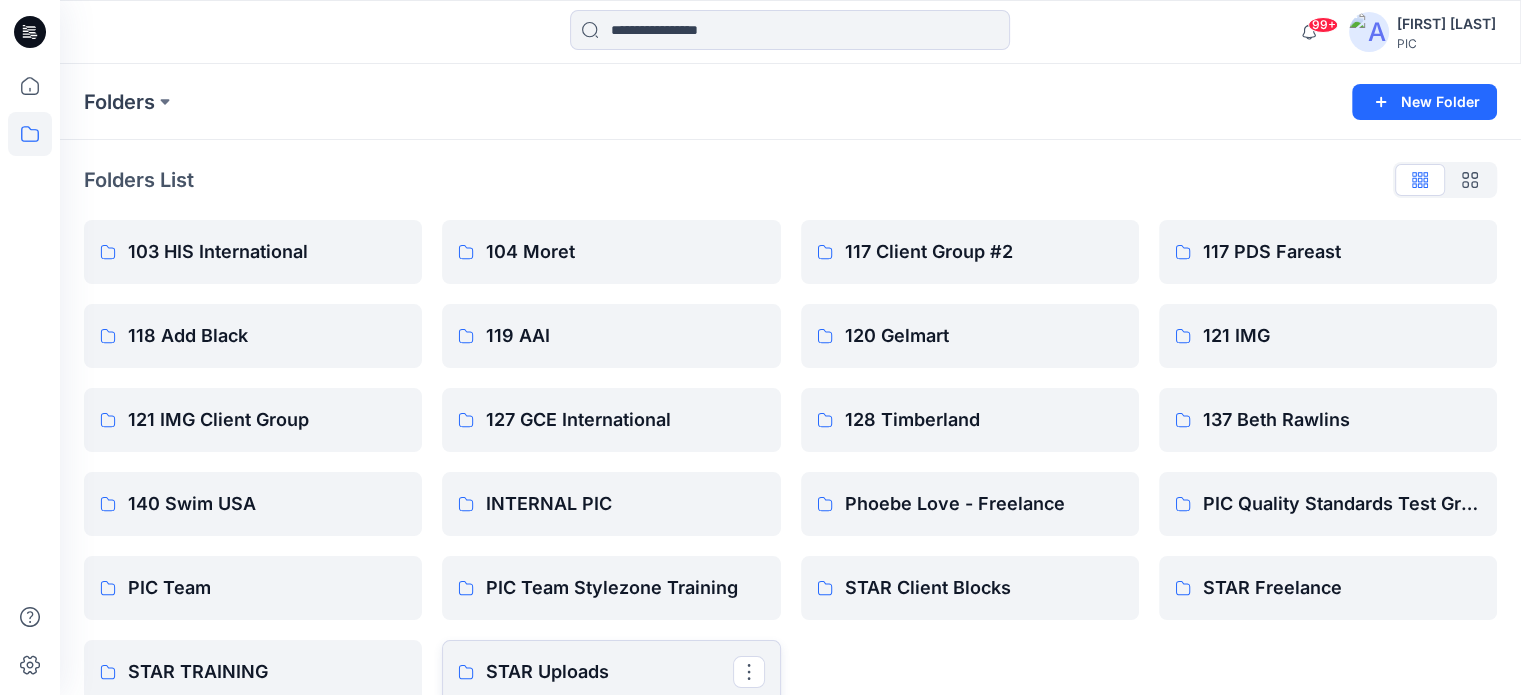 click on "STAR Uploads" at bounding box center [611, 672] 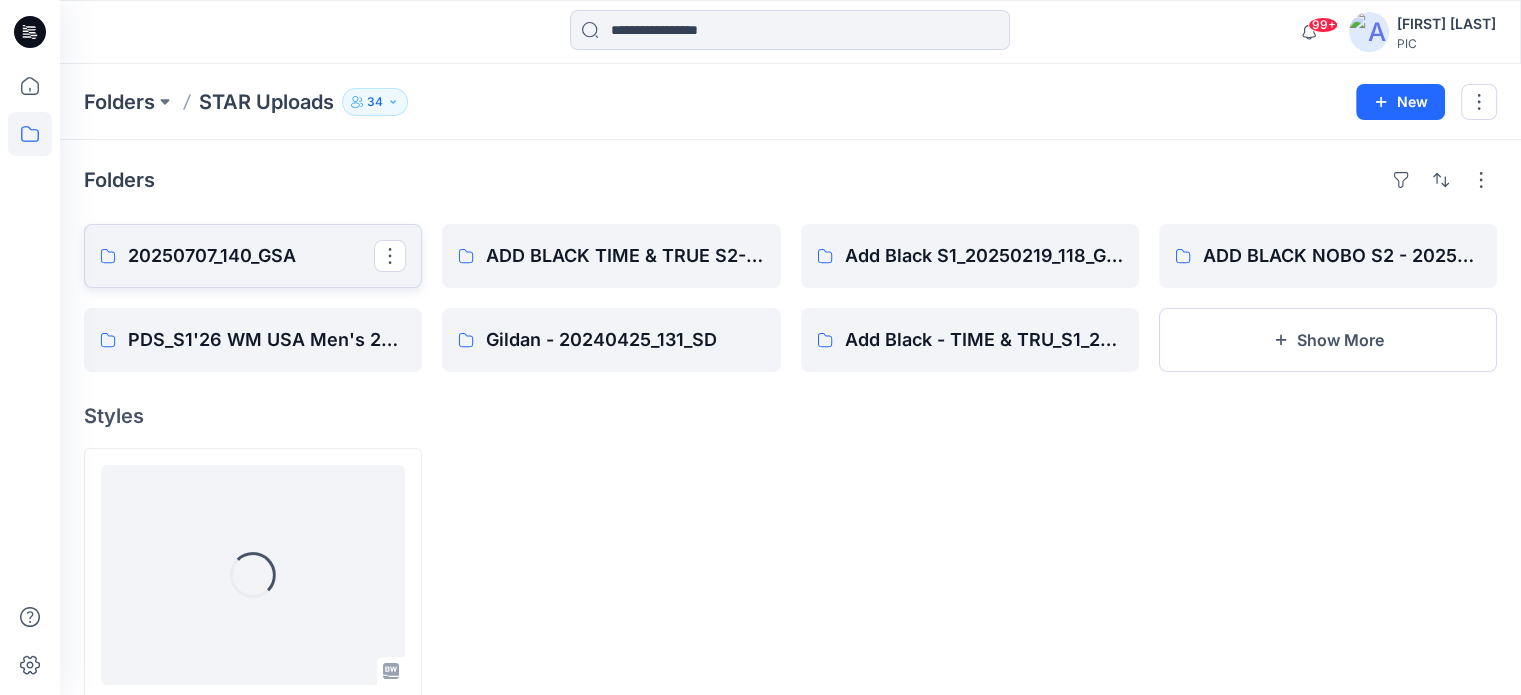 click on "20250707_140_GSA" at bounding box center (251, 256) 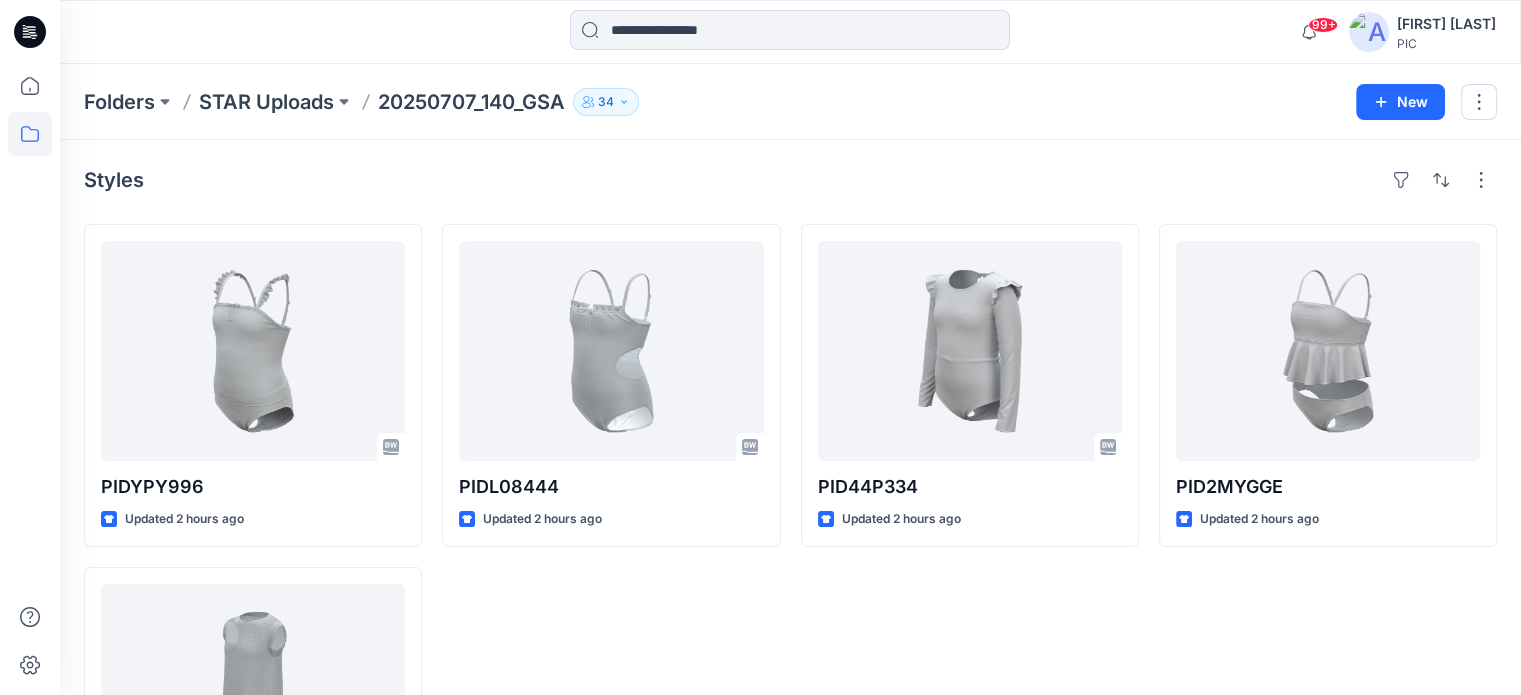 click on "20250707_140_GSA" at bounding box center [471, 102] 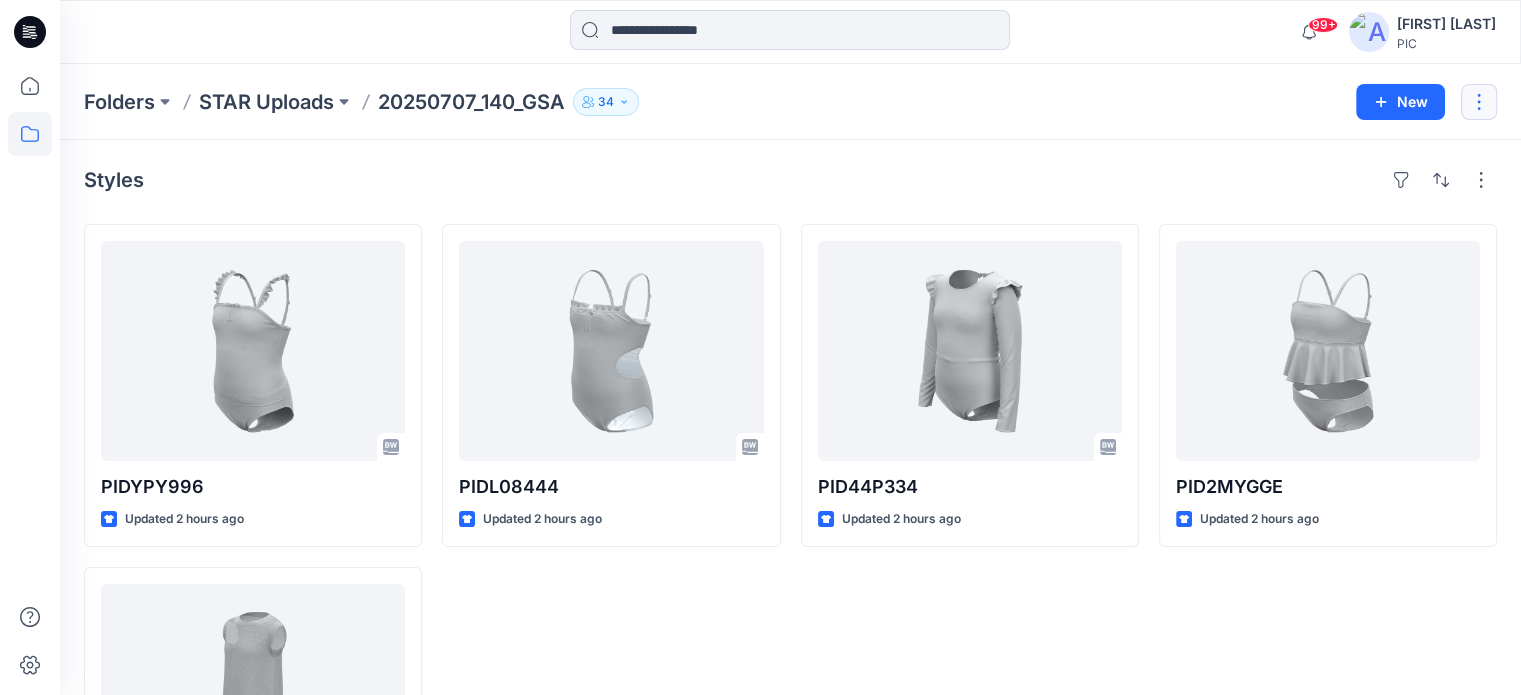 click at bounding box center [1479, 102] 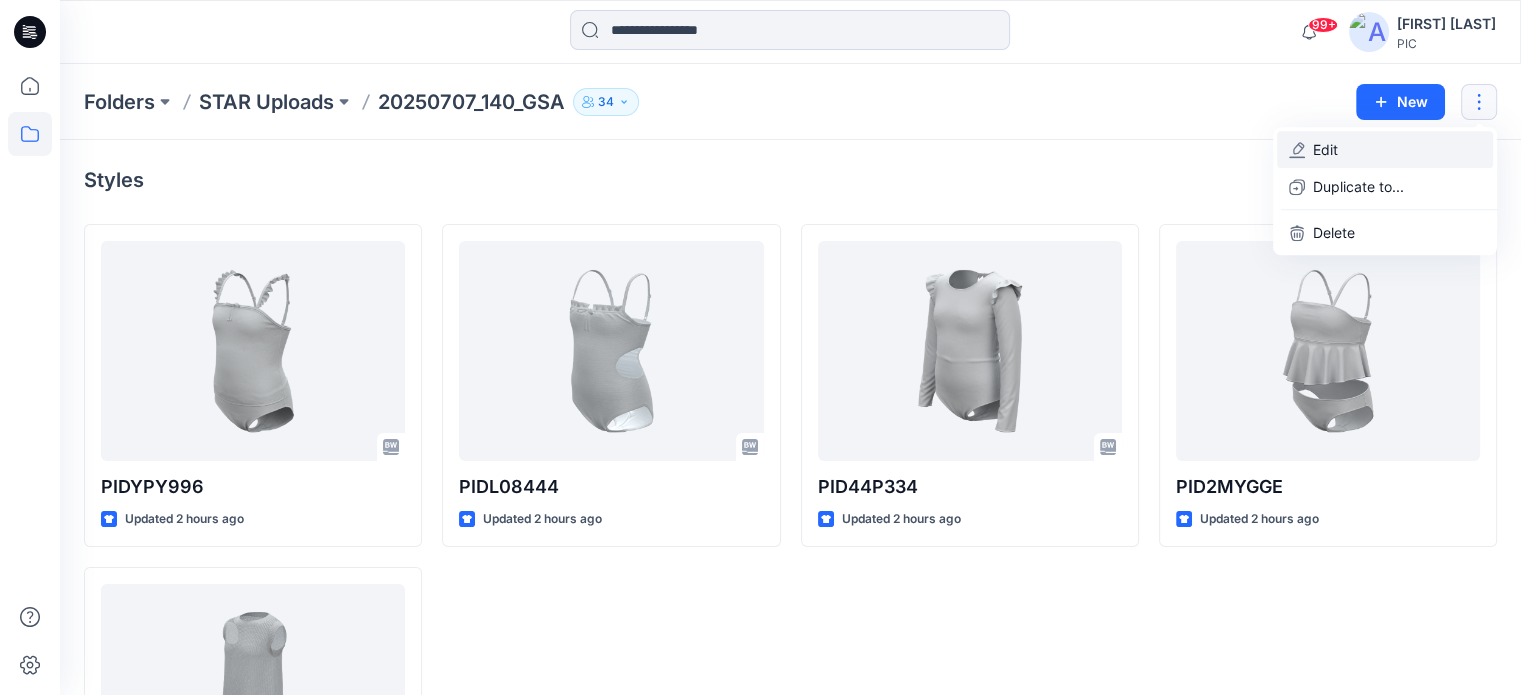 click on "Edit" at bounding box center (1385, 149) 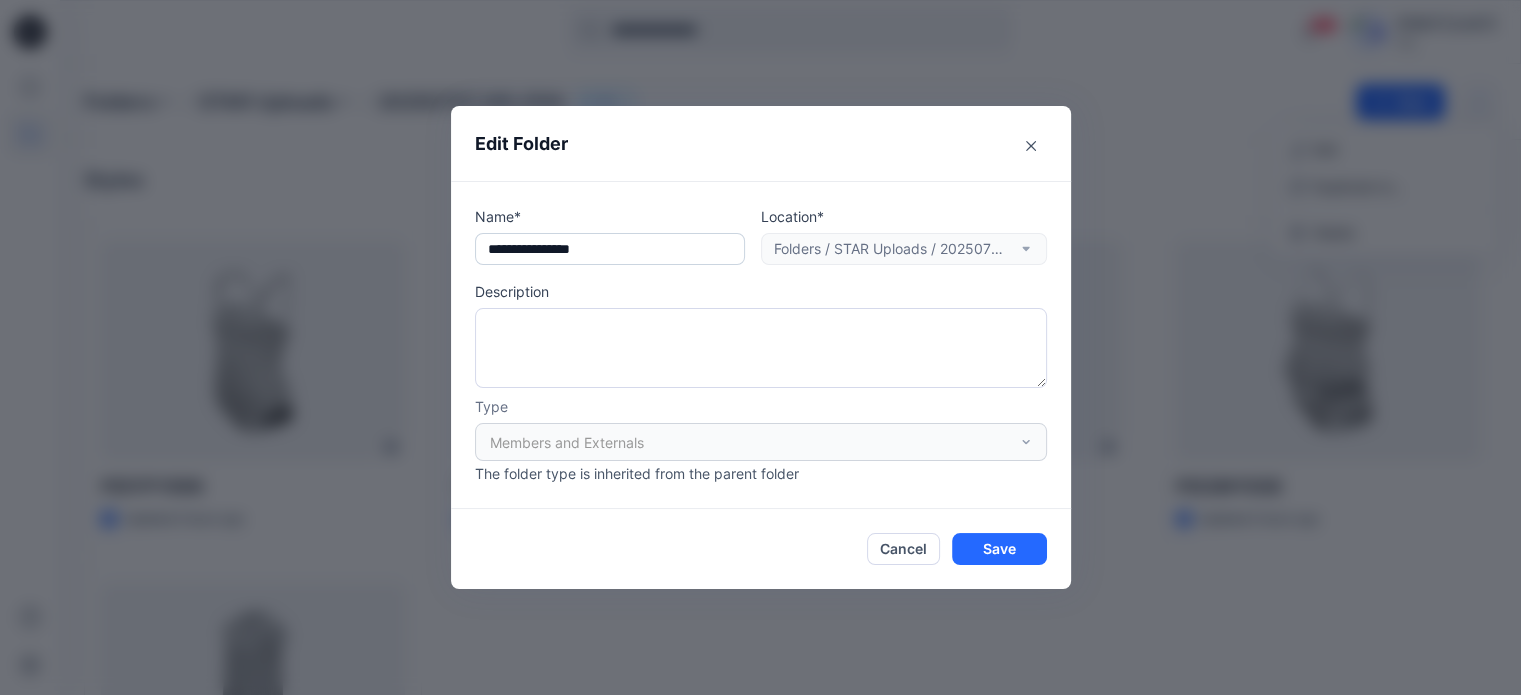 drag, startPoint x: 630, startPoint y: 244, endPoint x: 597, endPoint y: 244, distance: 33 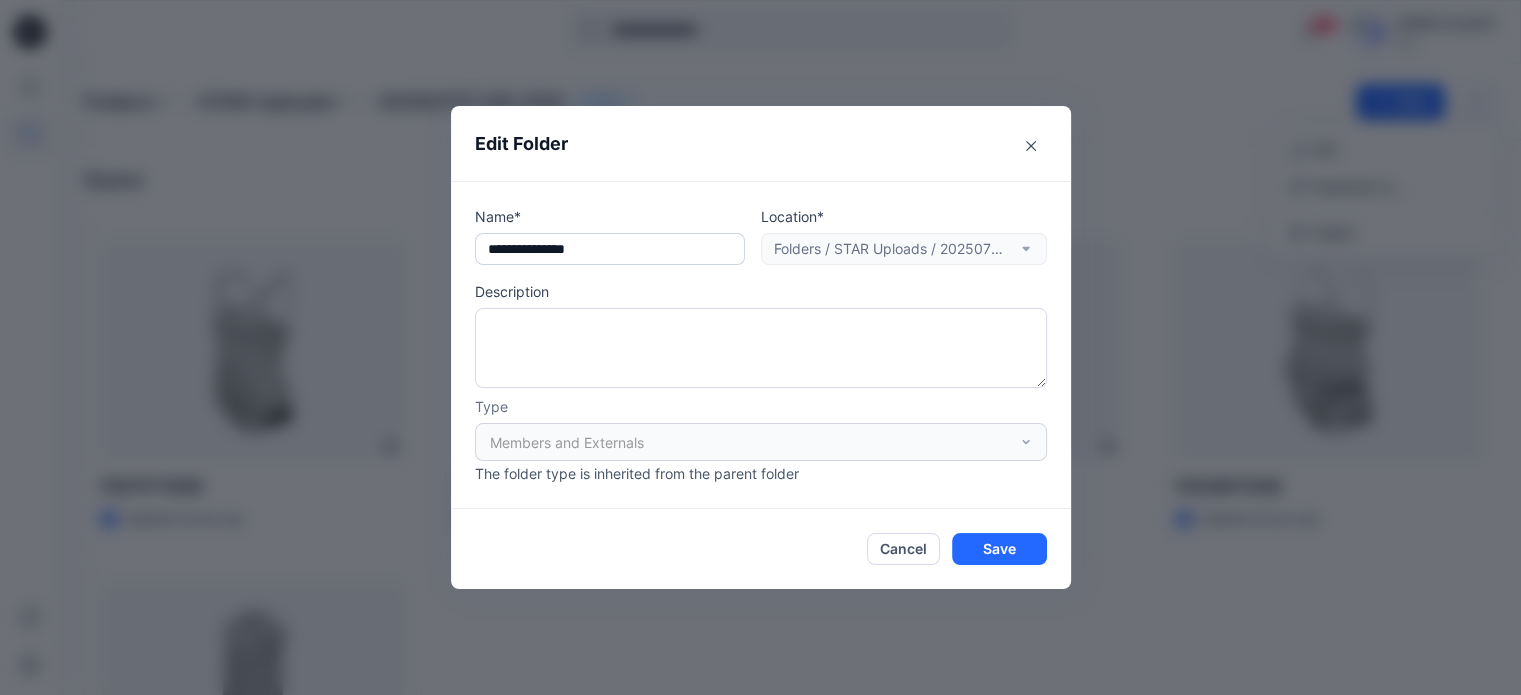 type on "**********" 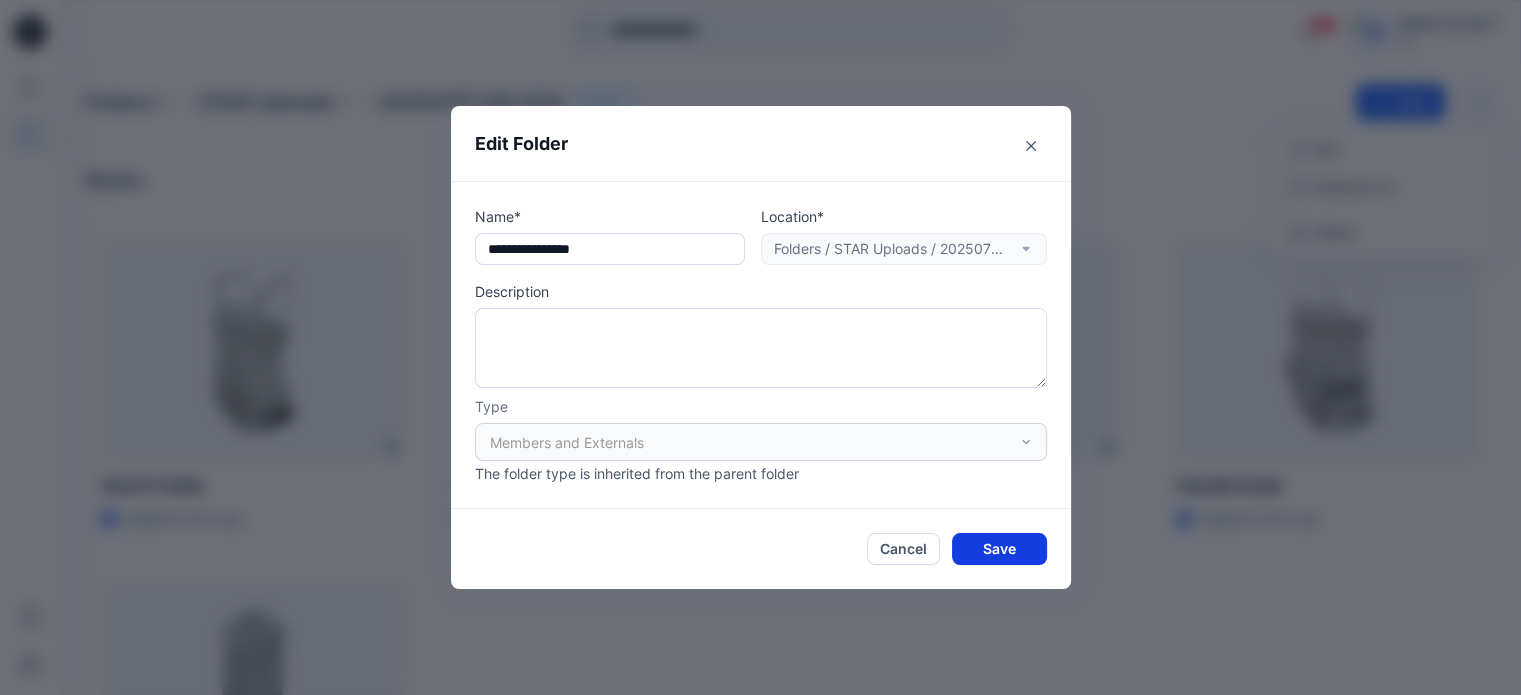 click on "Save" at bounding box center [999, 549] 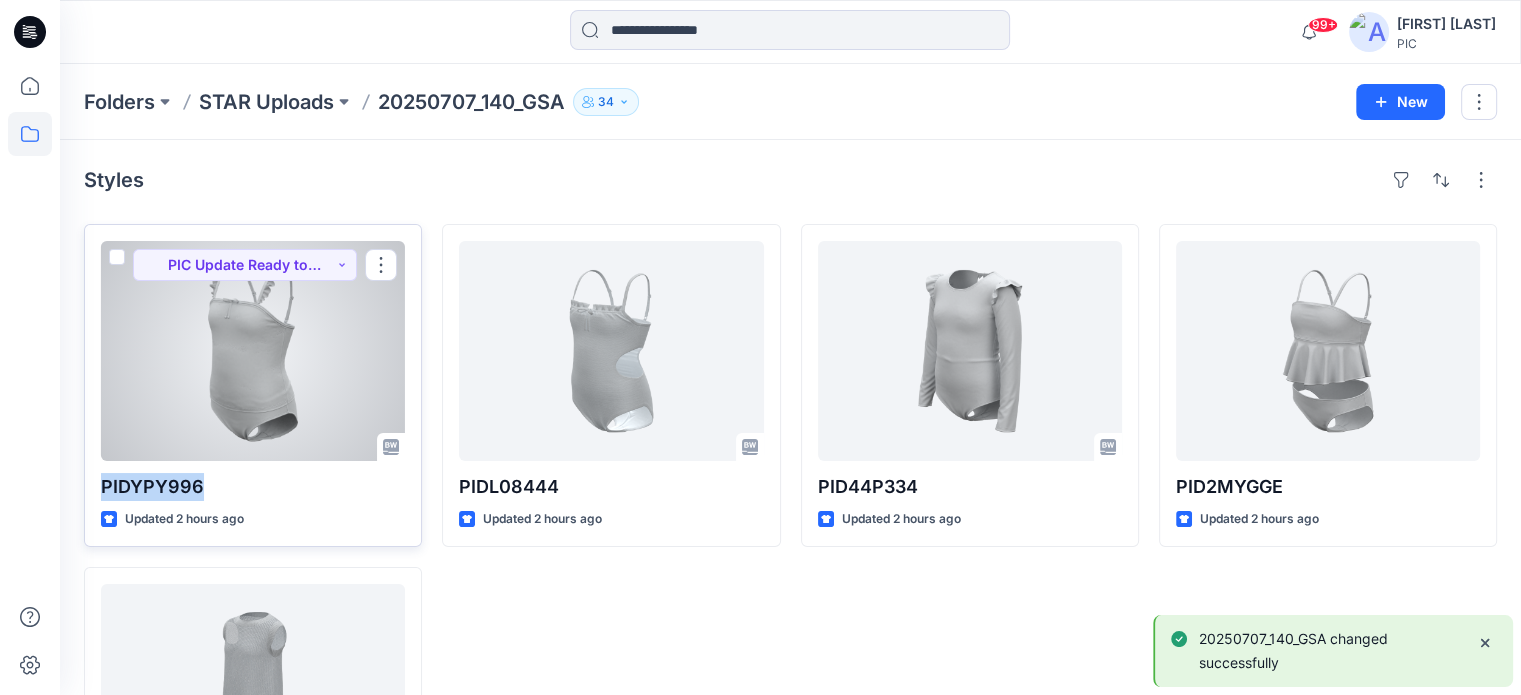 drag, startPoint x: 212, startPoint y: 479, endPoint x: 90, endPoint y: 471, distance: 122.26202 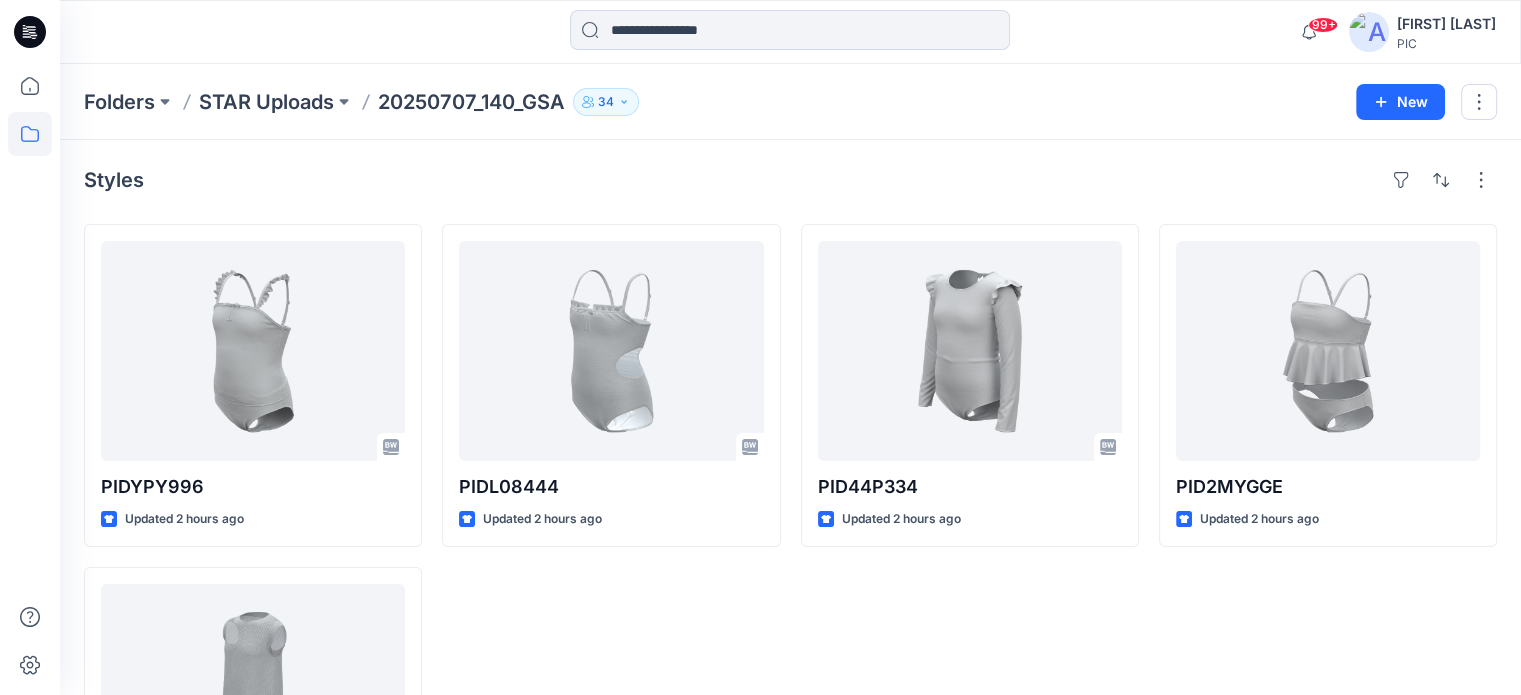 drag, startPoint x: 612, startPoint y: 119, endPoint x: 627, endPoint y: 99, distance: 25 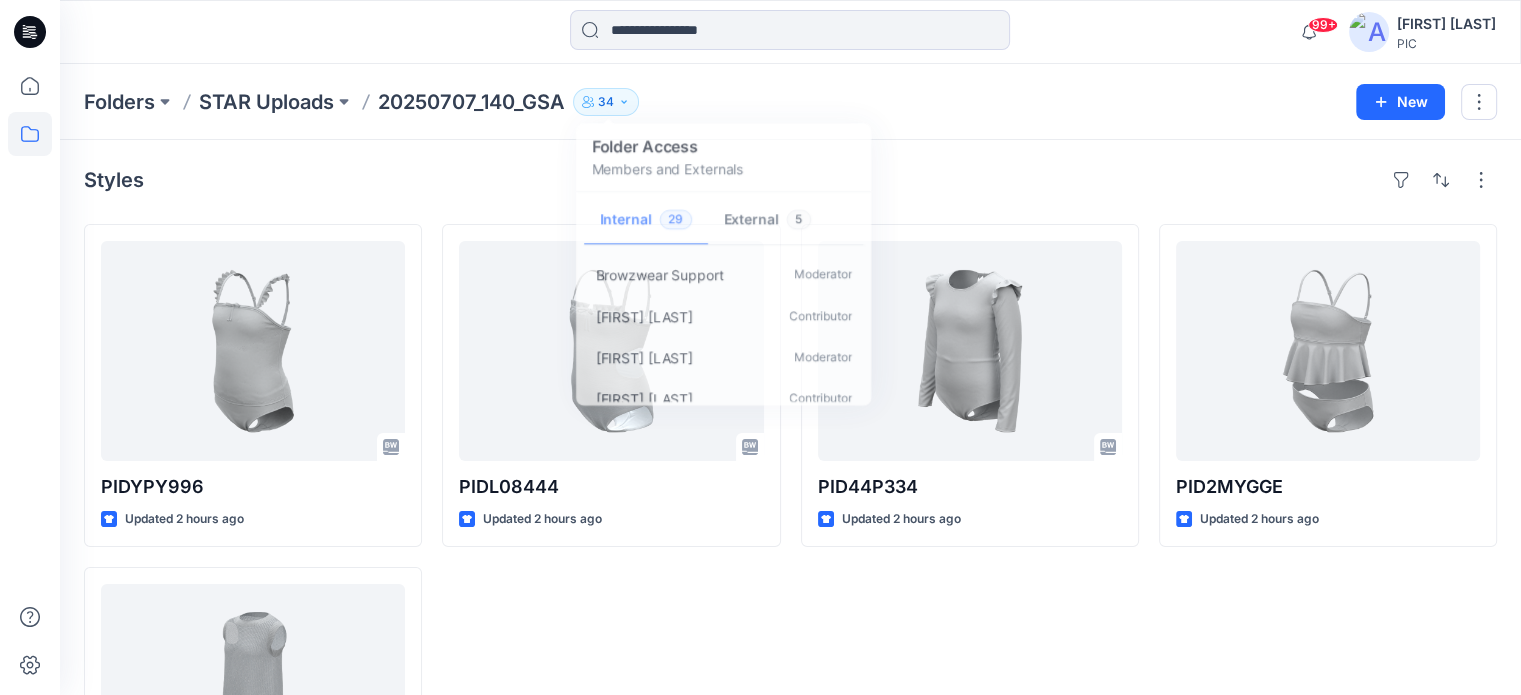 click on "Folders STAR Uploads 20250707_140_GSA 34 Folder Access Members and Externals Internal 29 External 5 Browzwear Support Moderator Jennifer Schultz Contributor Libby Wilson Moderator Julianna Hill Contributor Gayan Hettiarachchi Moderator Sam Pathe Contributor Tharusha Sandadeepa Contributor Nishadi J Contributor Kasun Didulanga Contributor Haresh Lary Contributor Shaminda S Contributor Senath Pr Moderator Chalani Swarna Contributor Hasuni Nayanathara Contributor Lakshani Silva Contributor Pic Design Team Moderator Poornima Perera Moderator Hansaka Thennakoon Moderator Kapila Kothalawala Moderator Rukshi Dheerasekara Contributor Nethmi Prasangika Contributor Lakshani Imeshika Contributor Hashini Perera Contributor Vishwa Sampath Contributor Sadaru Dilshan Contributor Isura Amarasekara Contributor Kasundi Naranwala Contributor Oshadhi Hiruni Contributor Mahima Weerathunge Contributor New" at bounding box center (790, 102) 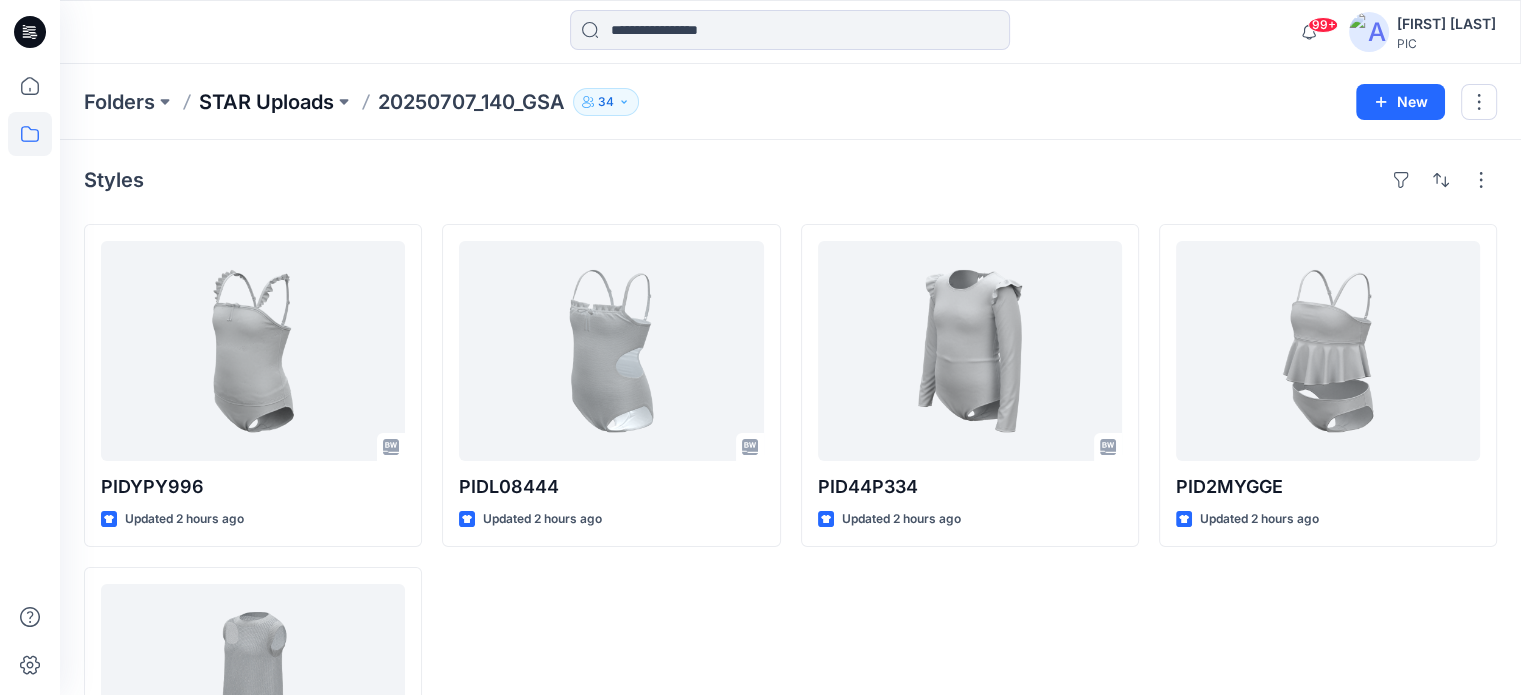 click on "STAR Uploads" at bounding box center [266, 102] 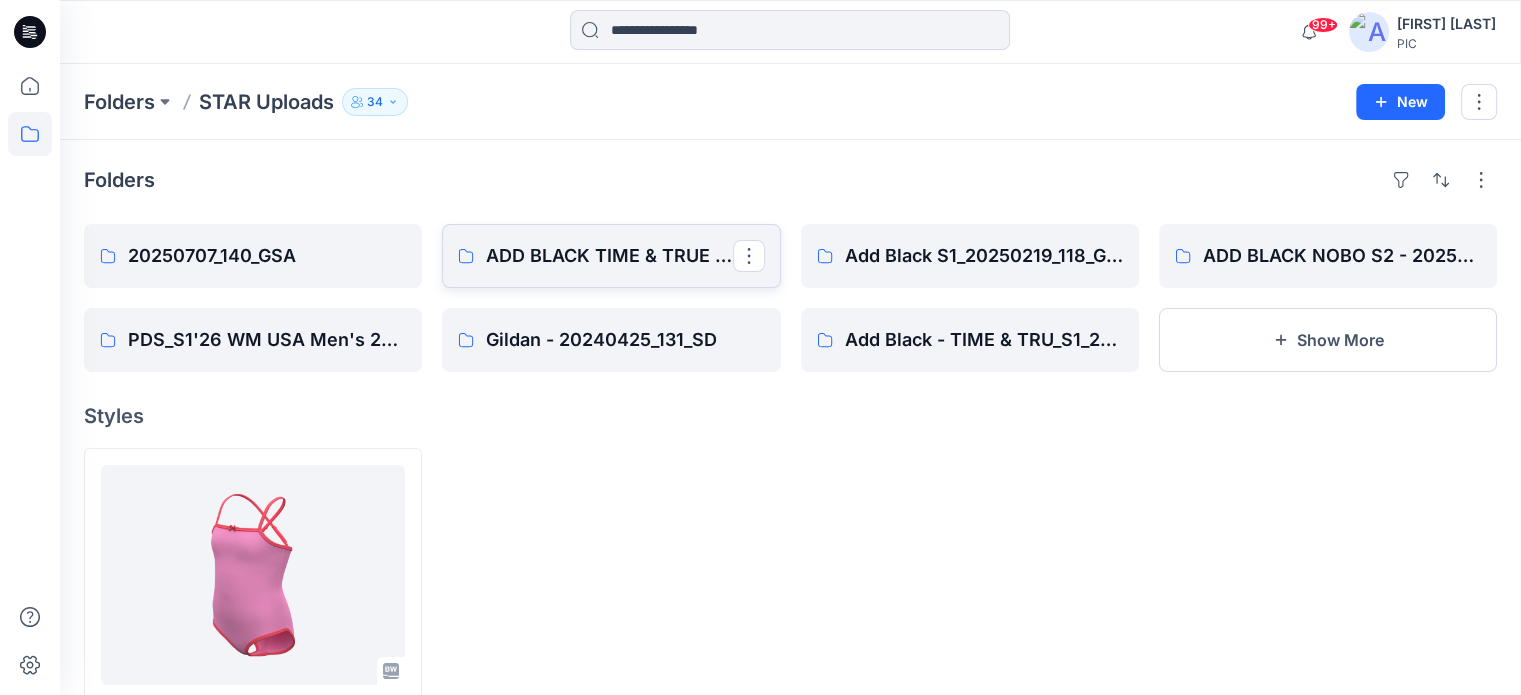 click on "ADD BLACK TIME & TRUE S2- 20250625_118_GC" at bounding box center (611, 256) 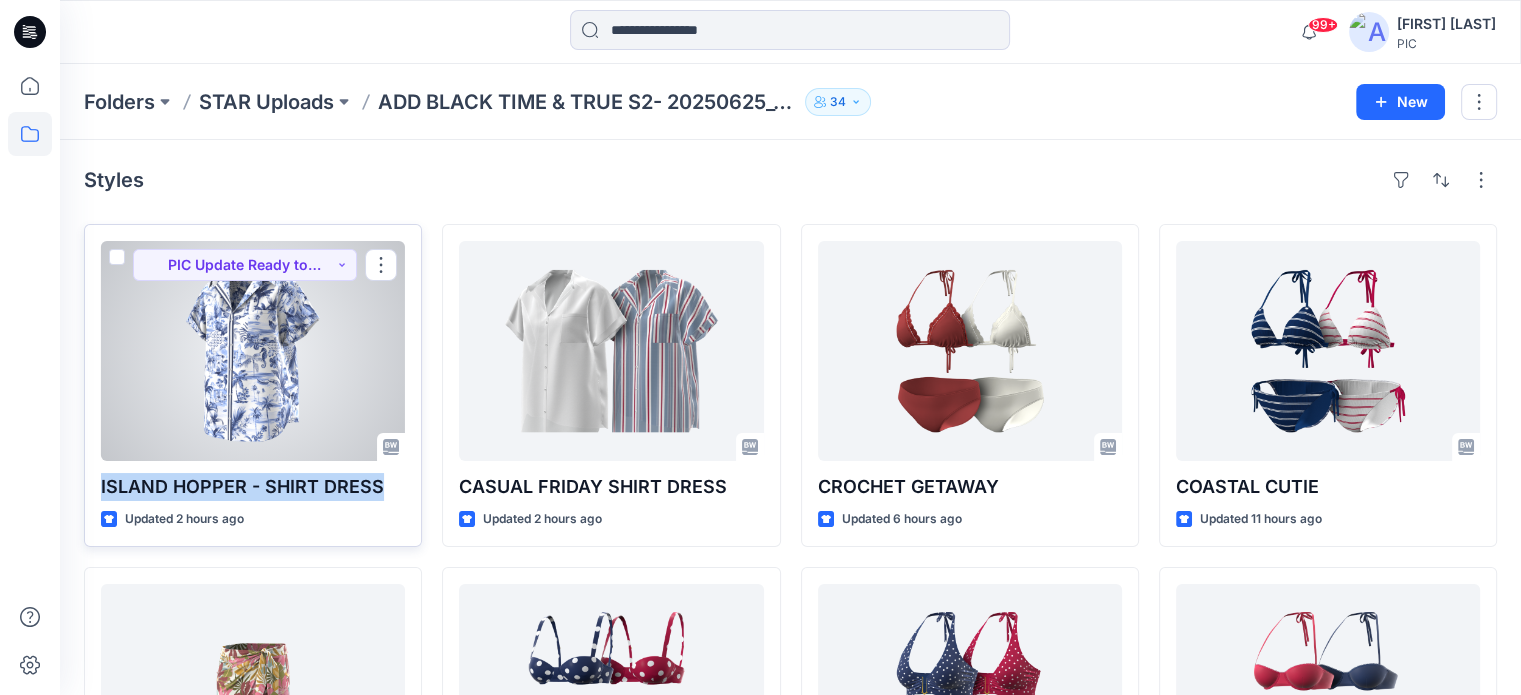 drag, startPoint x: 384, startPoint y: 489, endPoint x: 94, endPoint y: 485, distance: 290.0276 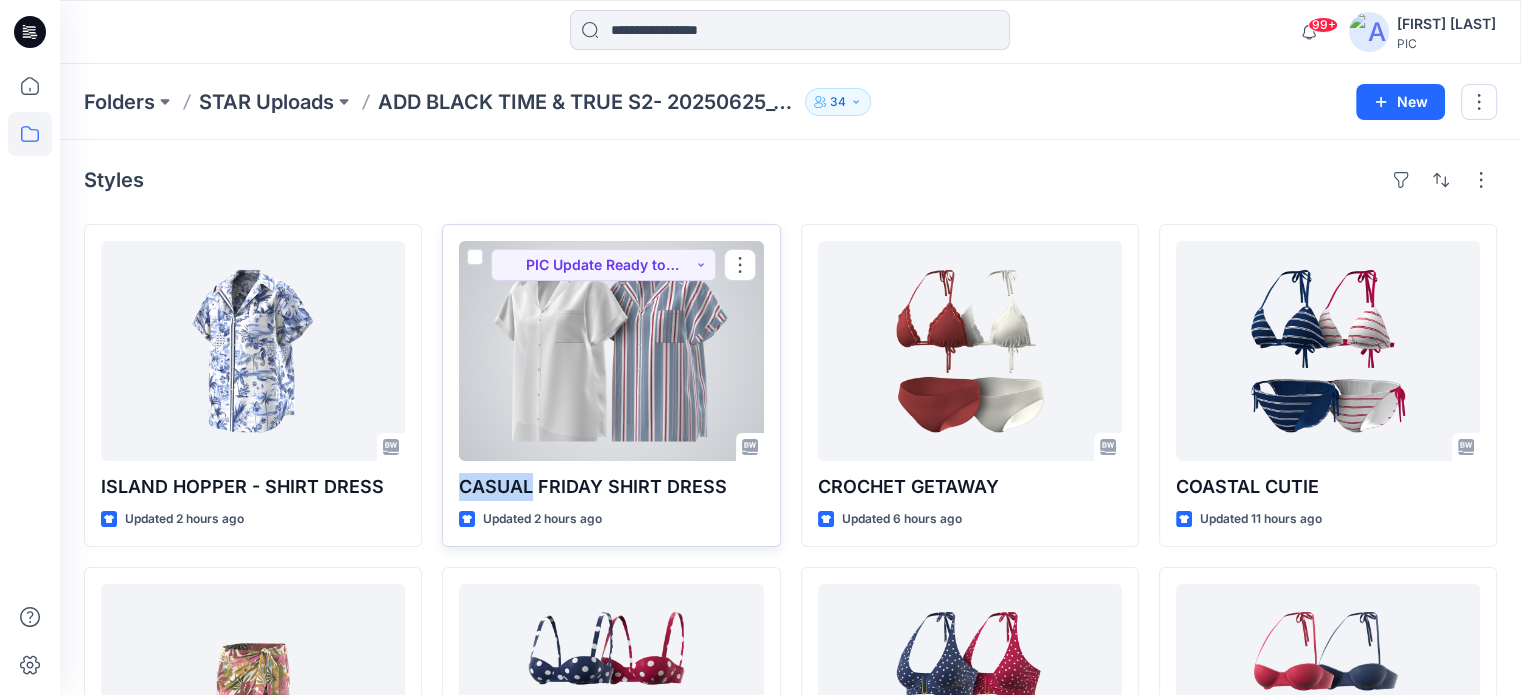 drag, startPoint x: 532, startPoint y: 485, endPoint x: 464, endPoint y: 487, distance: 68.0294 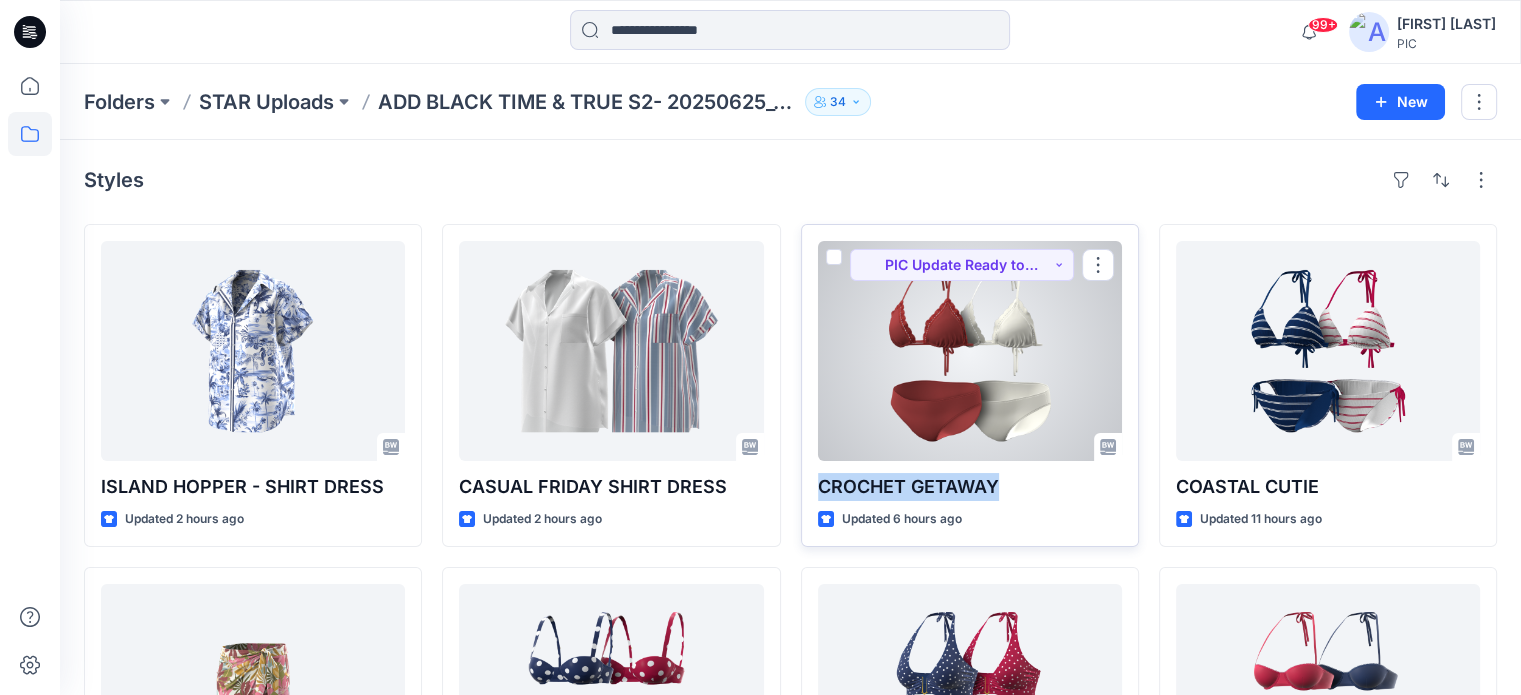 drag, startPoint x: 1004, startPoint y: 484, endPoint x: 818, endPoint y: 473, distance: 186.32498 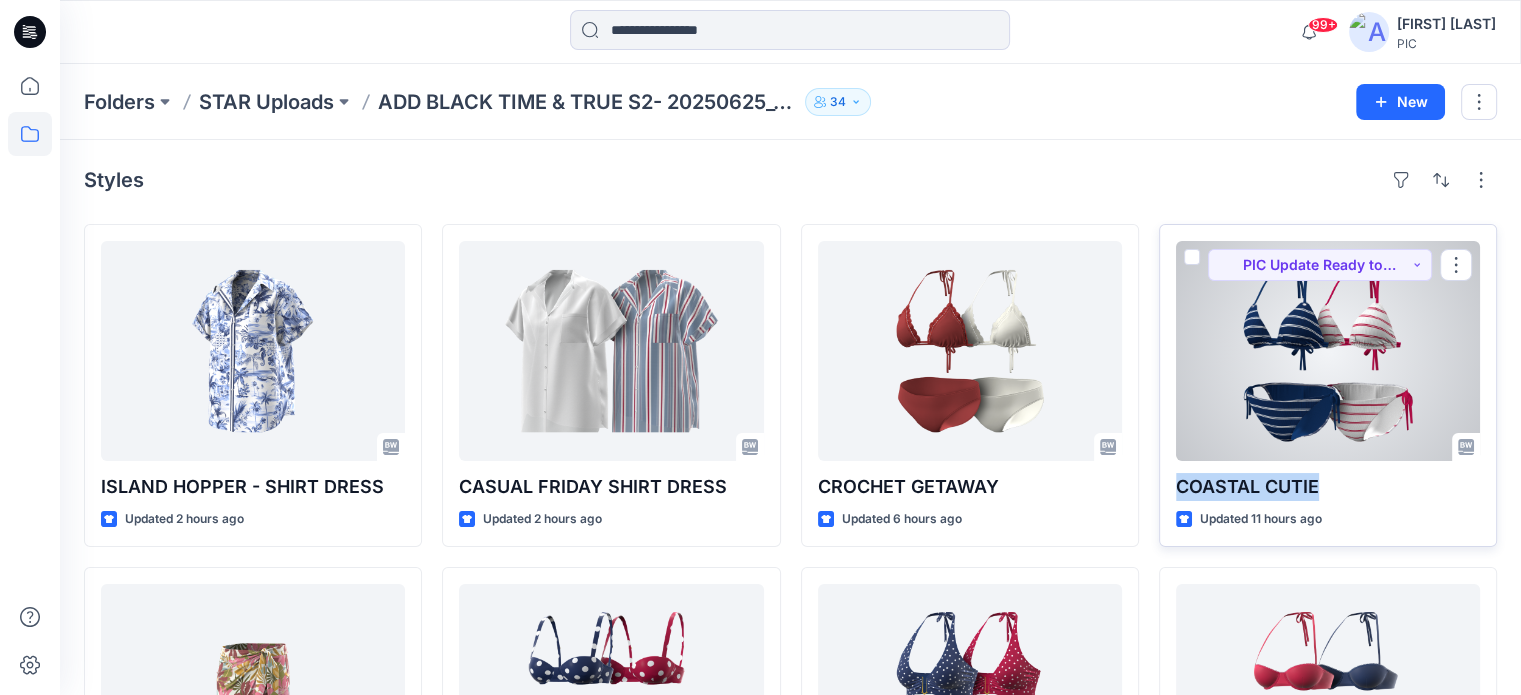 drag, startPoint x: 1320, startPoint y: 486, endPoint x: 1172, endPoint y: 487, distance: 148.00337 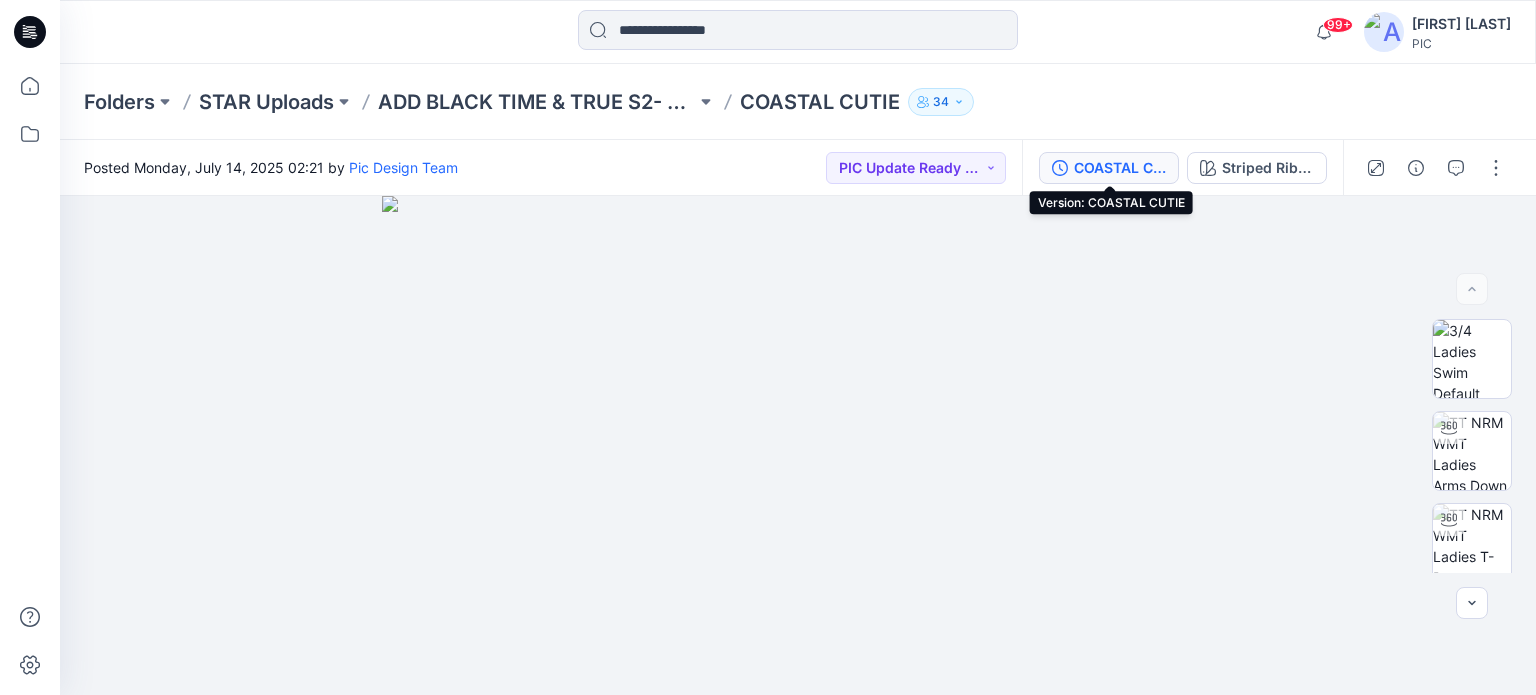 click on "COASTAL CUTIE" at bounding box center [1120, 168] 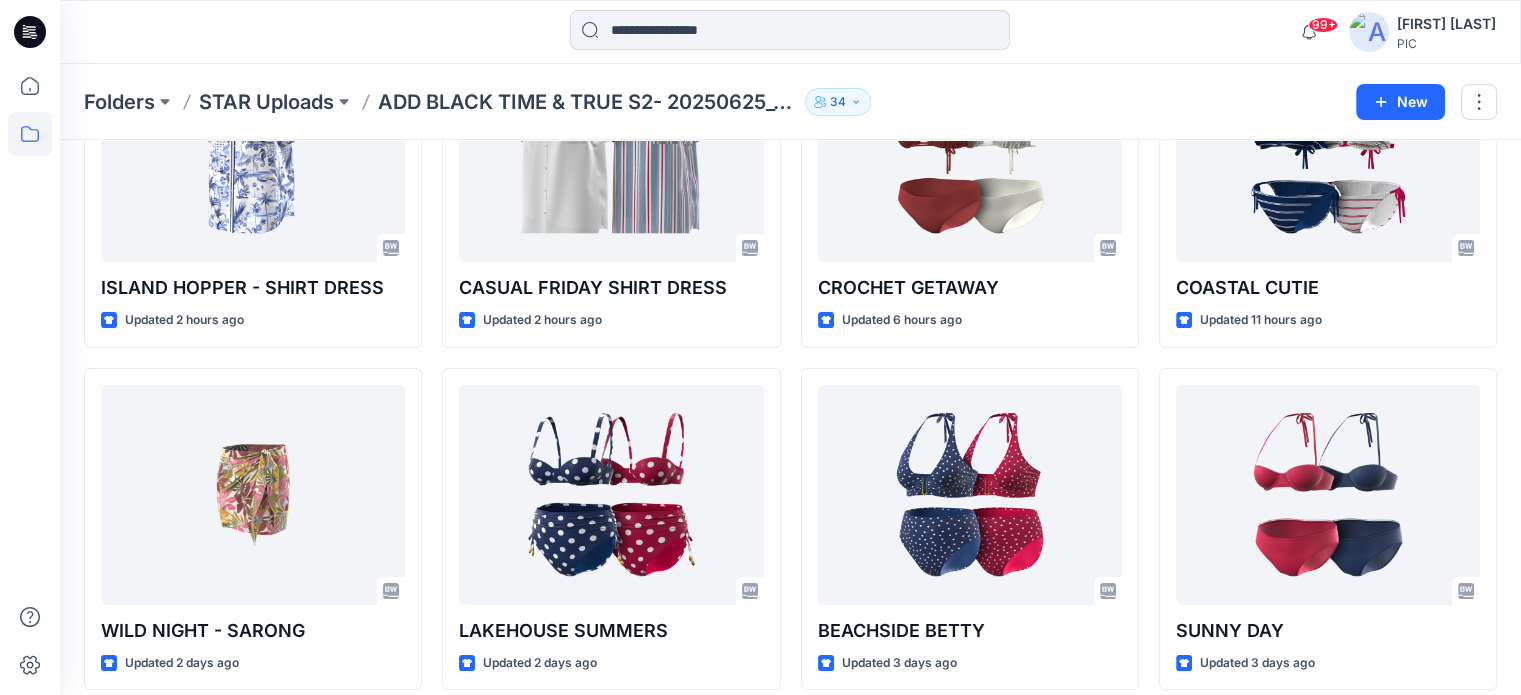 scroll, scrollTop: 216, scrollLeft: 0, axis: vertical 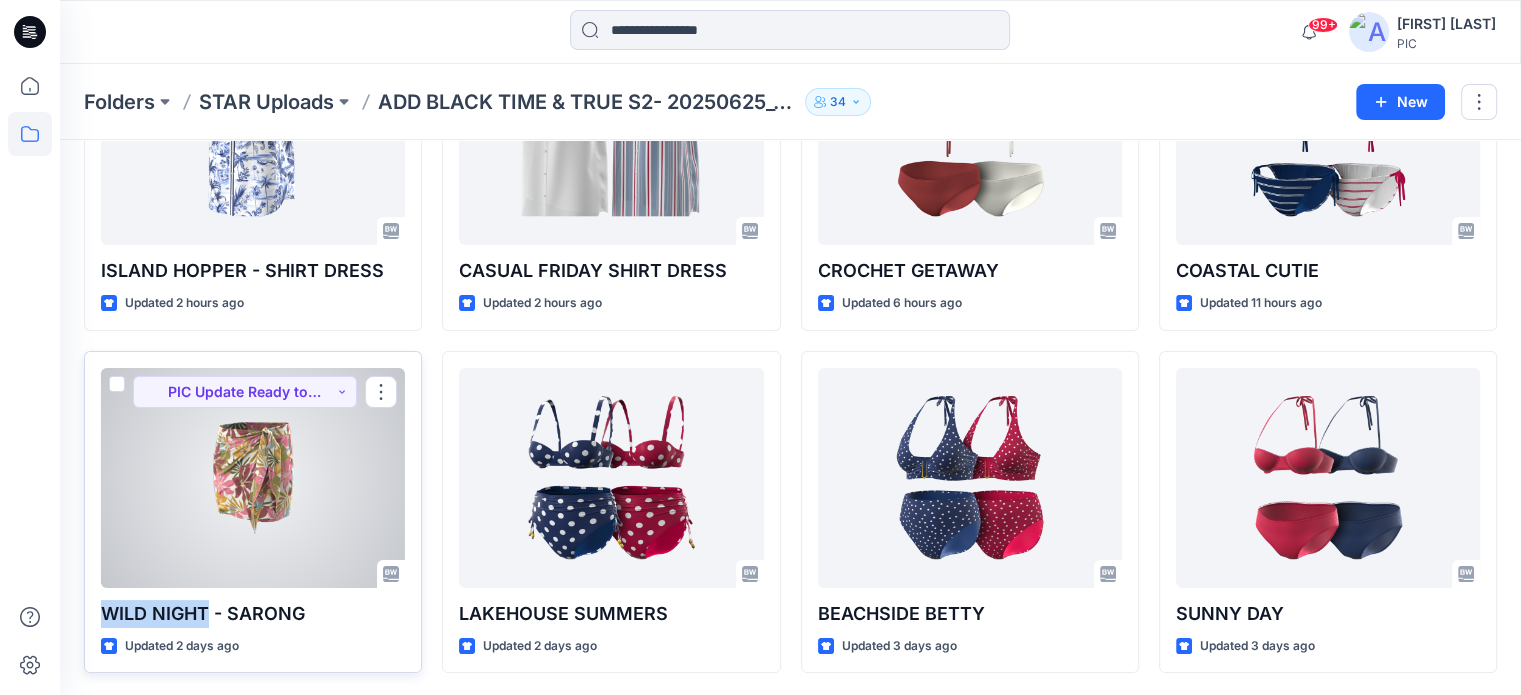 drag, startPoint x: 209, startPoint y: 604, endPoint x: 97, endPoint y: 599, distance: 112.11155 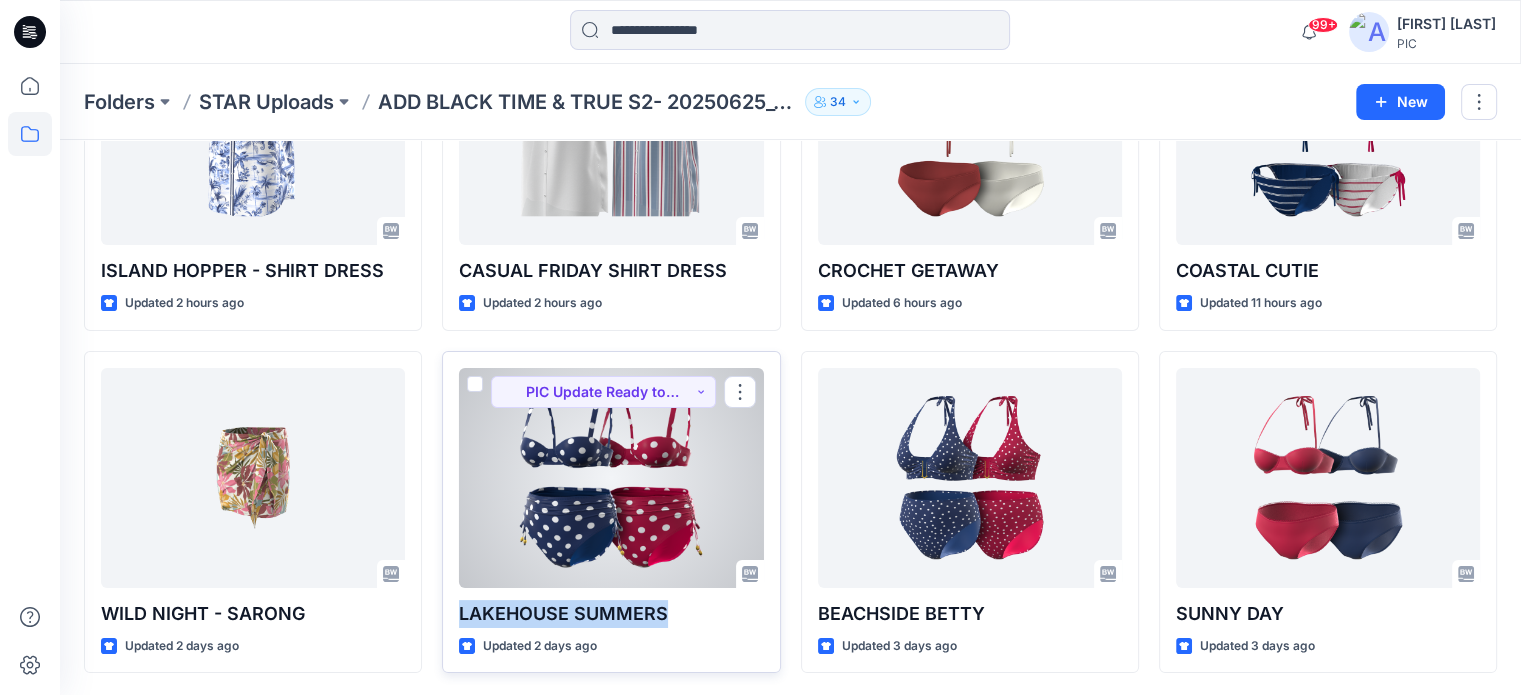 drag, startPoint x: 672, startPoint y: 614, endPoint x: 463, endPoint y: 626, distance: 209.34421 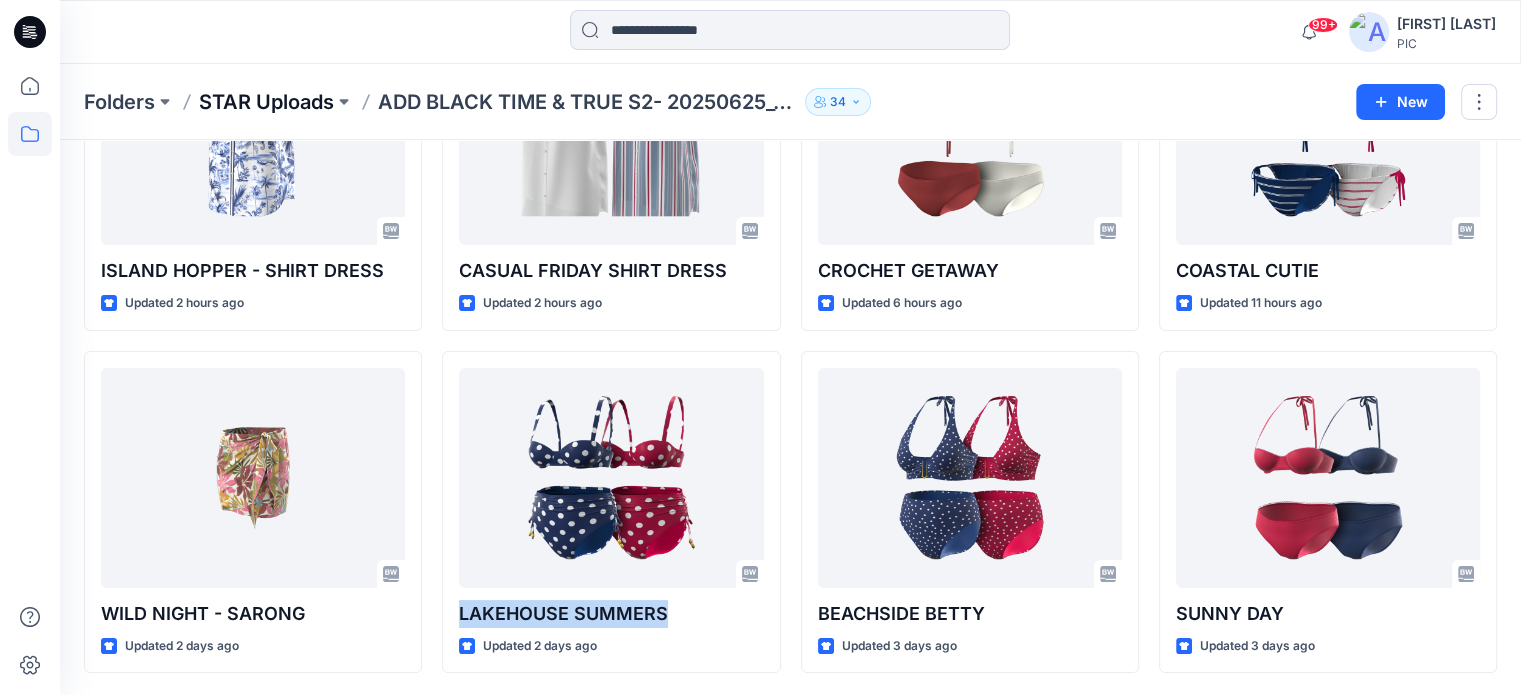 click on "STAR Uploads" at bounding box center (266, 102) 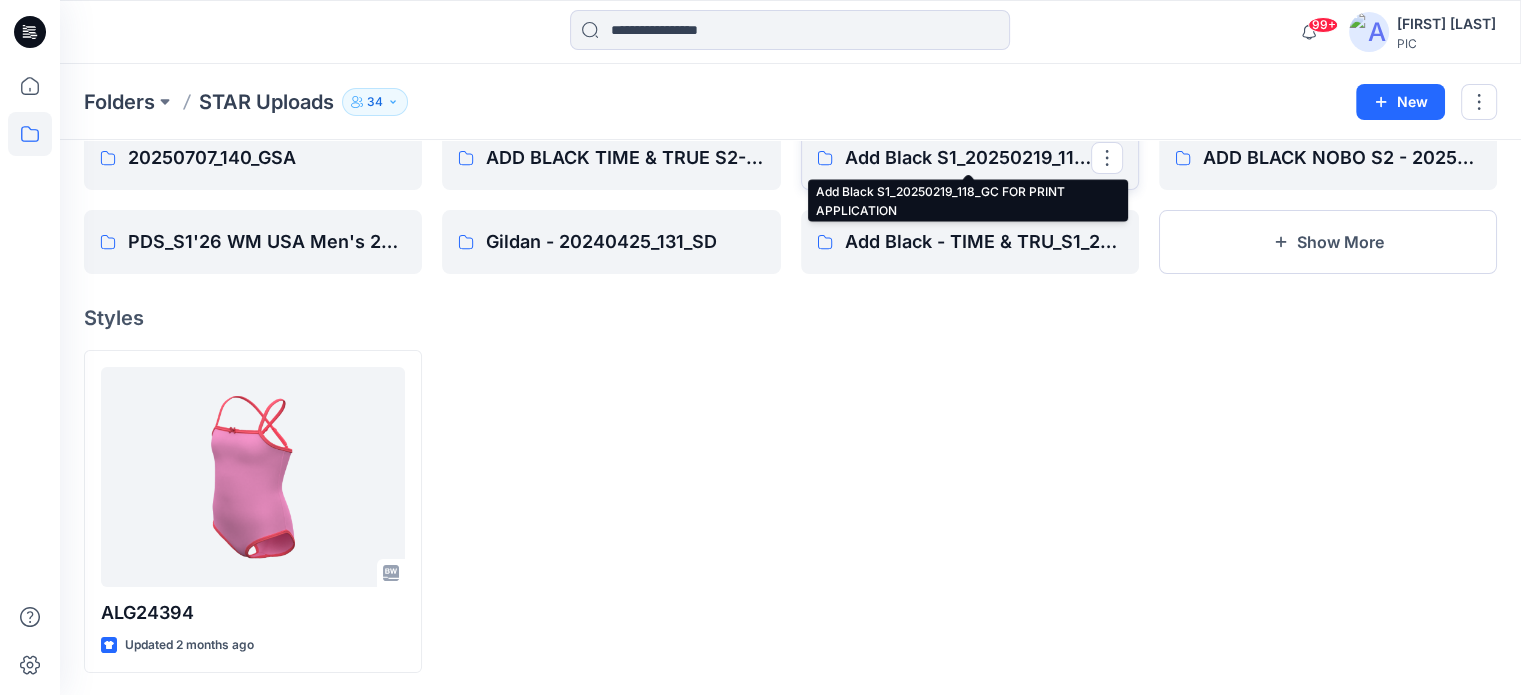 click on "Add Black S1_20250219_118_GC FOR PRINT APPLICATION" at bounding box center (968, 158) 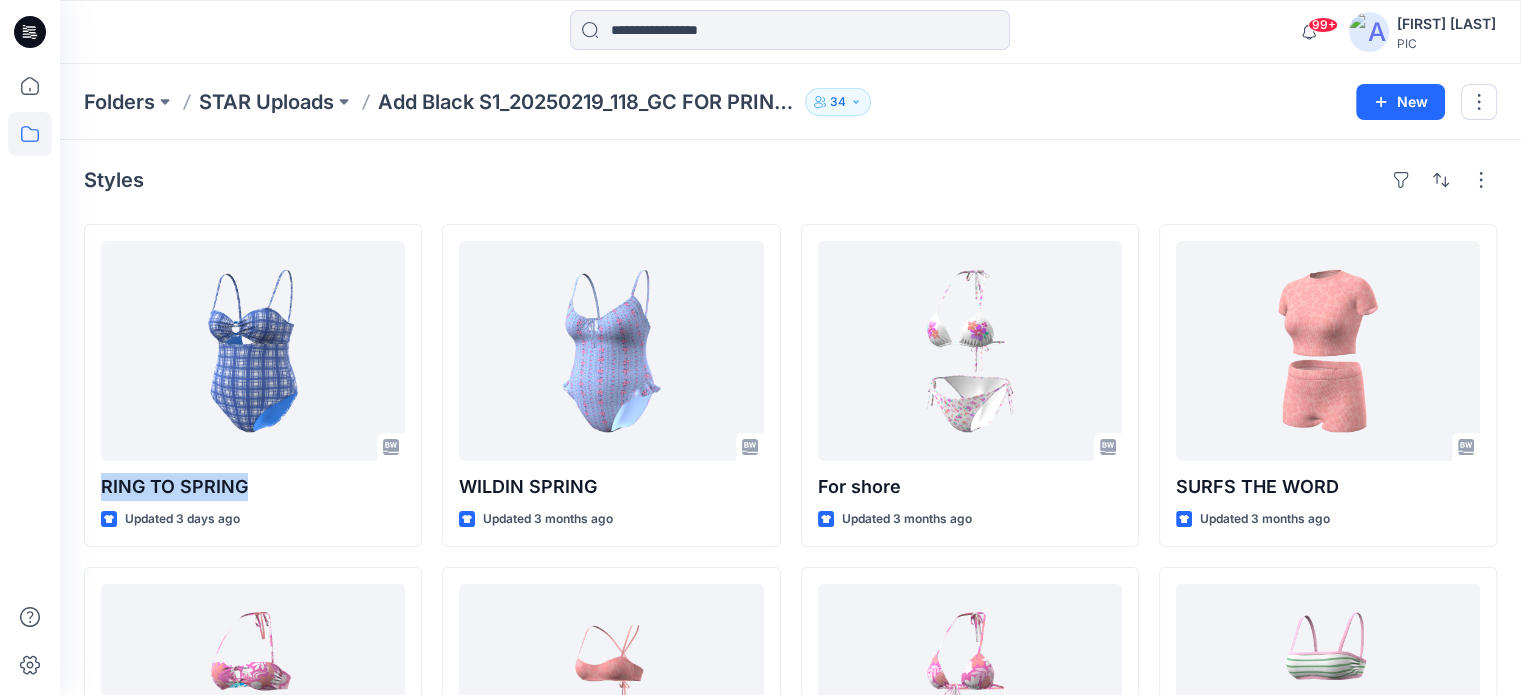 drag, startPoint x: 243, startPoint y: 487, endPoint x: 66, endPoint y: 470, distance: 177.81451 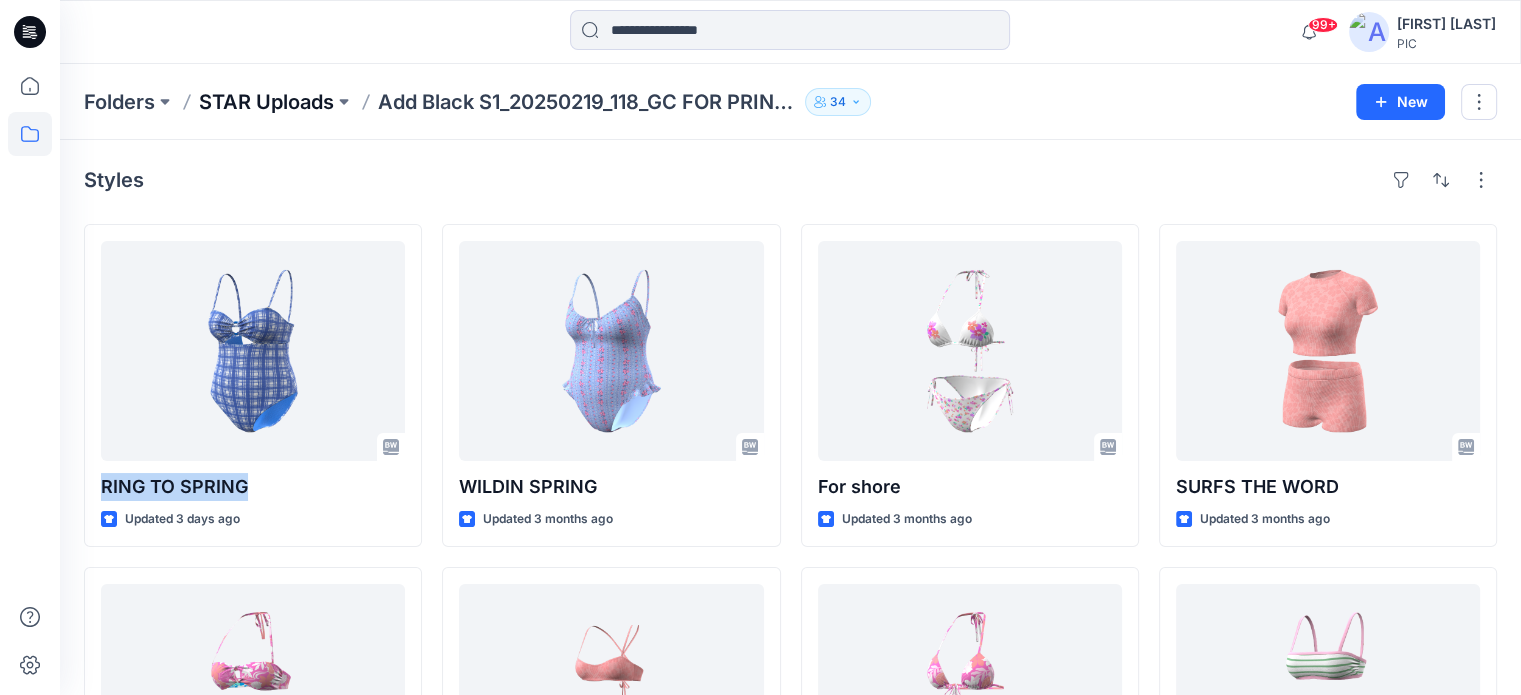 click on "STAR Uploads" at bounding box center (266, 102) 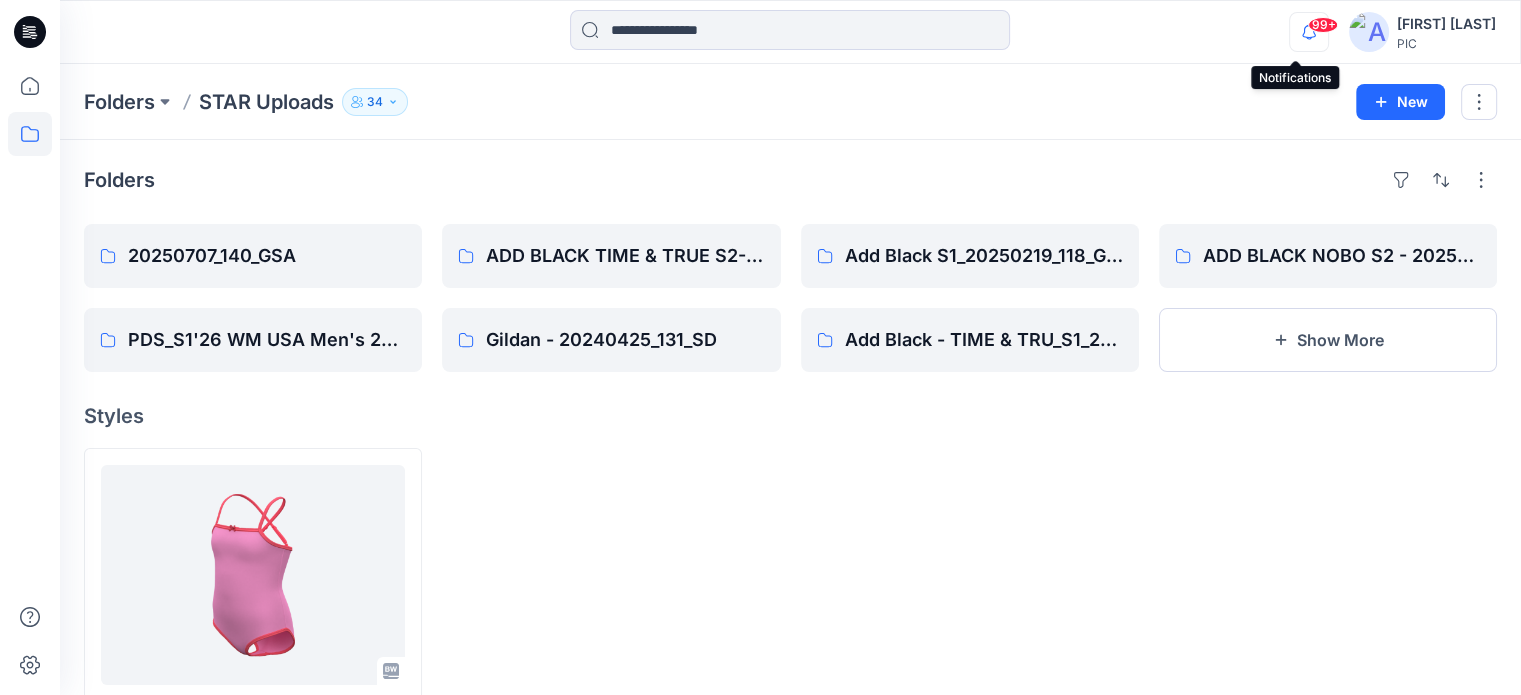 click 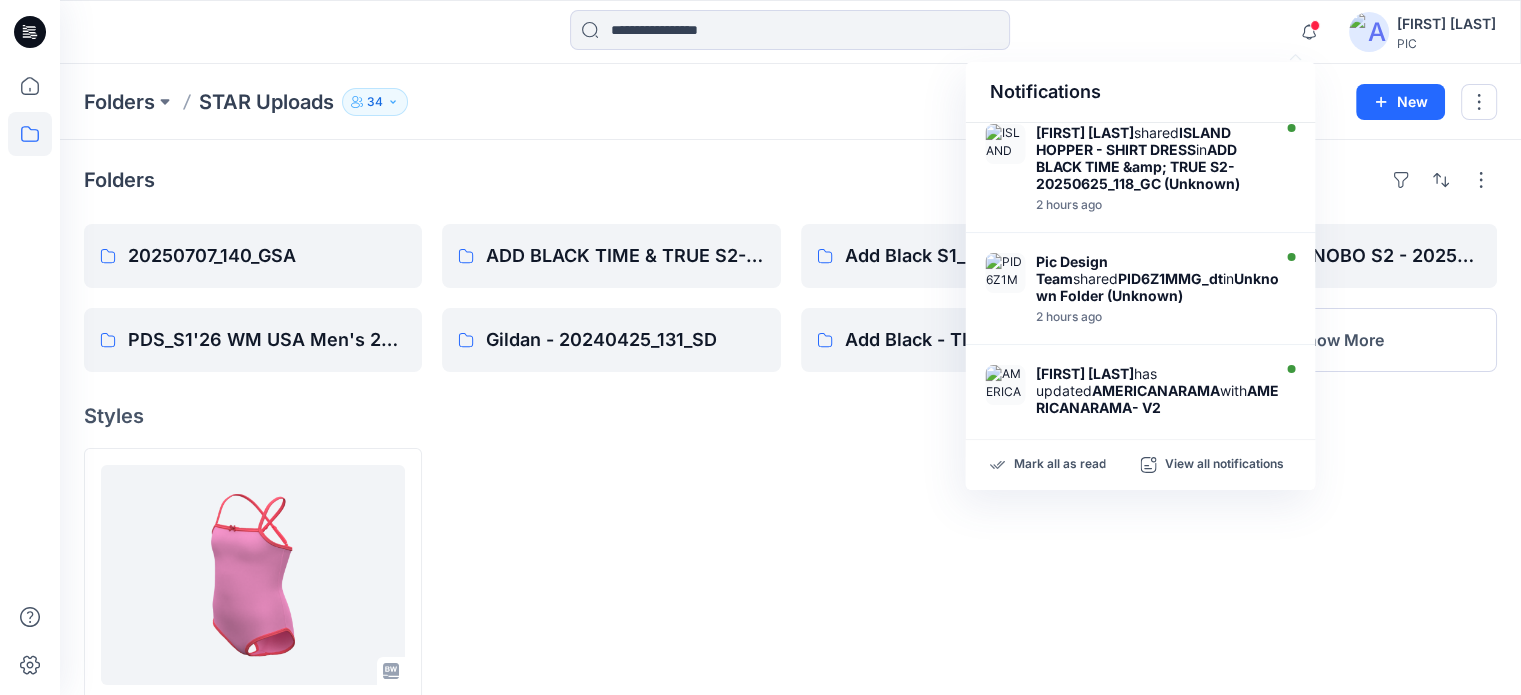 scroll, scrollTop: 461, scrollLeft: 0, axis: vertical 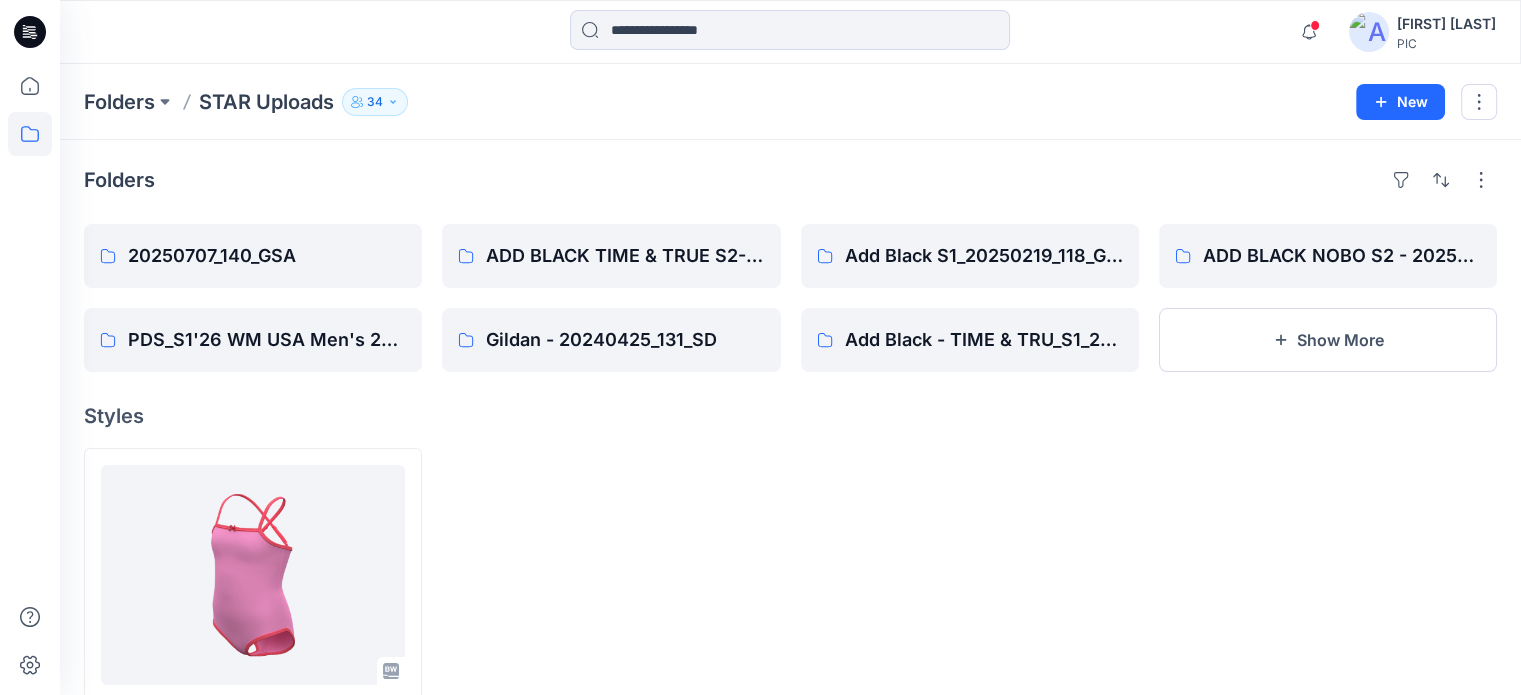 click at bounding box center [1328, 609] 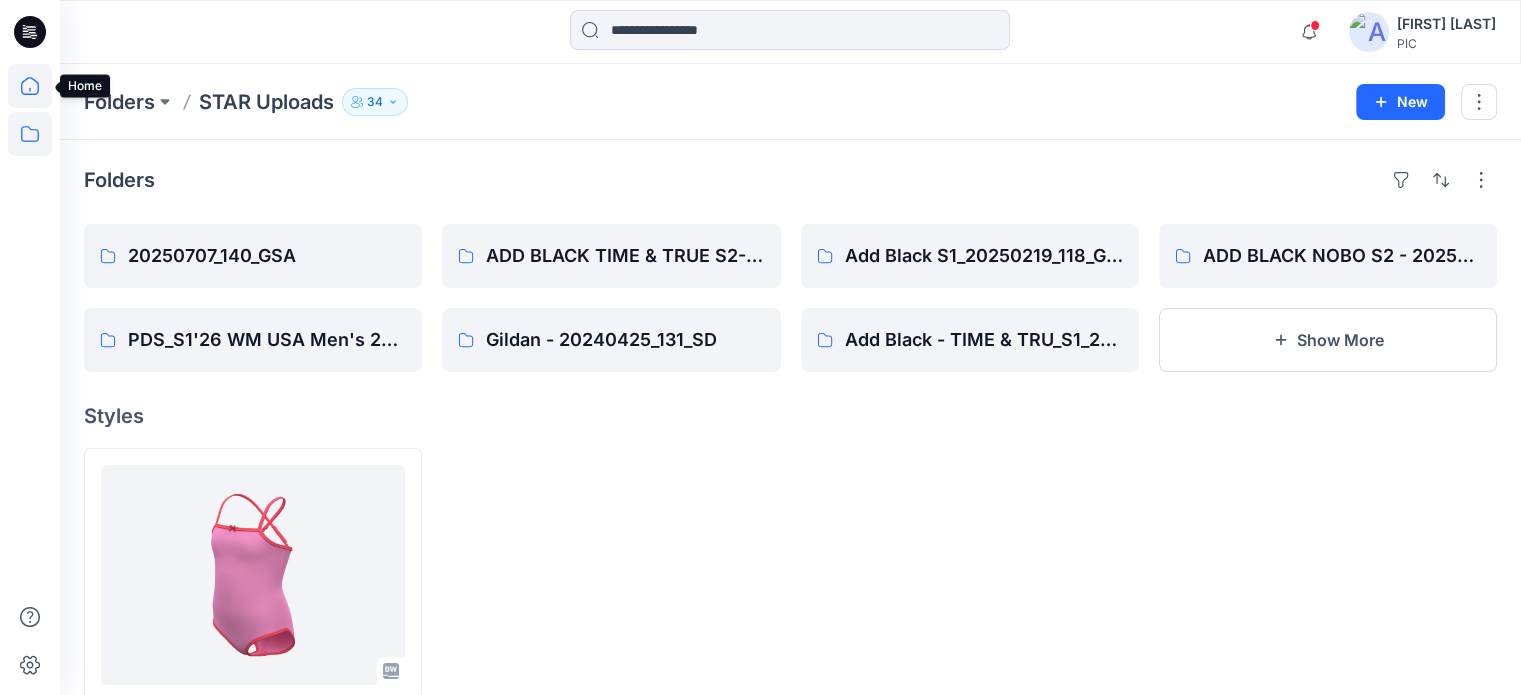 click 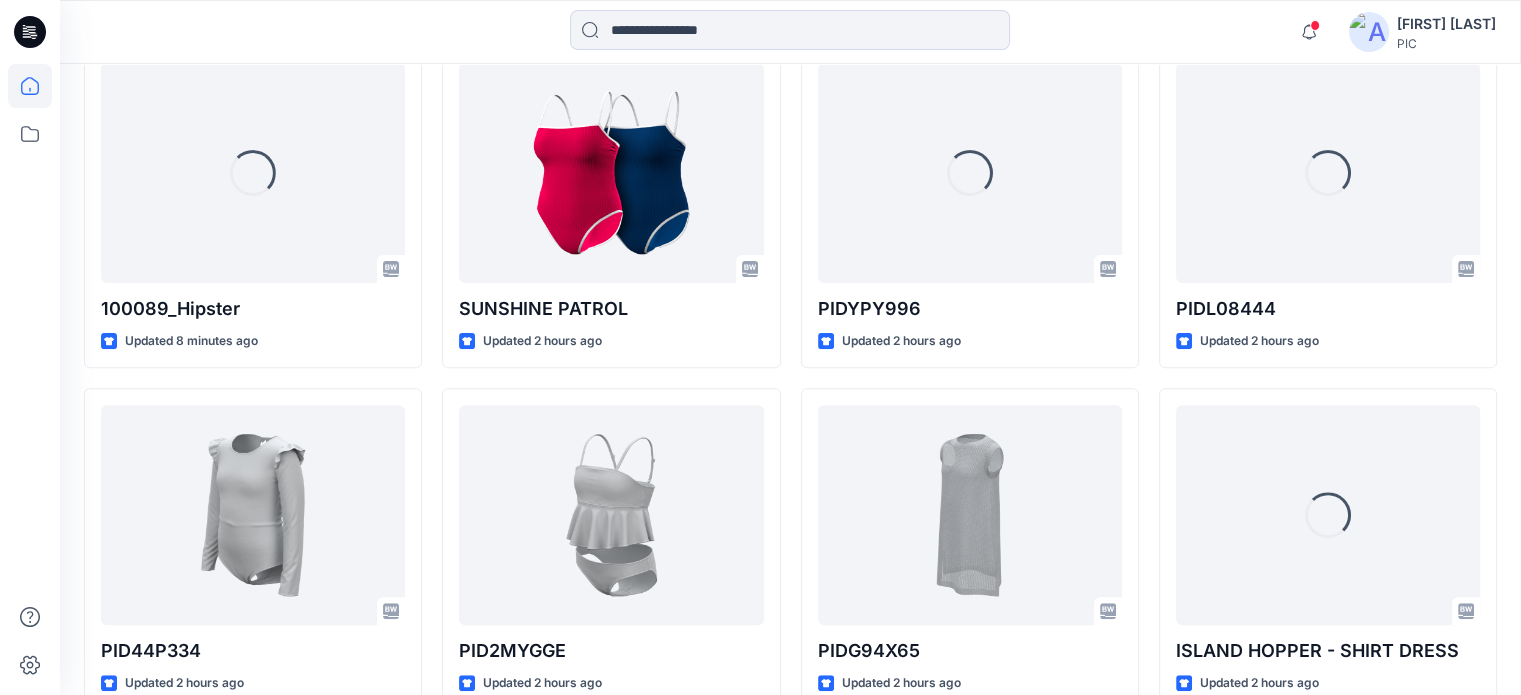 scroll, scrollTop: 620, scrollLeft: 0, axis: vertical 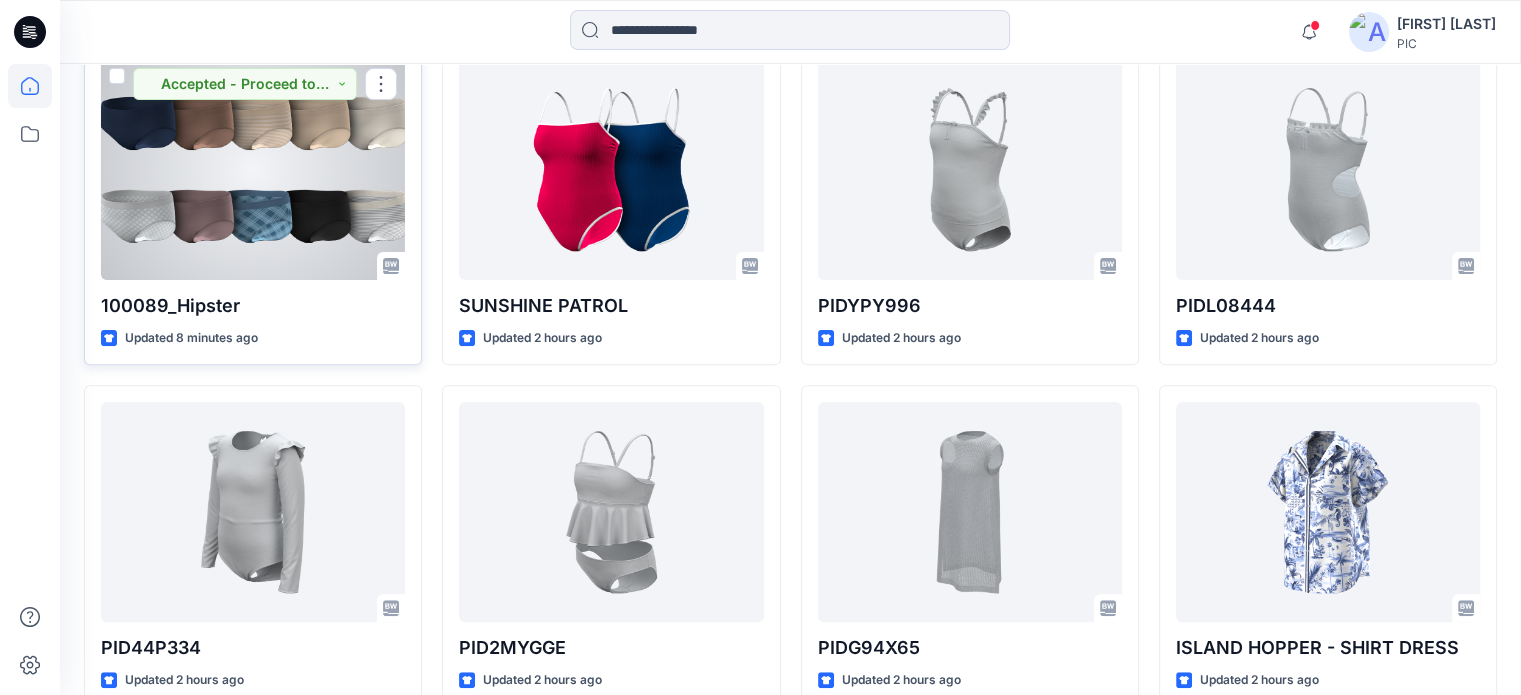 click at bounding box center [253, 170] 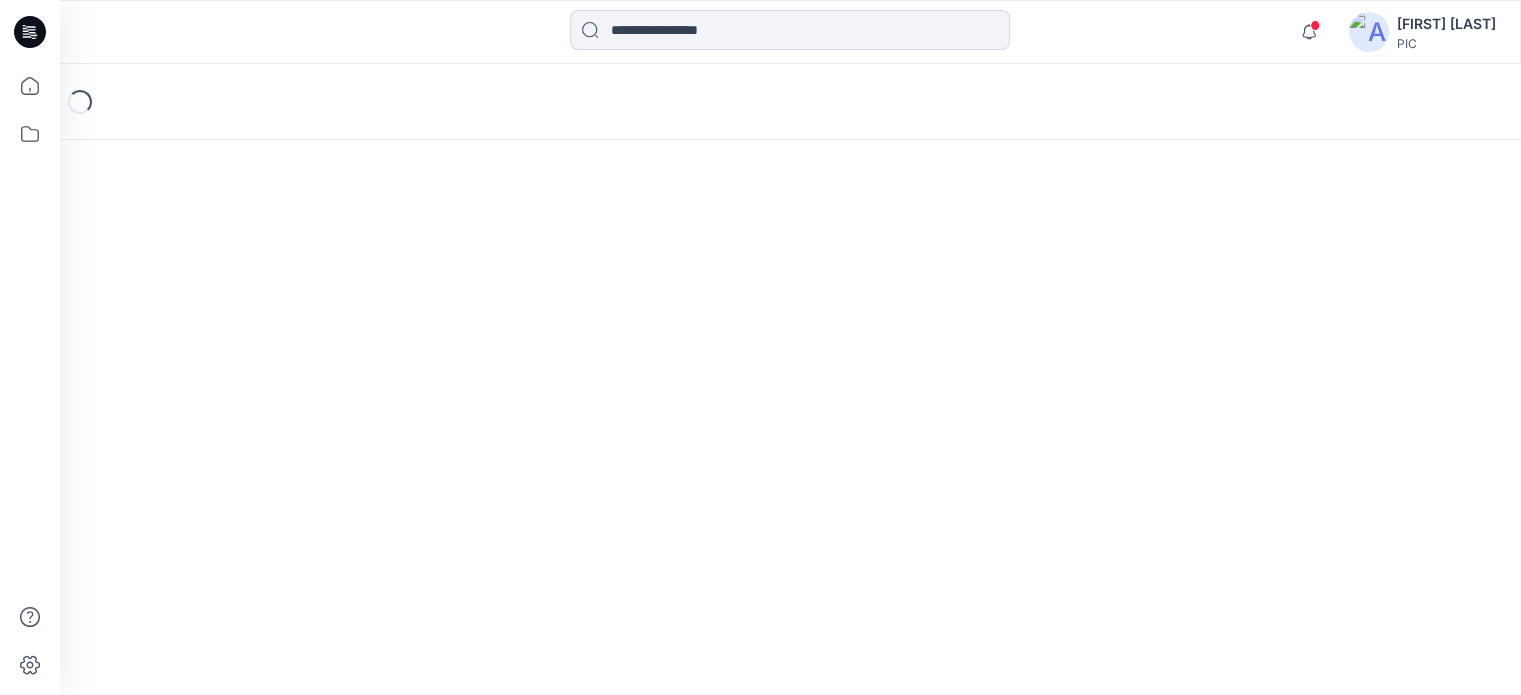scroll, scrollTop: 0, scrollLeft: 0, axis: both 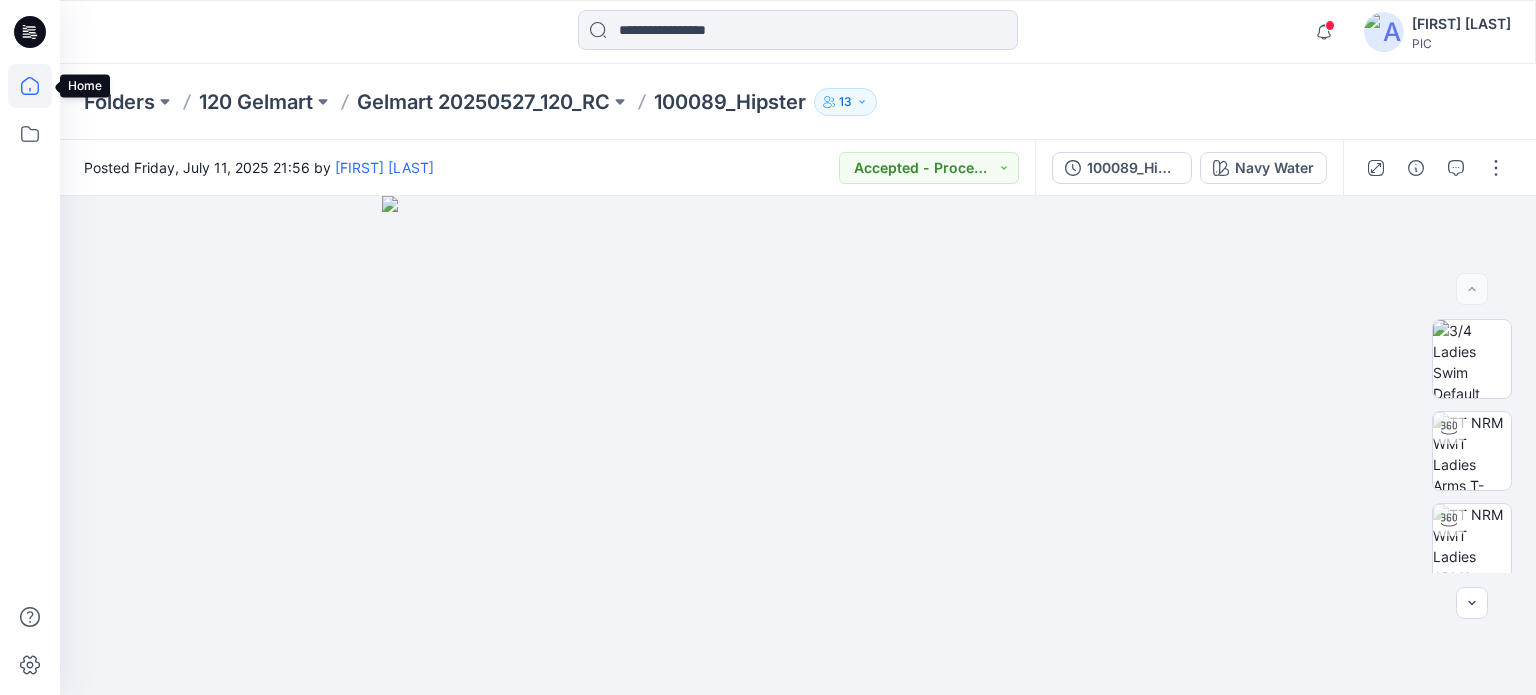 click 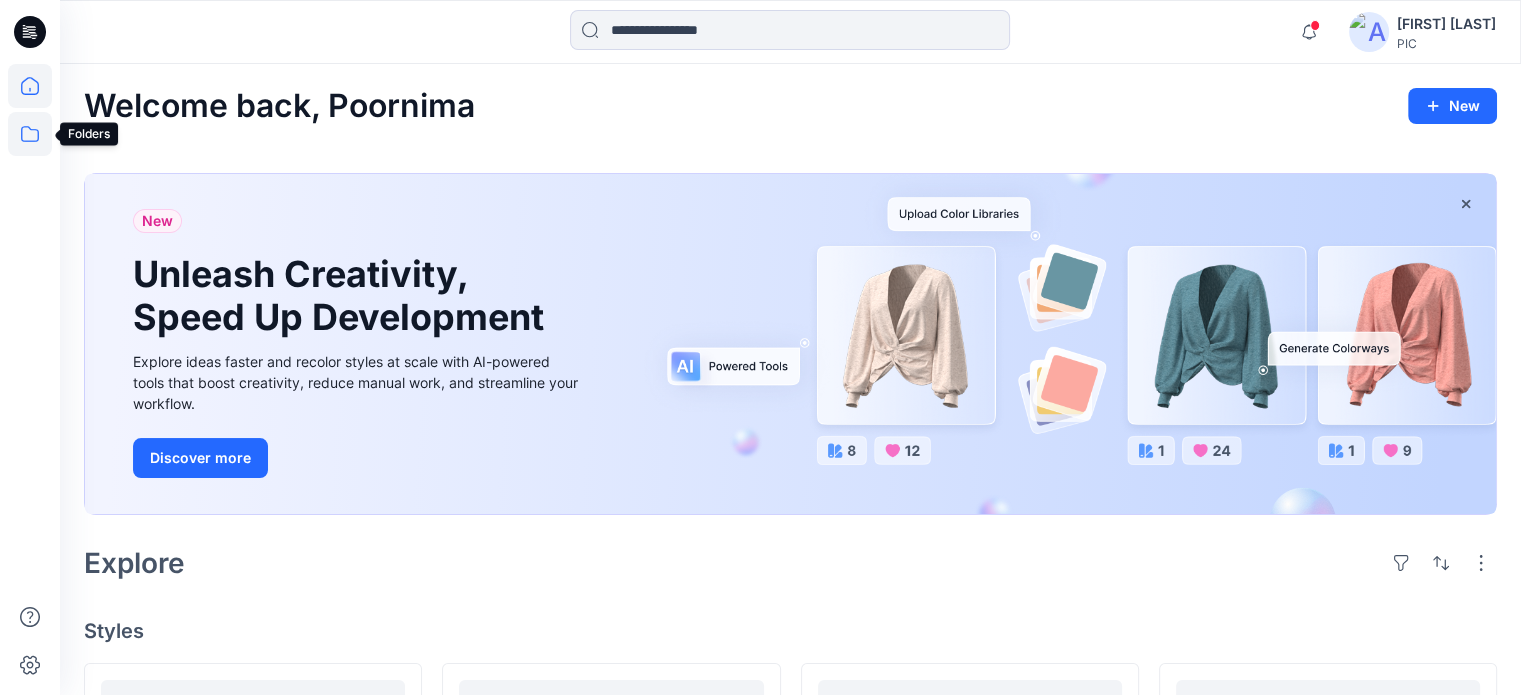 click 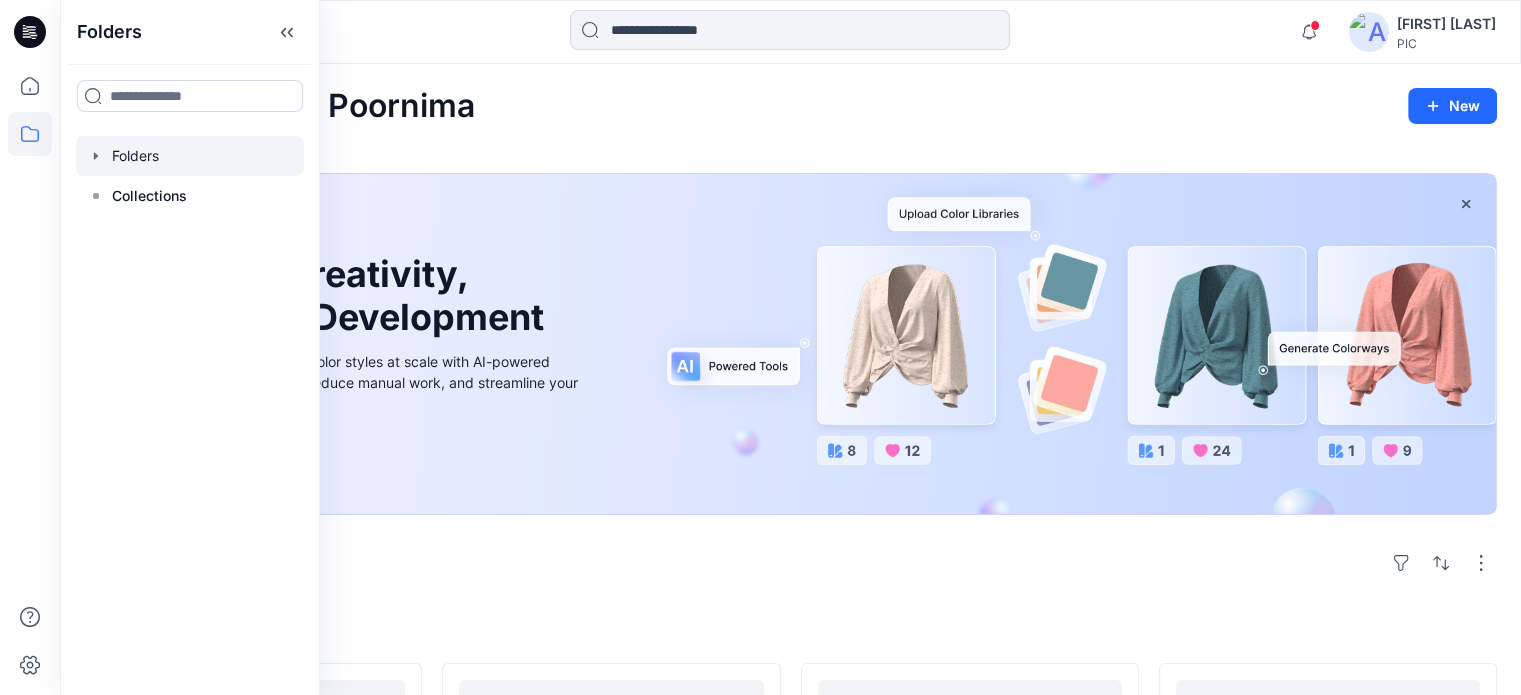 click at bounding box center (190, 156) 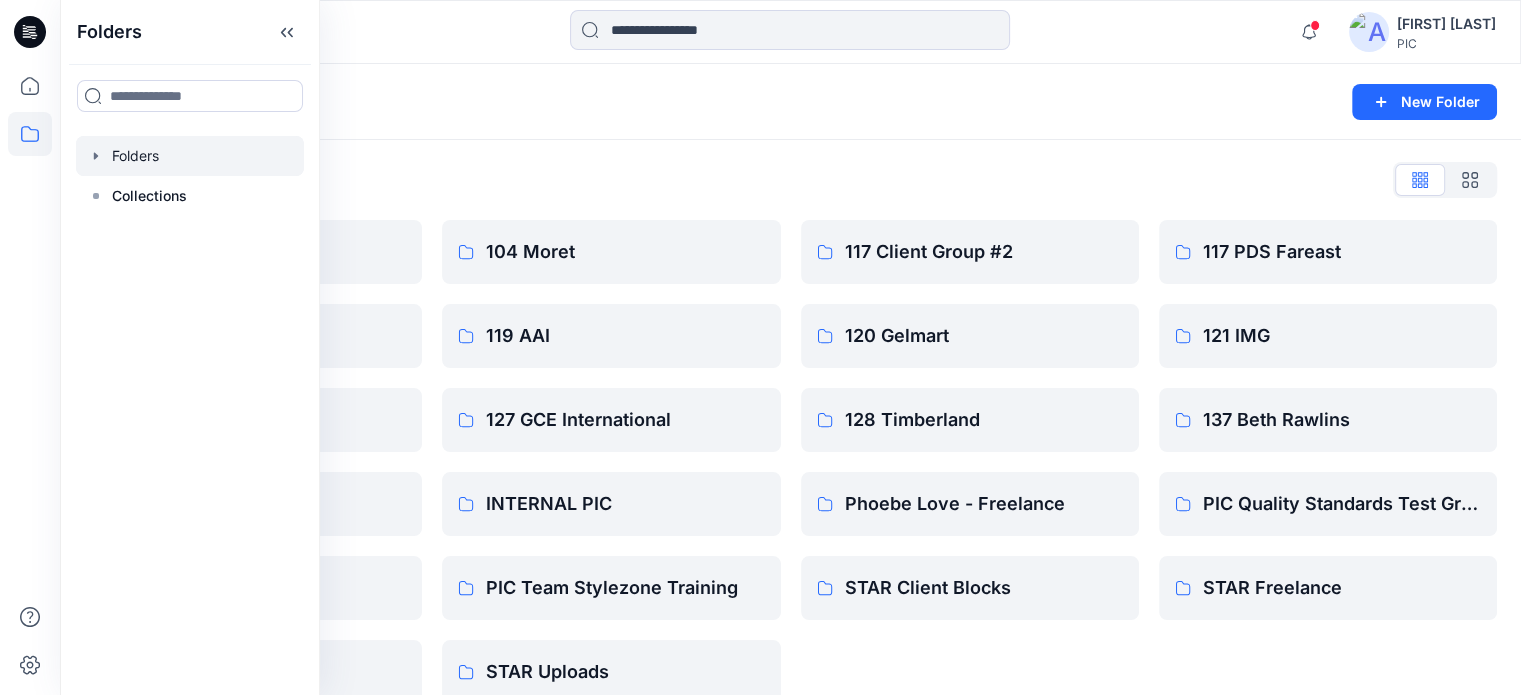 click on "Folders List 103 HIS International 118 Add Black 121 IMG Client Group 140 Swim USA PIC Team STAR TRAINING 104 Moret 119 AAI 127 GCE International INTERNAL PIC PIC Team Stylezone Training STAR Uploads 117 Client Group #2 120 Gelmart 128 Timberland Phoebe Love - Freelance STAR Client Blocks 117 PDS Fareast 121 IMG 137 Beth Rawlins PIC Quality Standards Test Group STAR Freelance" at bounding box center (790, 434) 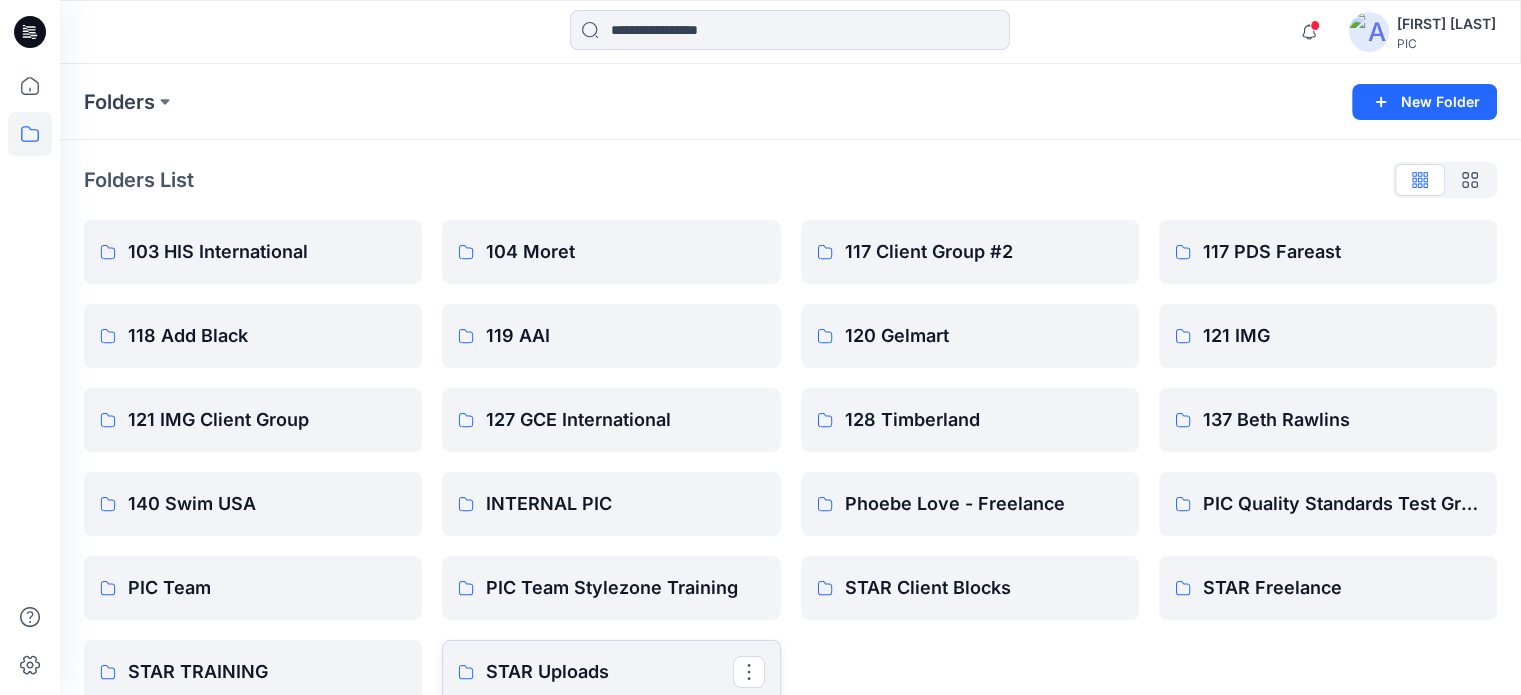 click on "STAR Uploads" at bounding box center [611, 672] 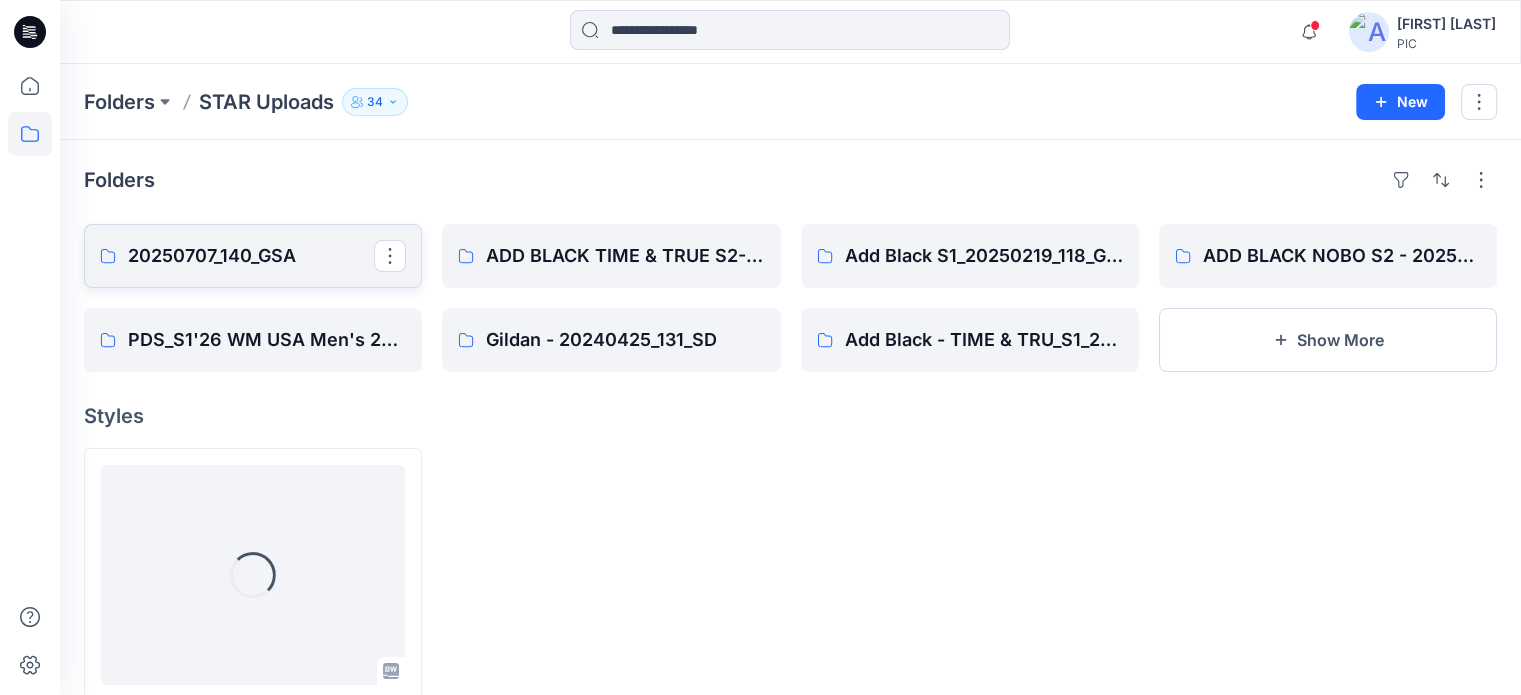 click on "20250707_140_GSA" at bounding box center [251, 256] 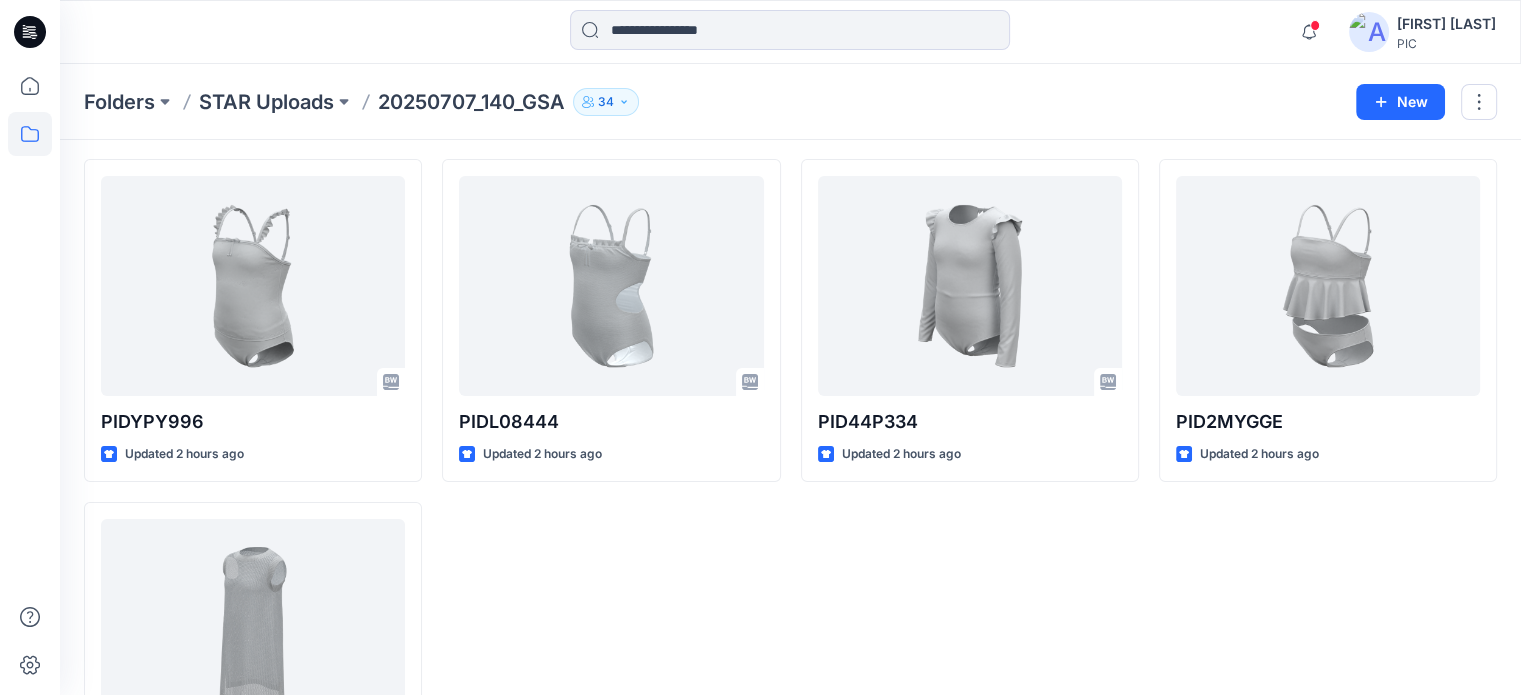 scroll, scrollTop: 69, scrollLeft: 0, axis: vertical 